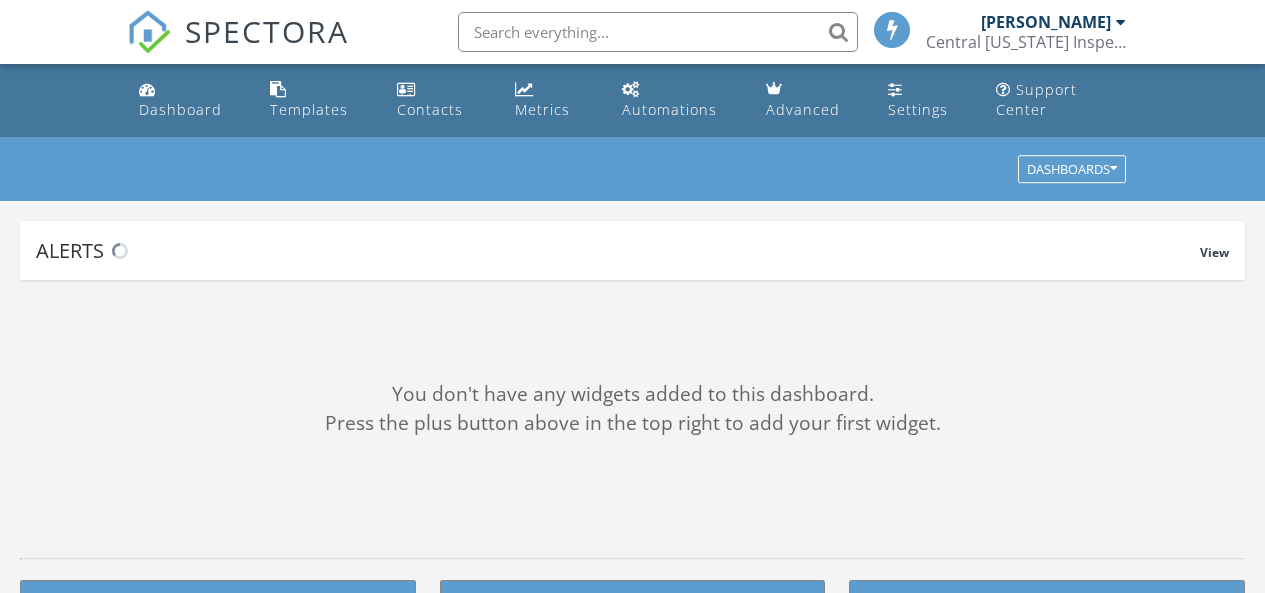 scroll, scrollTop: 0, scrollLeft: 0, axis: both 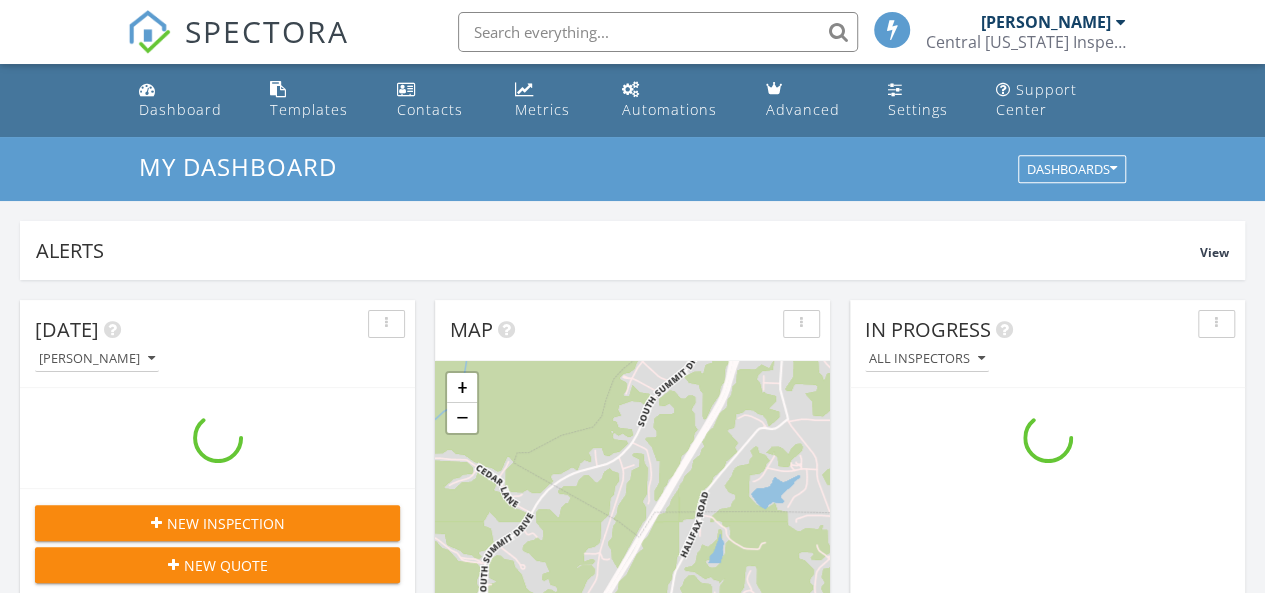 click at bounding box center (658, 32) 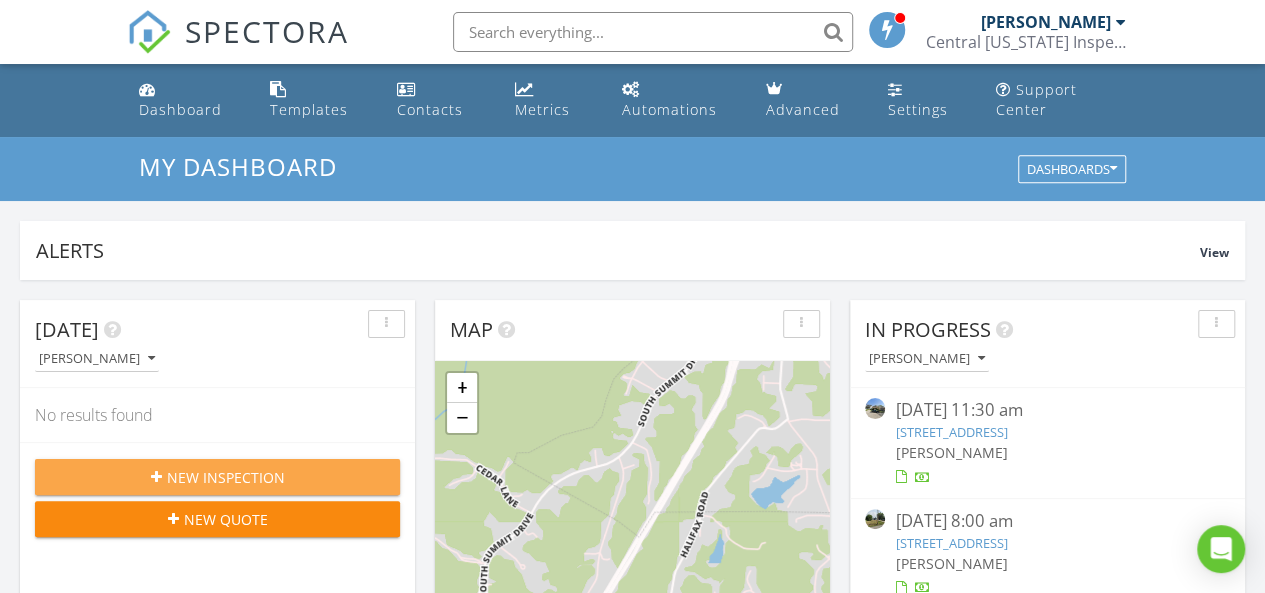 click on "New Inspection" at bounding box center (226, 477) 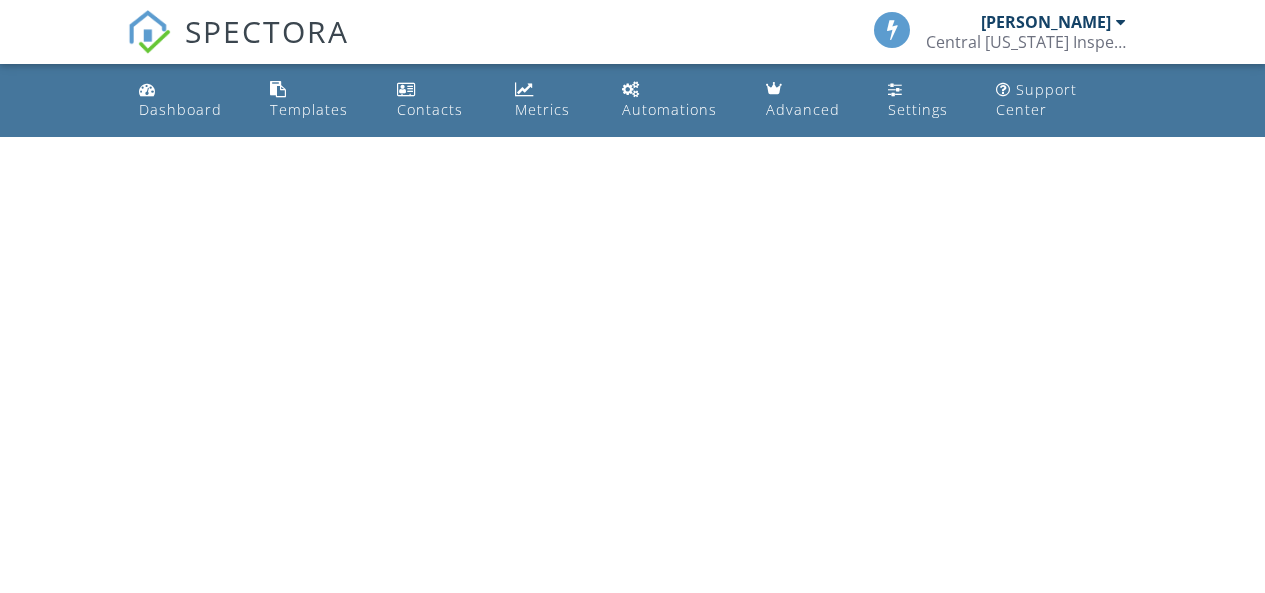 scroll, scrollTop: 0, scrollLeft: 0, axis: both 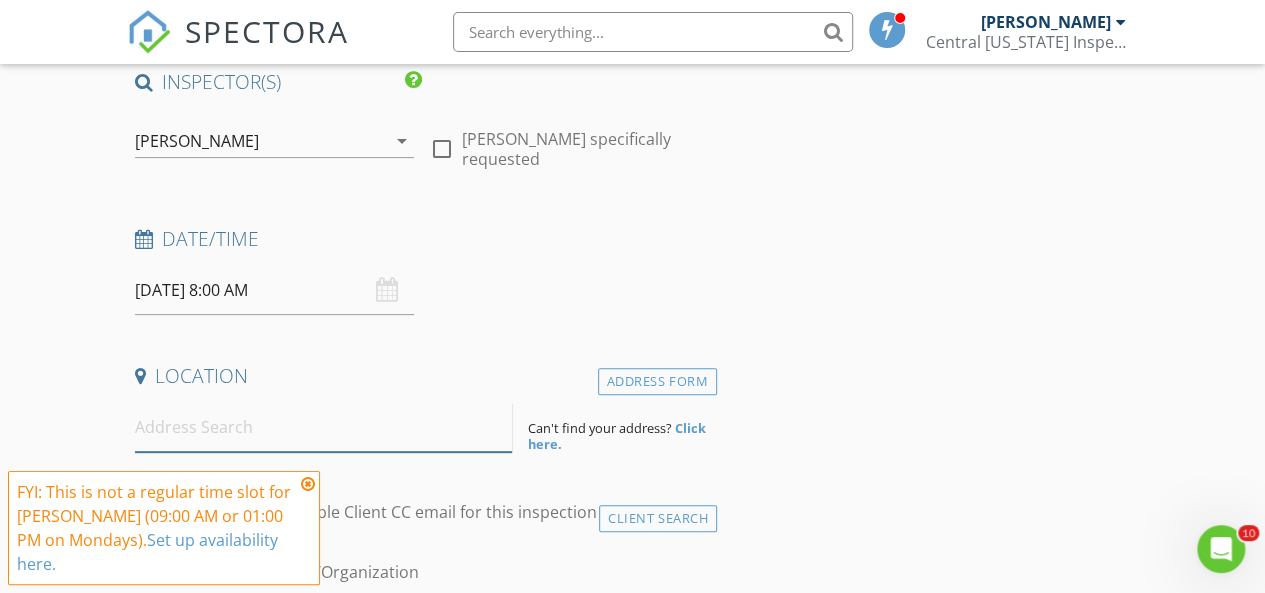 click at bounding box center [324, 427] 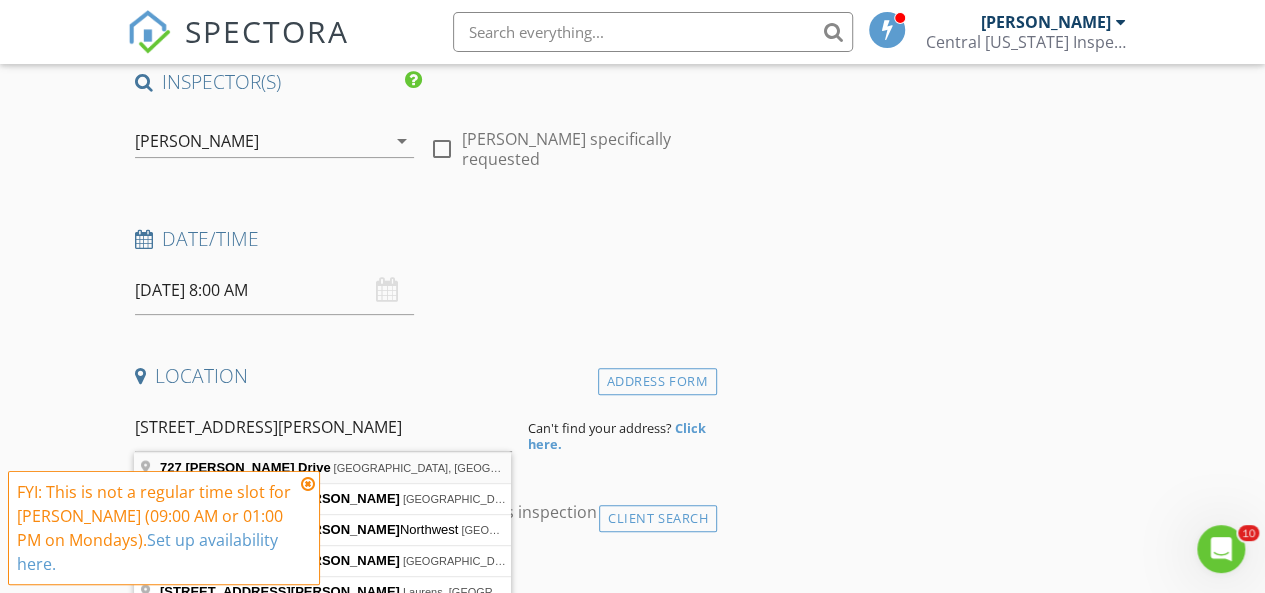 type on "[STREET_ADDRESS][PERSON_NAME]" 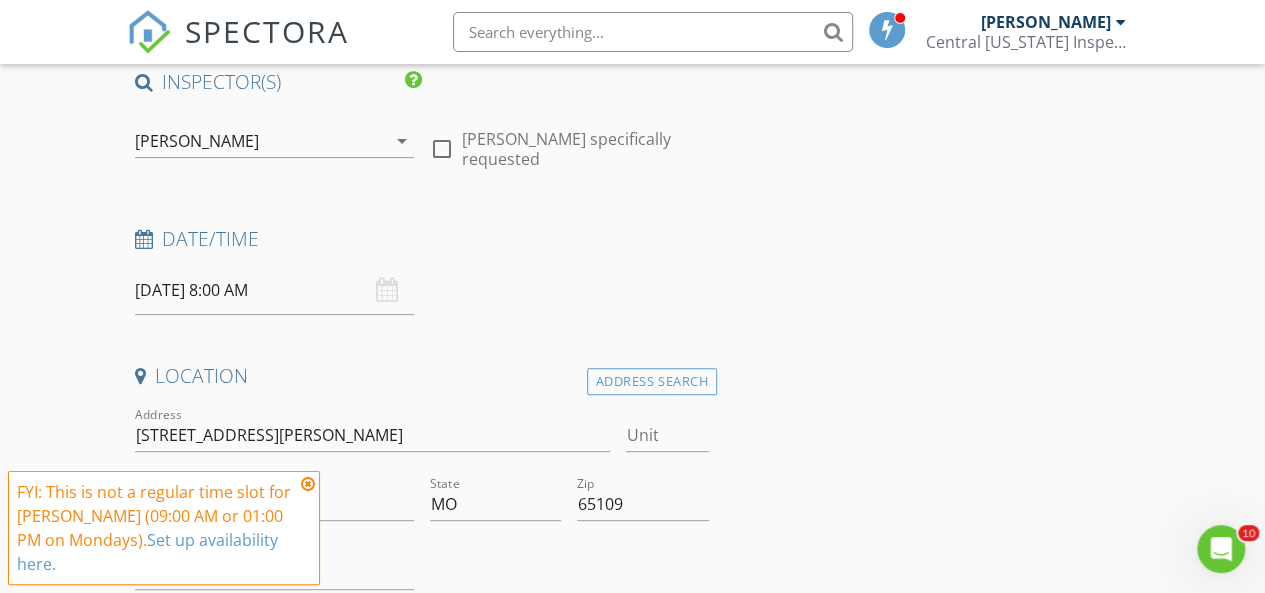 click at bounding box center [308, 484] 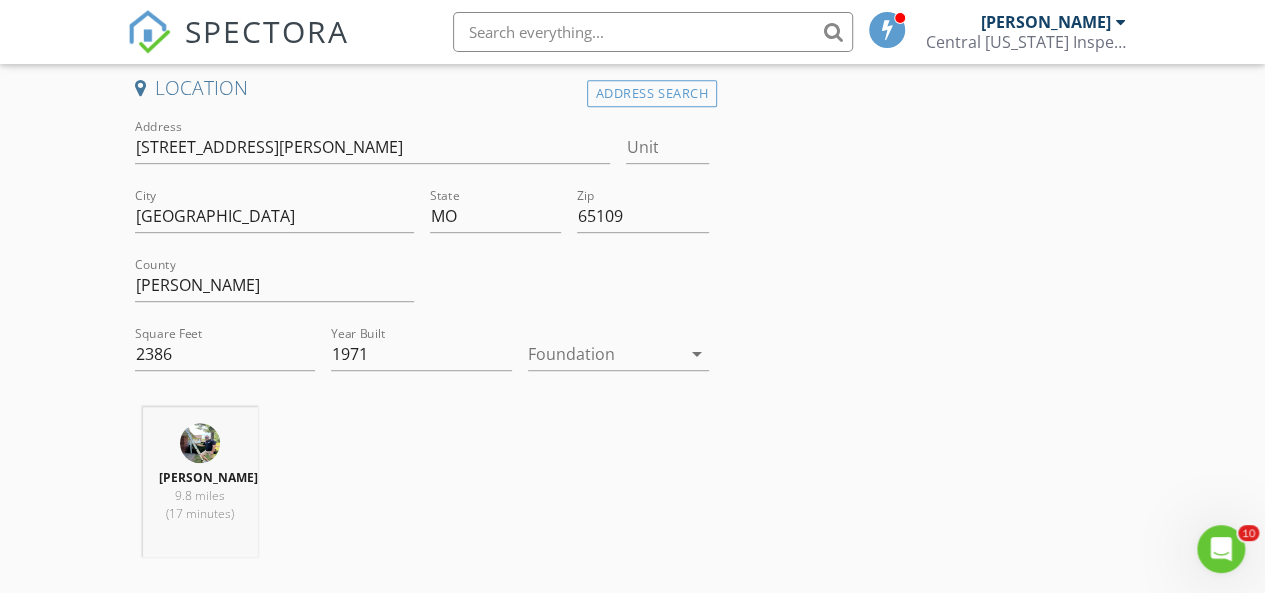 scroll, scrollTop: 486, scrollLeft: 0, axis: vertical 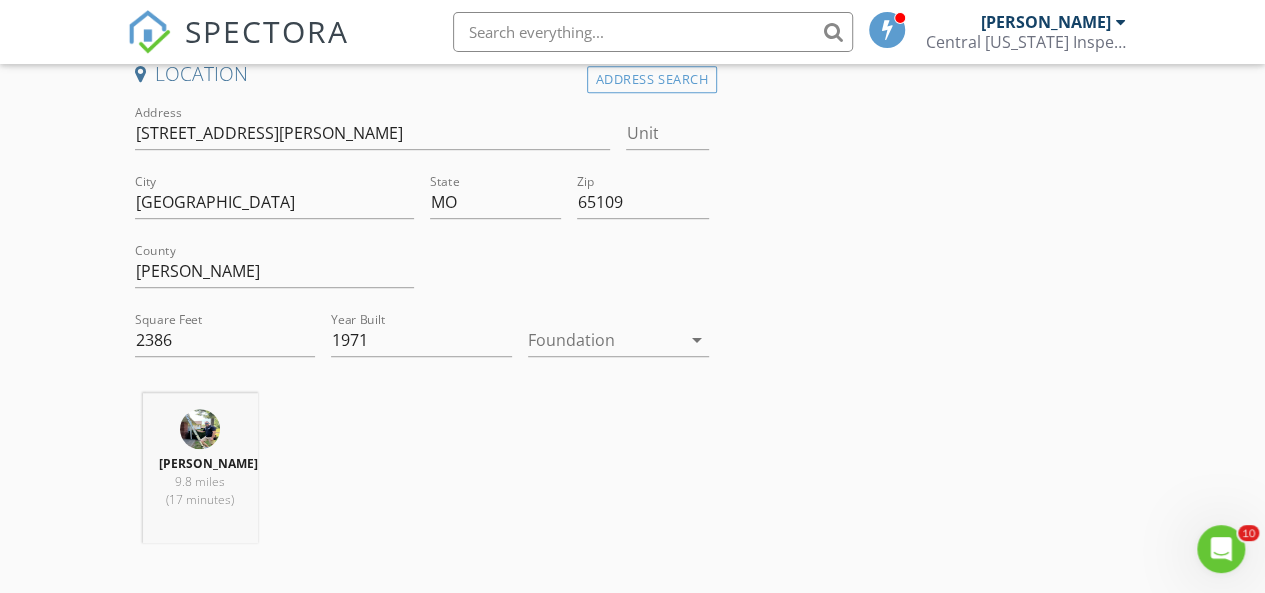 click at bounding box center (604, 340) 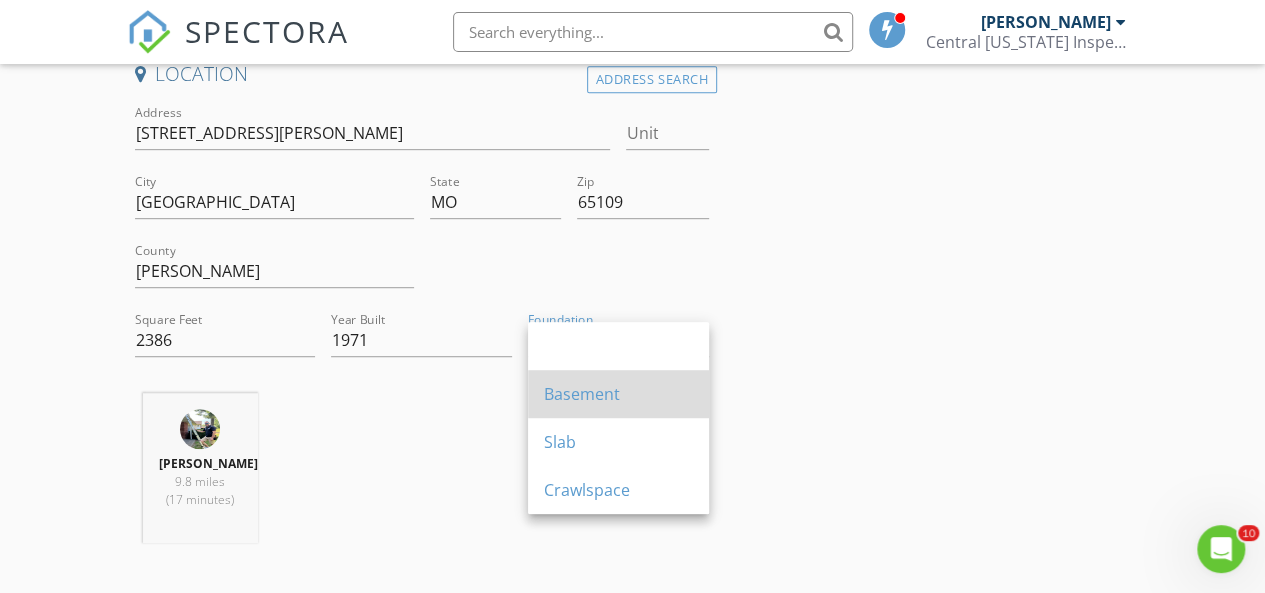 click on "Basement" at bounding box center (618, 394) 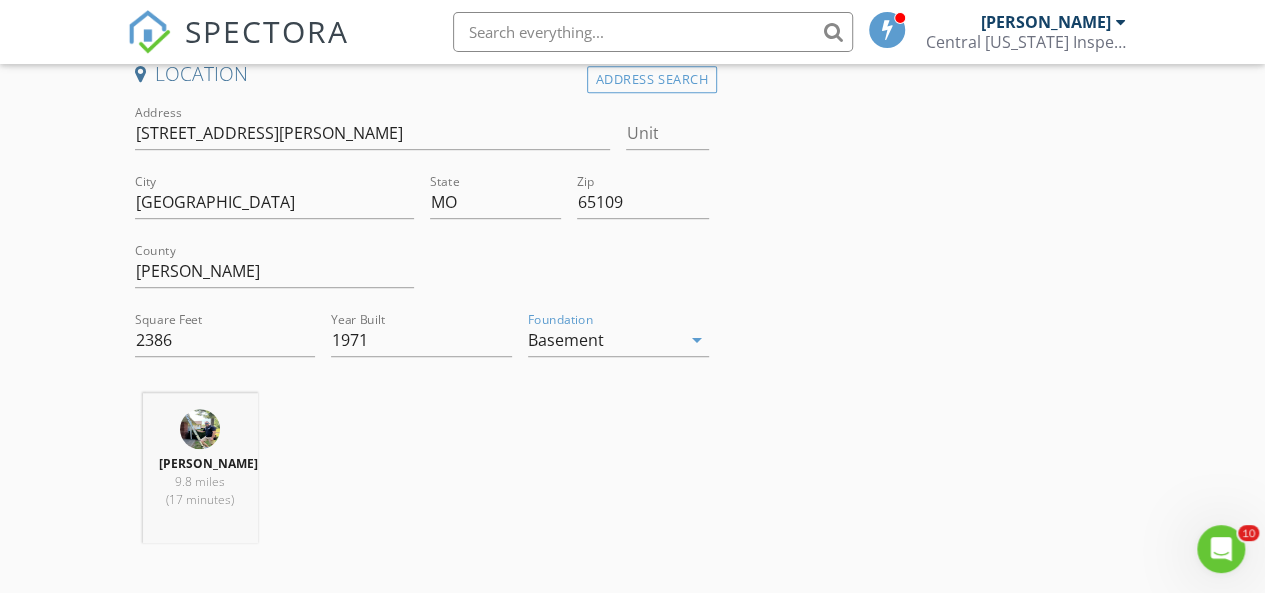 click on "INSPECTOR(S)
check_box   Zachary Carey   PRIMARY   Zachary Carey arrow_drop_down   check_box_outline_blank Zachary Carey specifically requested
Date/Time
07/28/2025 8:00 AM
Location
Address Search       Address 727 Dean Dr   Unit   City Jefferson City   State MO   Zip 65109   County Cole     Square Feet 2386   Year Built 1971   Foundation Basement arrow_drop_down     Zachary Carey     9.8 miles     (17 minutes)
client
check_box Enable Client CC email for this inspection   Client Search     check_box_outline_blank Client is a Company/Organization     First Name   Last Name   Email   CC Email   Phone           Notes   Private Notes
ADD ADDITIONAL client
SERVICES
check_box_outline_blank   Home Inspection   Finished Square Footage of the Residence  check_box_outline_blank" at bounding box center (633, 1448) 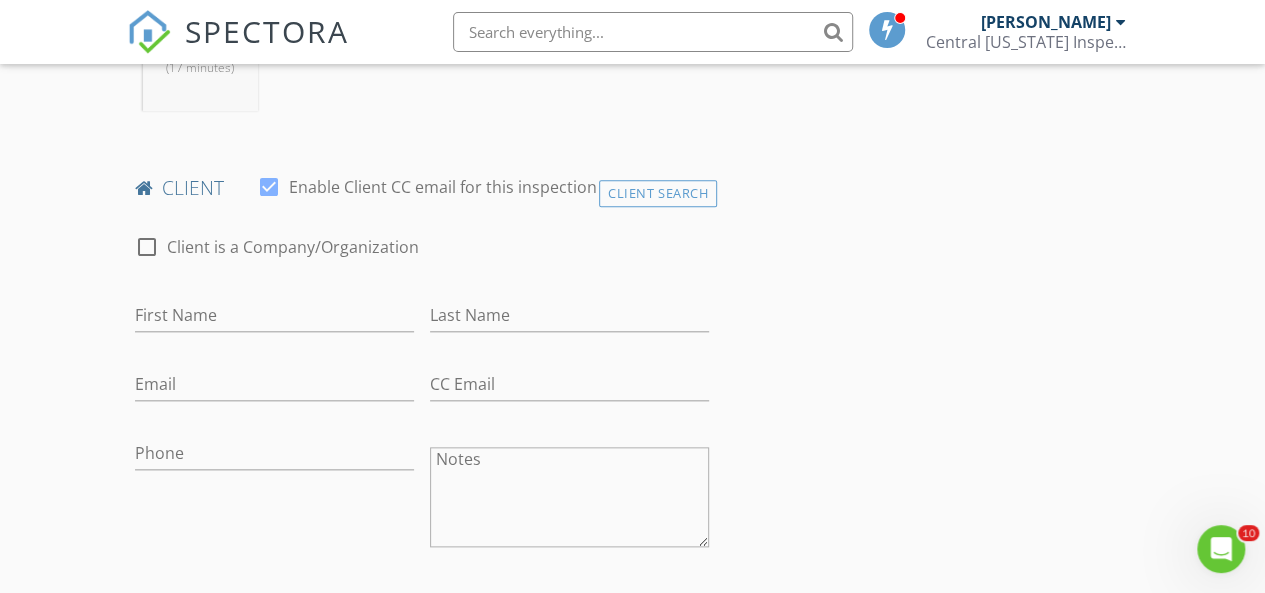 scroll, scrollTop: 914, scrollLeft: 0, axis: vertical 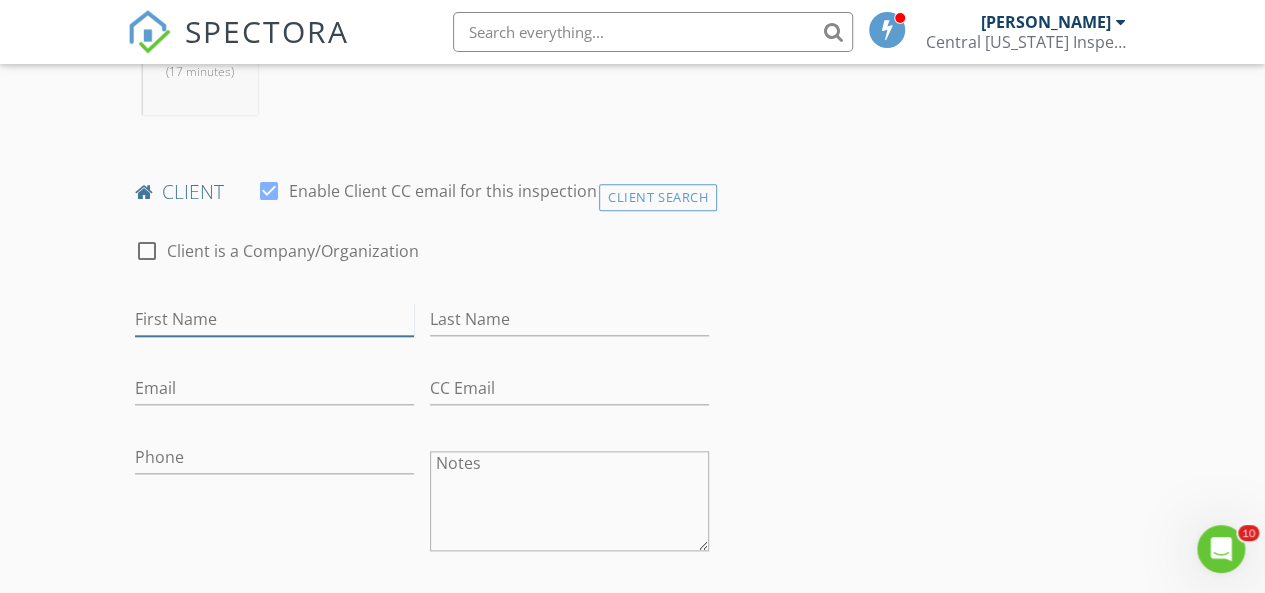 click on "First Name" at bounding box center [274, 319] 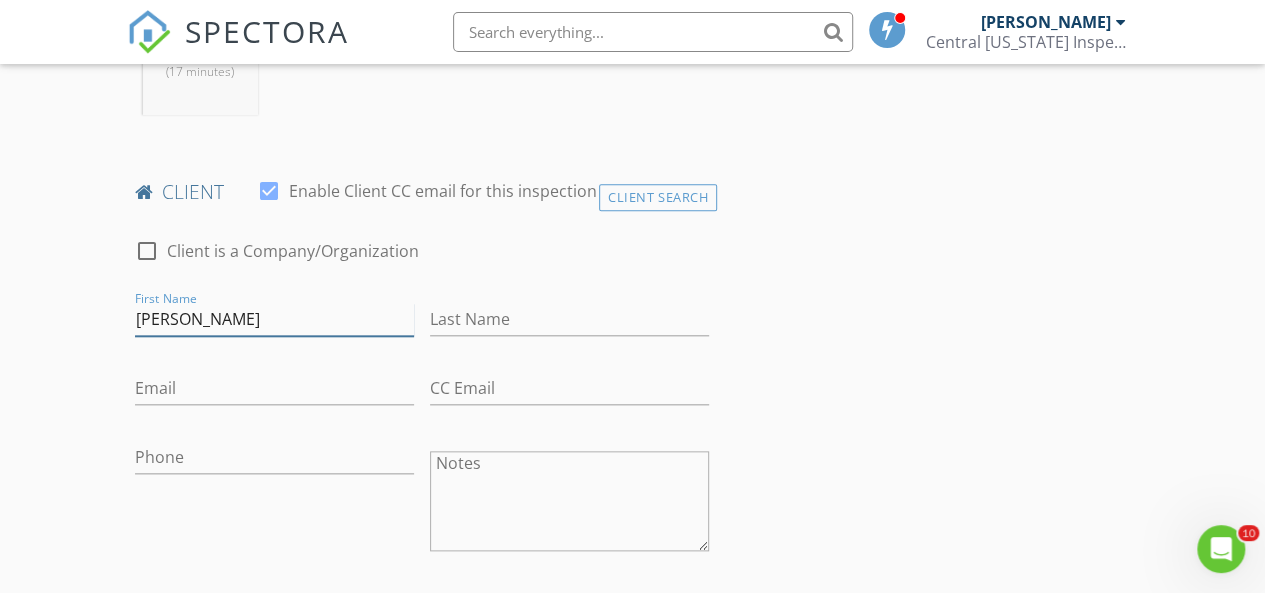 type on "Andrea" 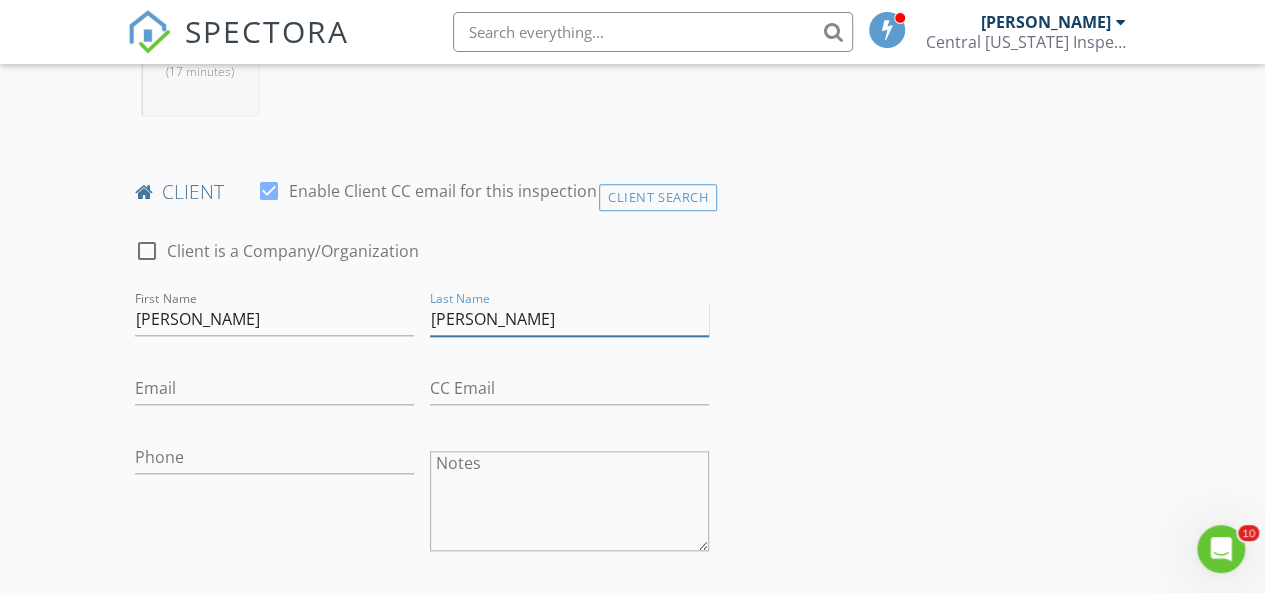 type on "Remmert" 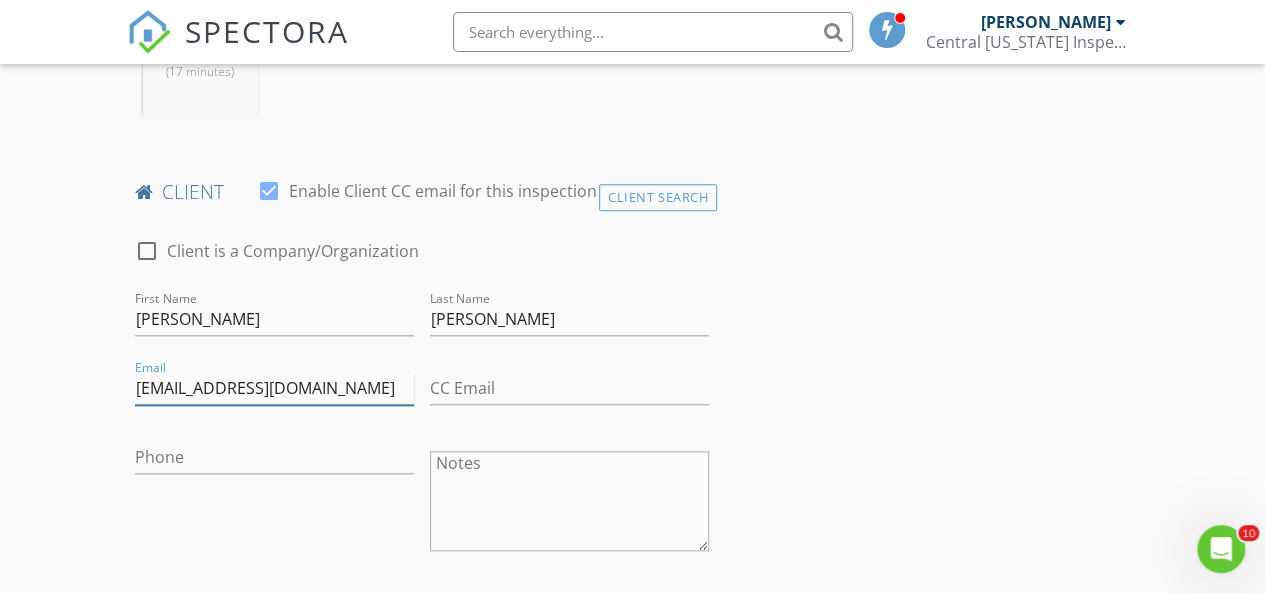 type on "abremmert08@gmail.com" 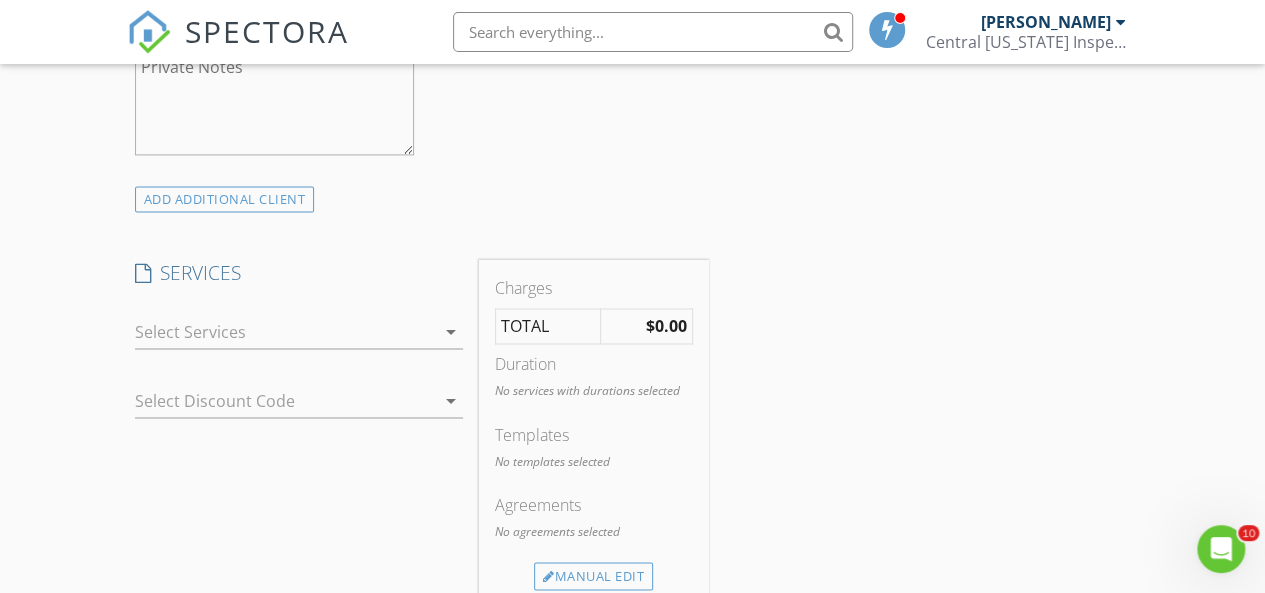 scroll, scrollTop: 1474, scrollLeft: 0, axis: vertical 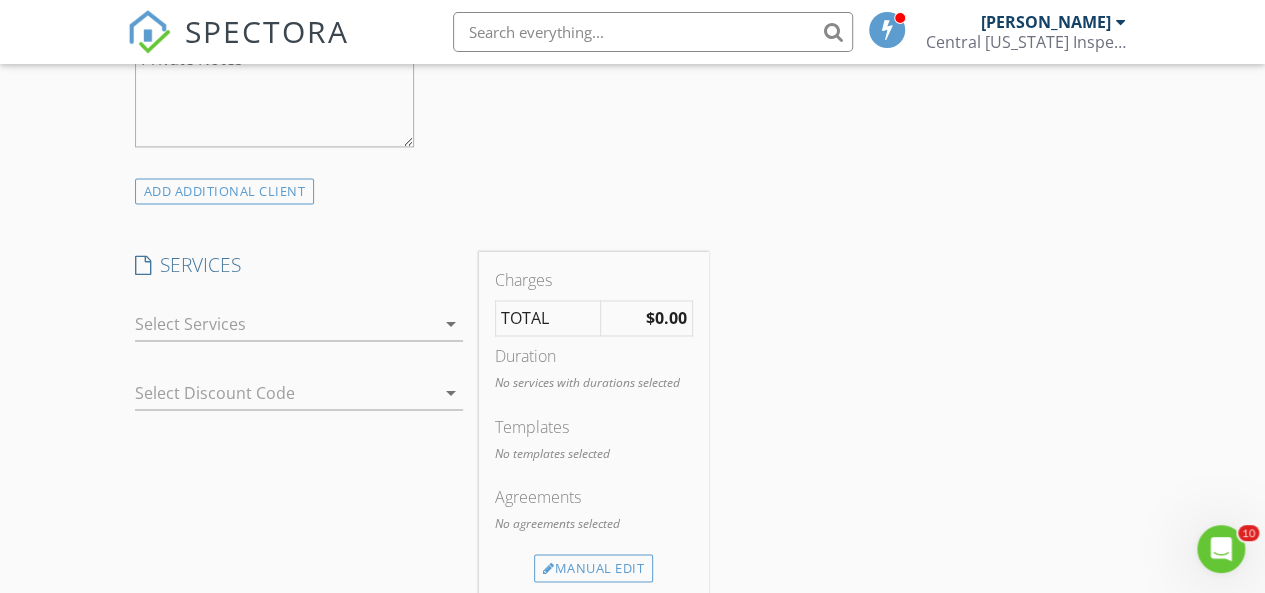 type on "573-418-5448" 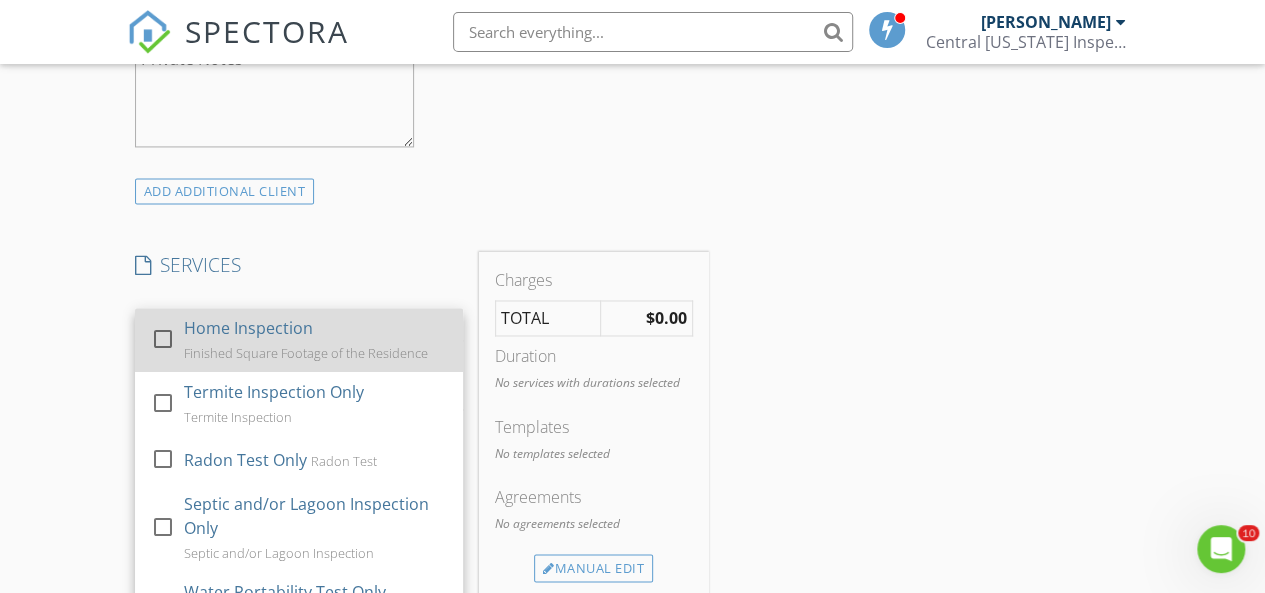 click on "Home Inspection   Finished Square Footage of the Residence" at bounding box center [314, 340] 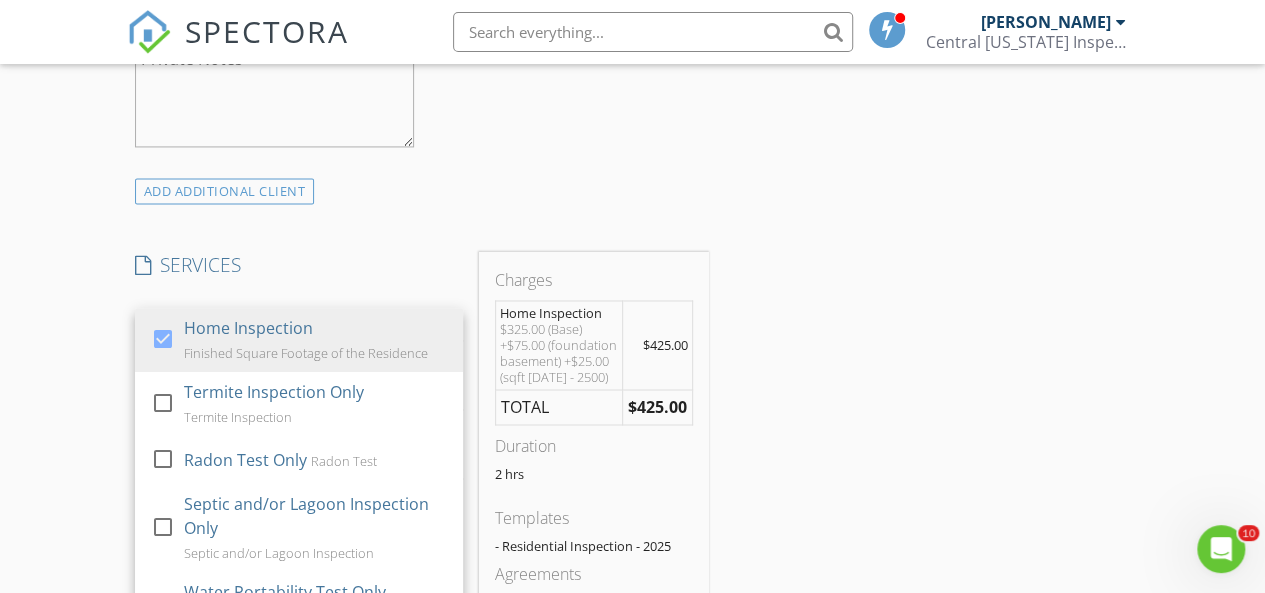 click on "INSPECTOR(S)
check_box   Zachary Carey   PRIMARY   Zachary Carey arrow_drop_down   check_box_outline_blank Zachary Carey specifically requested
Date/Time
07/28/2025 8:00 AM
Location
Address Search       Address 727 Dean Dr   Unit   City Jefferson City   State MO   Zip 65109   County Cole     Square Feet 2386   Year Built 1971   Foundation Basement arrow_drop_down     Zachary Carey     9.8 miles     (17 minutes)
client
check_box Enable Client CC email for this inspection   Client Search     check_box_outline_blank Client is a Company/Organization     First Name Andrea   Last Name Remmert   Email abremmert08@gmail.com   CC Email   Phone 573-418-5448           Notes   Private Notes
ADD ADDITIONAL client
SERVICES
check_box   Home Inspection   check_box_outline_blank" at bounding box center [633, 499] 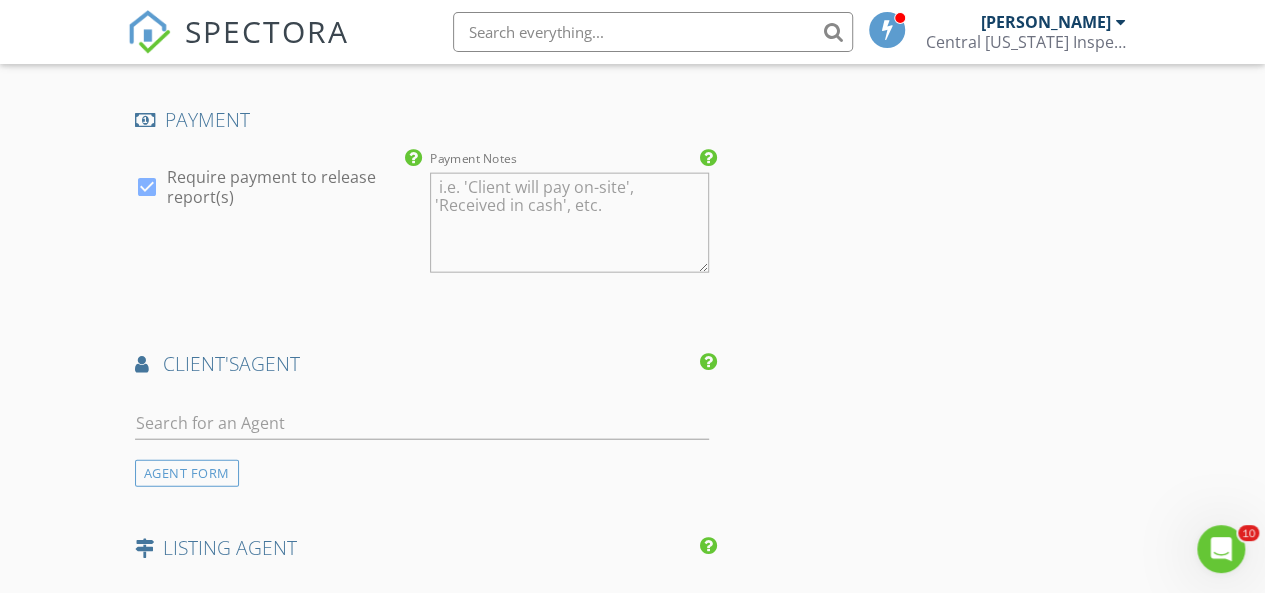 scroll, scrollTop: 2302, scrollLeft: 0, axis: vertical 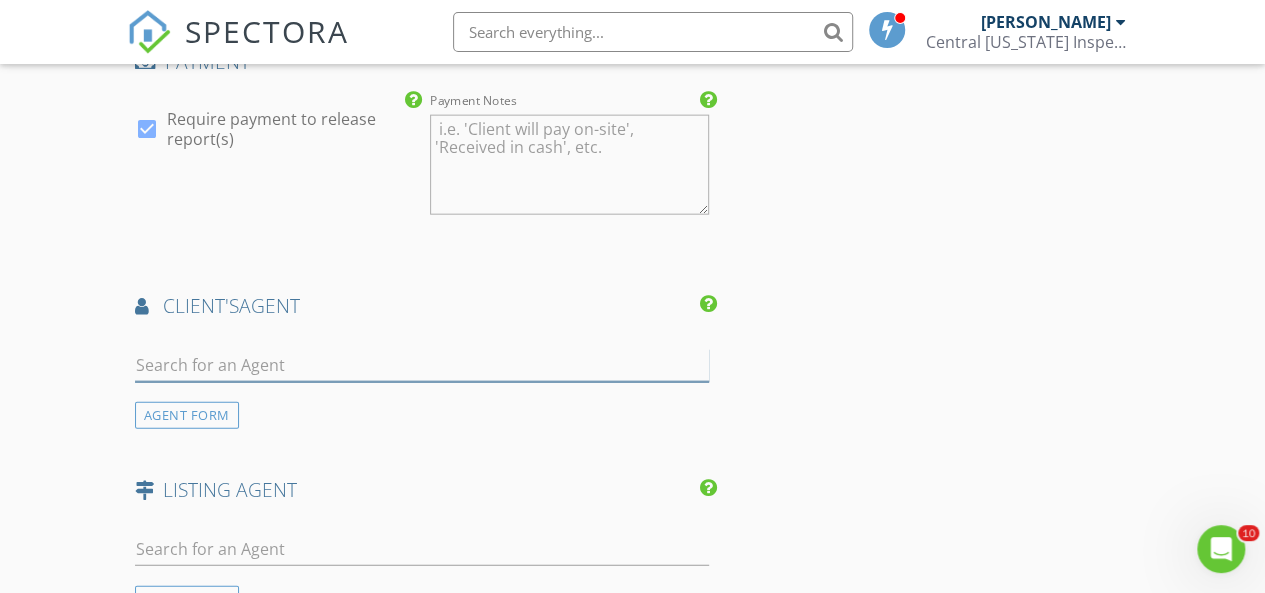 click at bounding box center (422, 365) 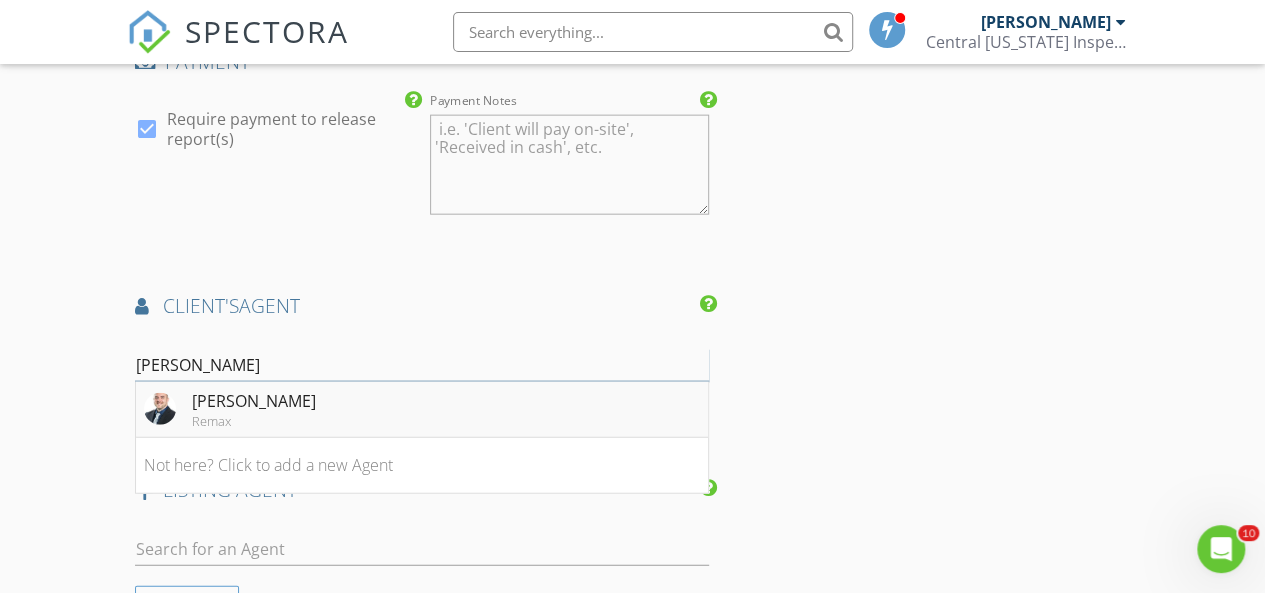 type on "Nick" 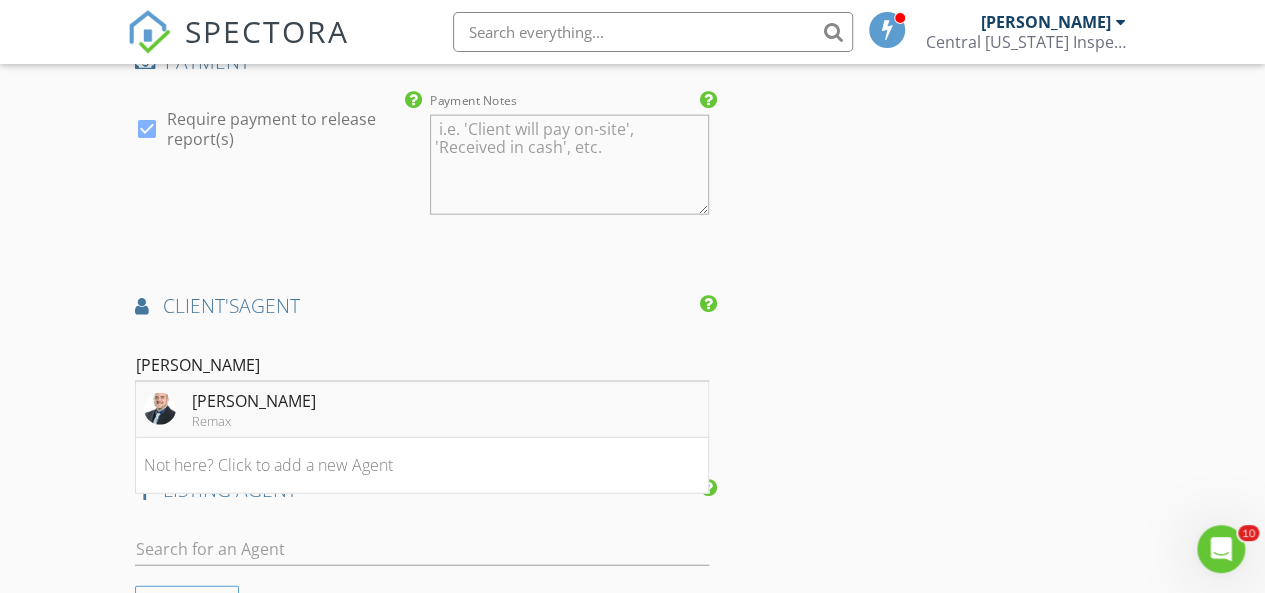 click on "Nick Glandon" at bounding box center (254, 401) 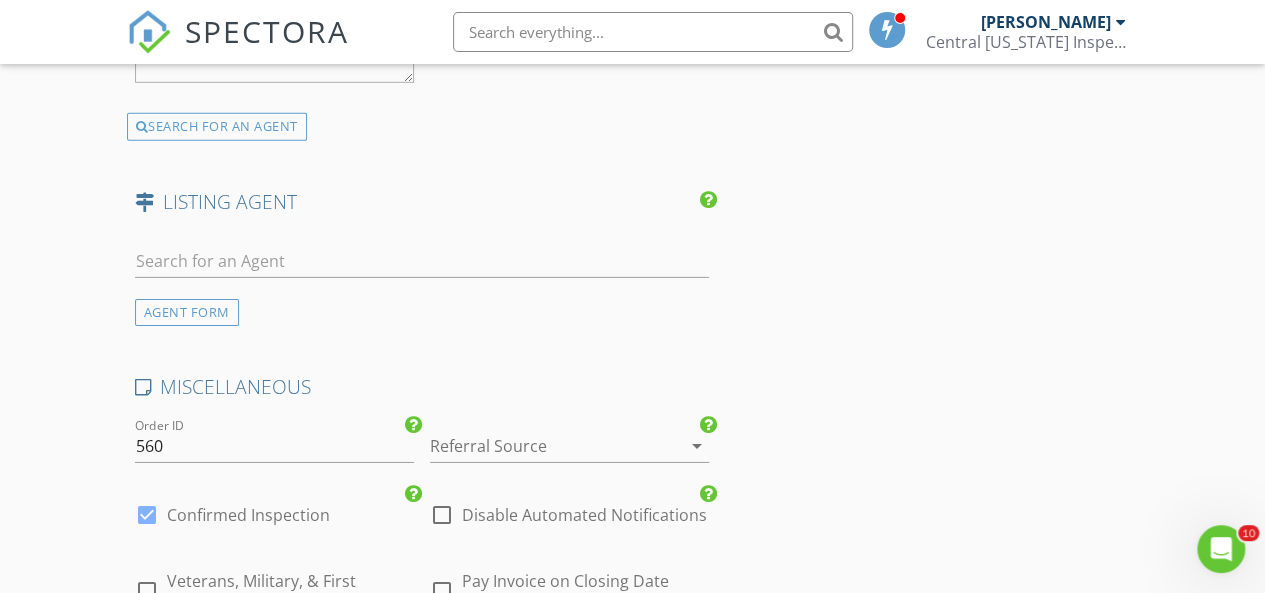 scroll, scrollTop: 3065, scrollLeft: 0, axis: vertical 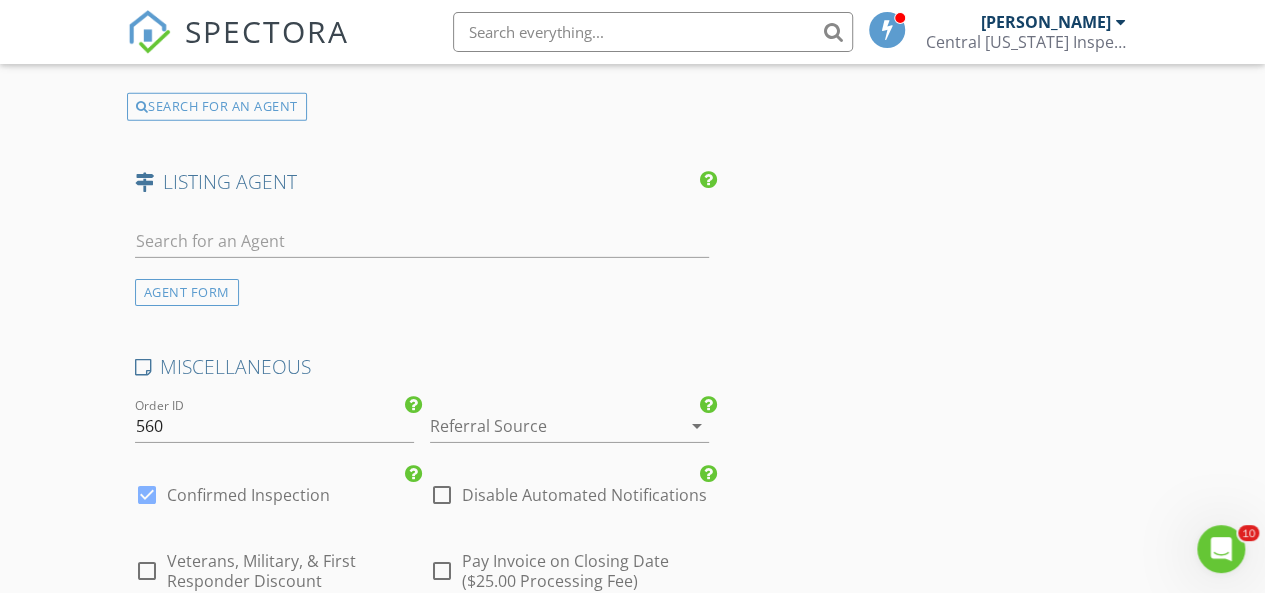 click at bounding box center [541, 426] 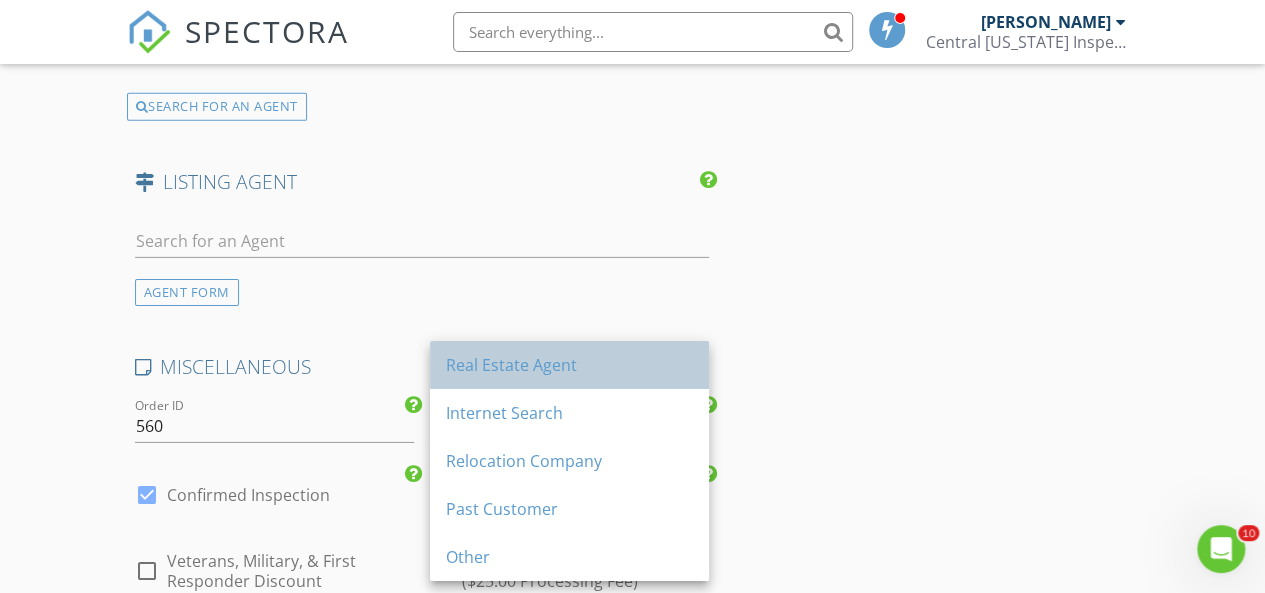click on "Real Estate Agent" at bounding box center [569, 365] 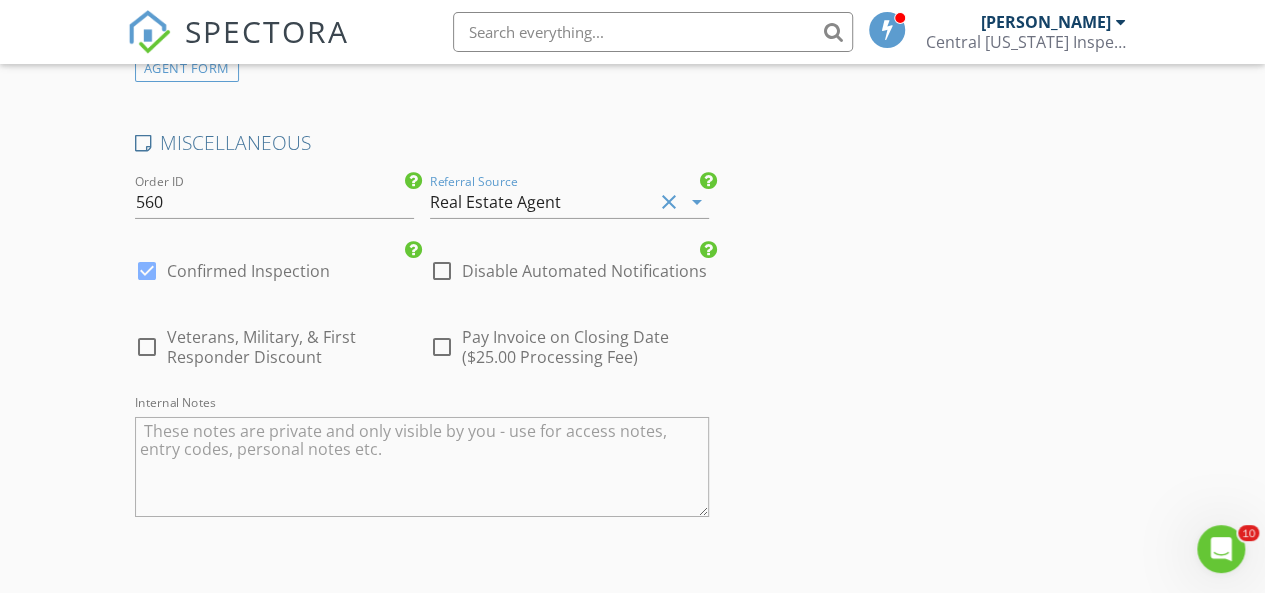 scroll, scrollTop: 3584, scrollLeft: 0, axis: vertical 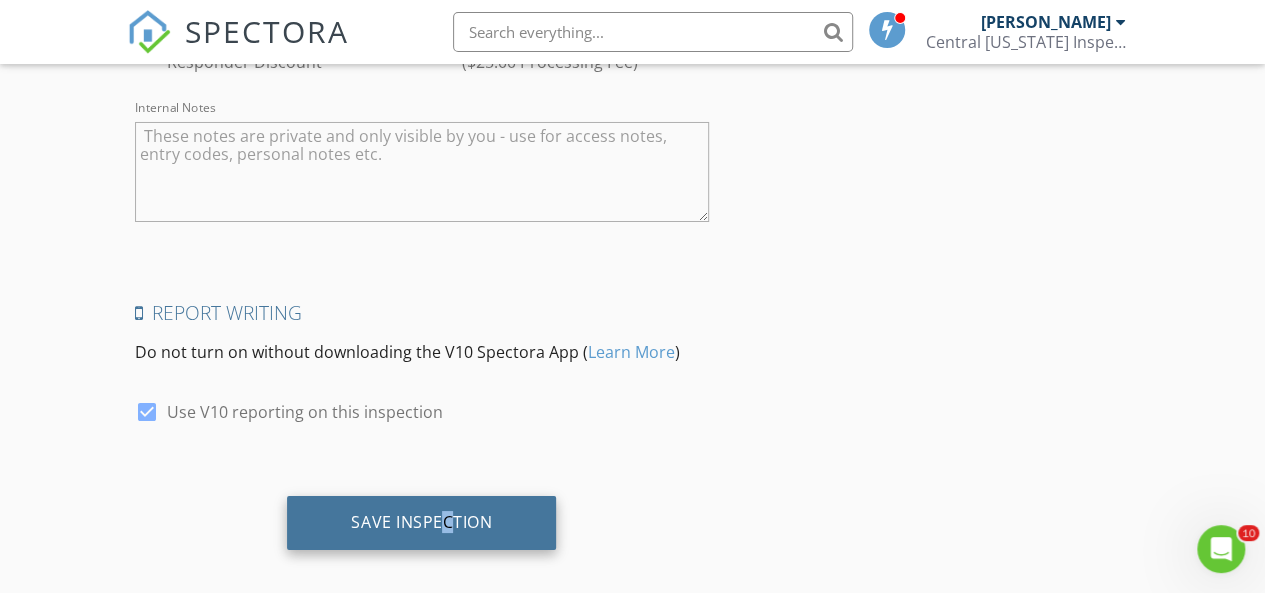 click on "Save Inspection" at bounding box center [421, 523] 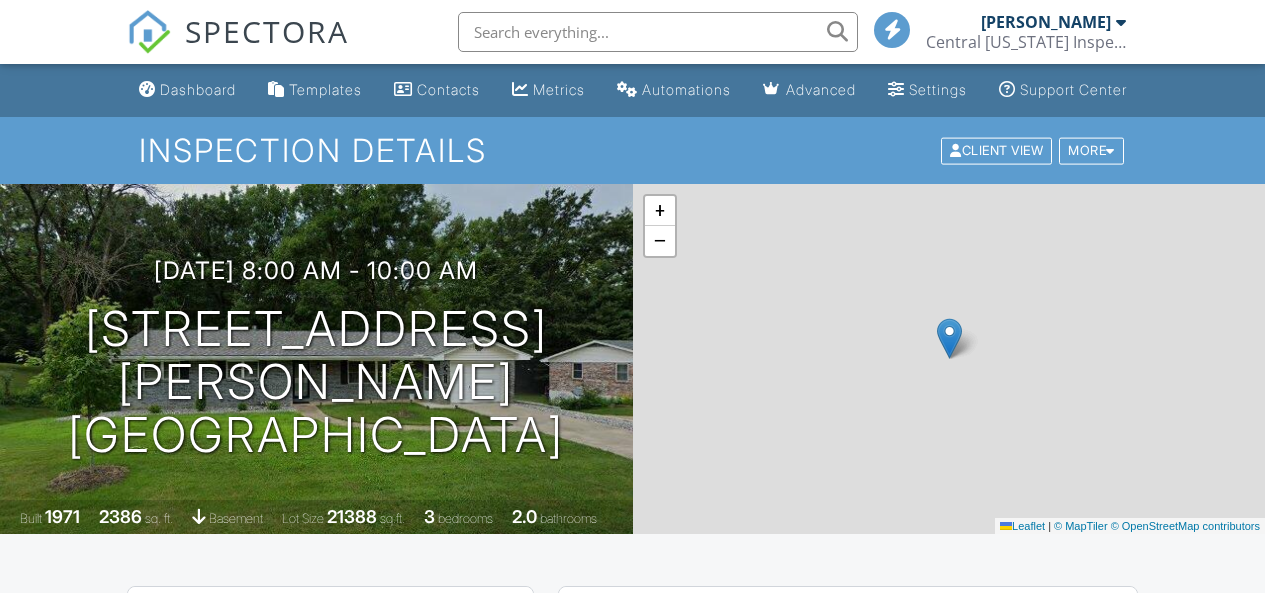 scroll, scrollTop: 0, scrollLeft: 0, axis: both 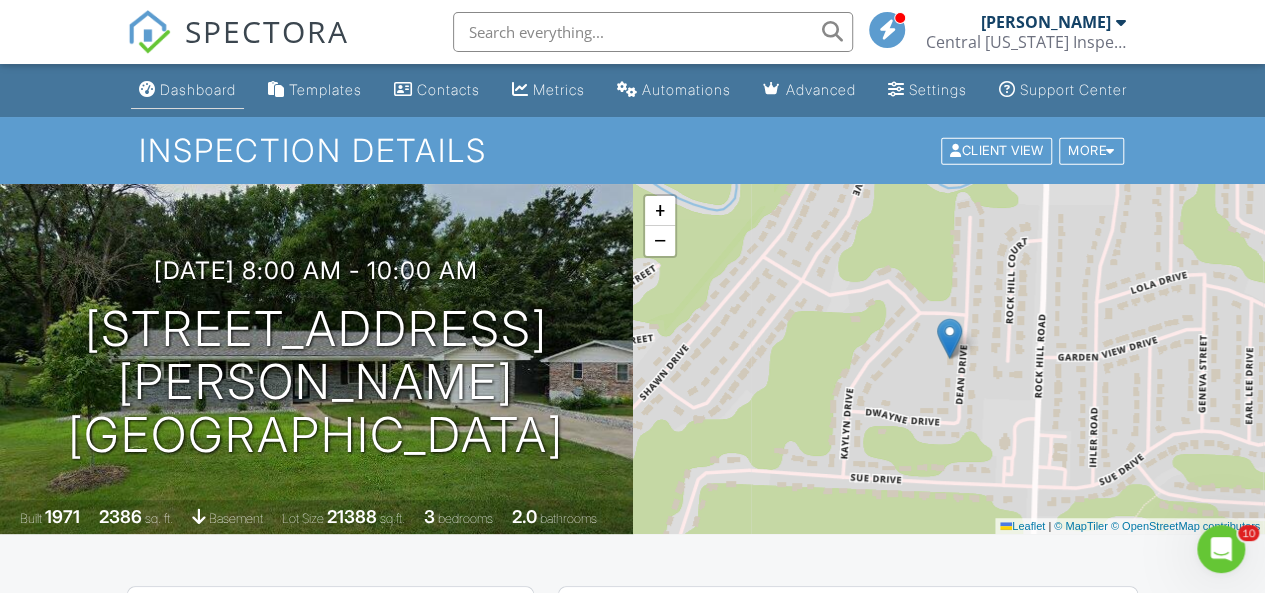 click on "Dashboard" at bounding box center [198, 89] 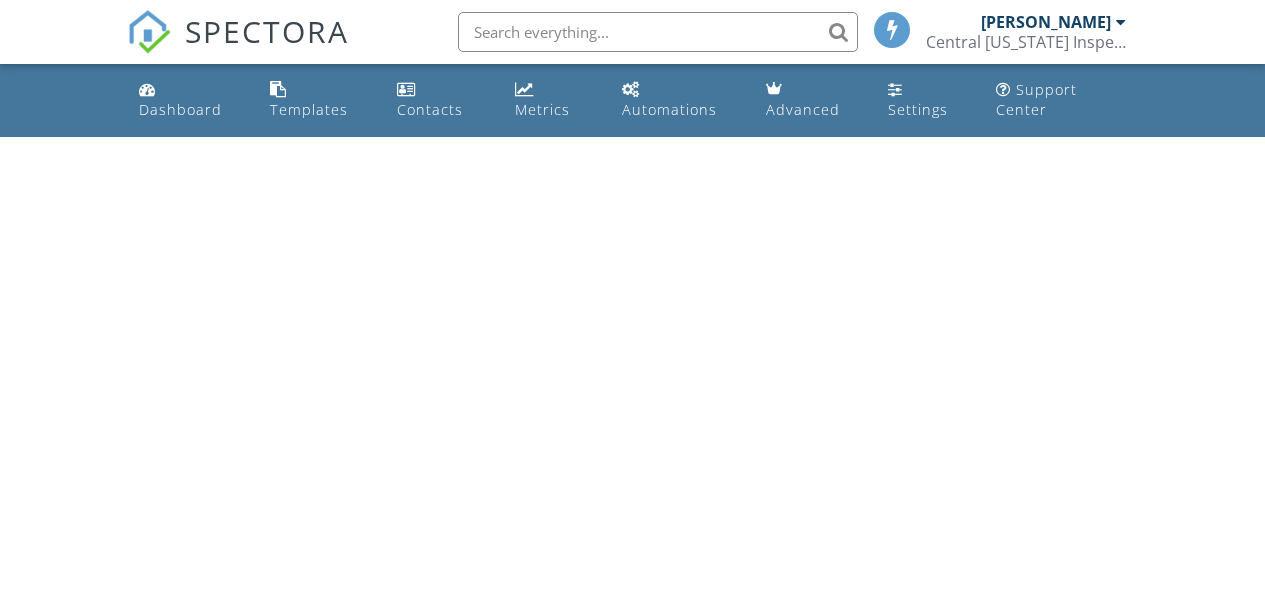 scroll, scrollTop: 0, scrollLeft: 0, axis: both 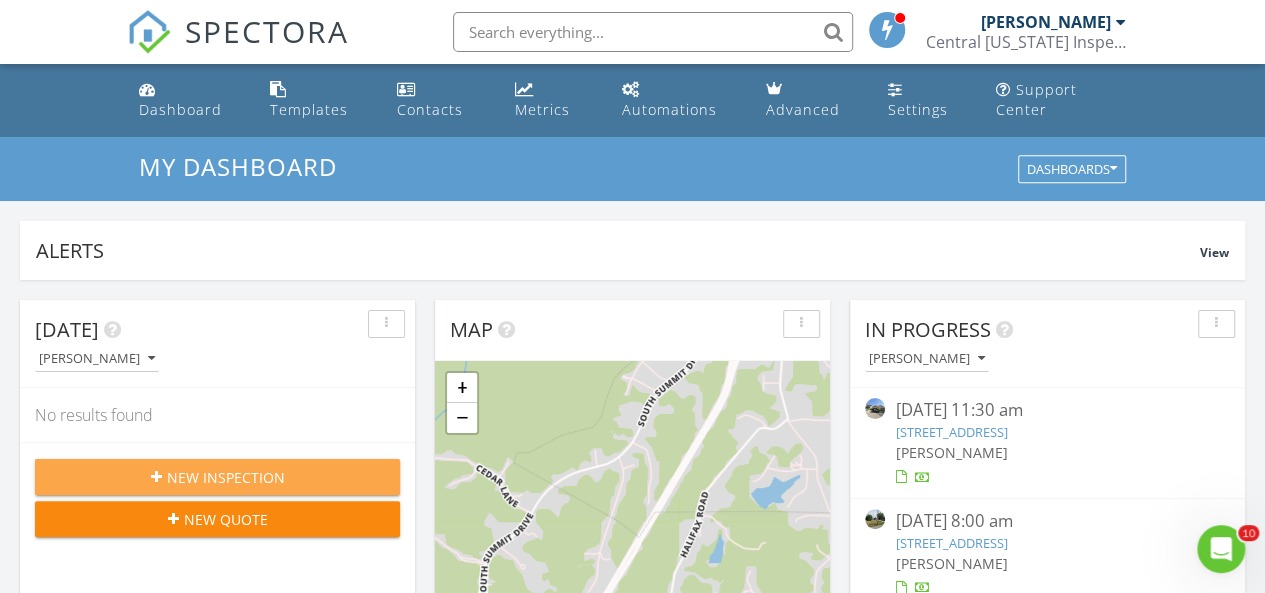 click on "New Inspection" at bounding box center [226, 477] 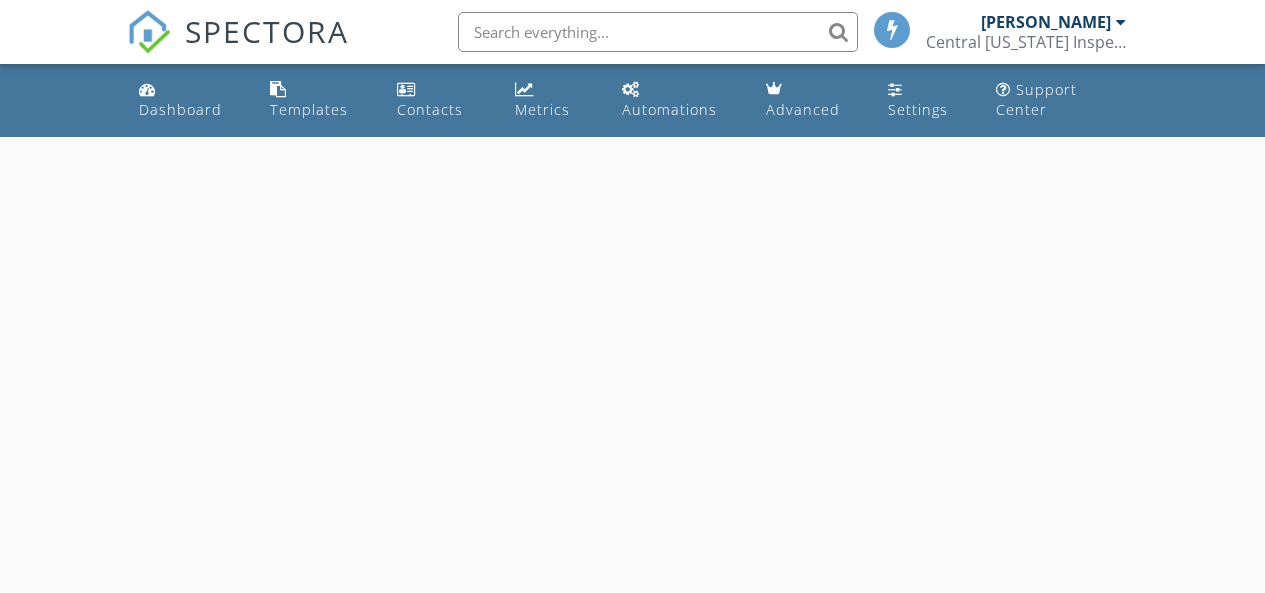 scroll, scrollTop: 0, scrollLeft: 0, axis: both 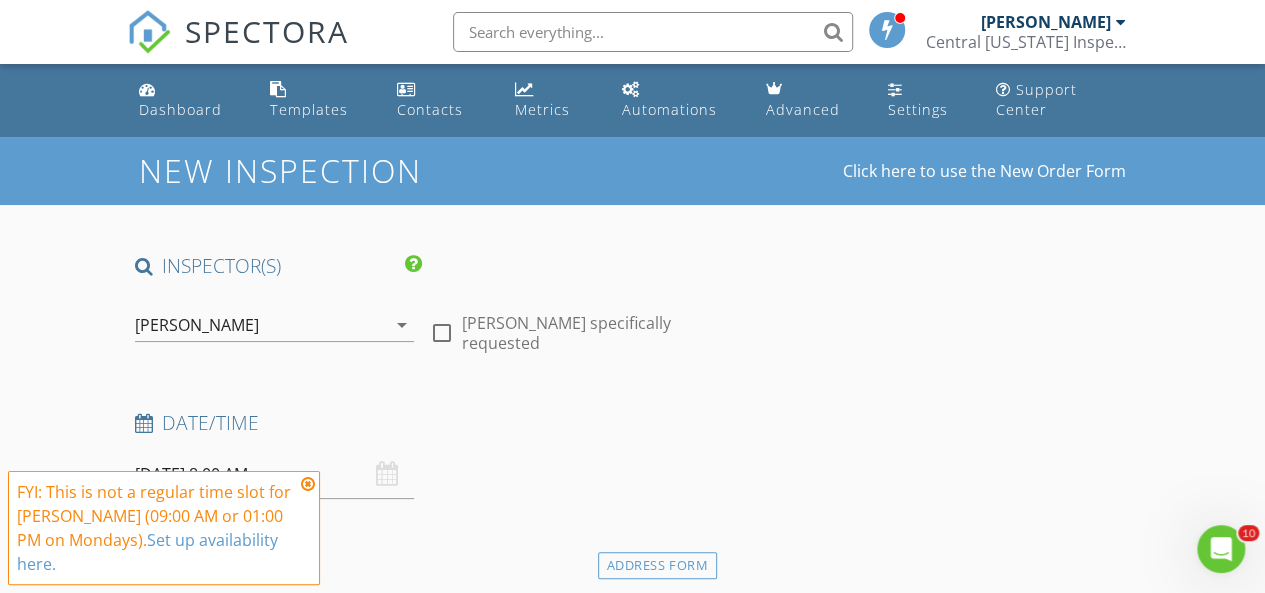 click on "07/28/2025 8:00 AM" at bounding box center (274, 474) 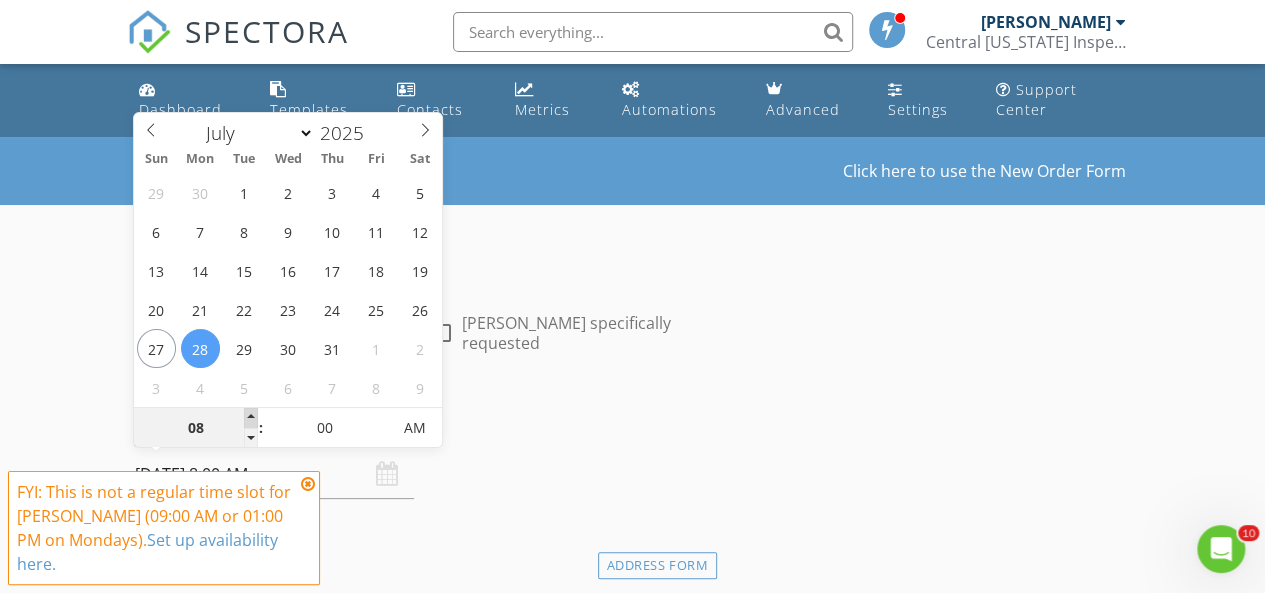 type on "09" 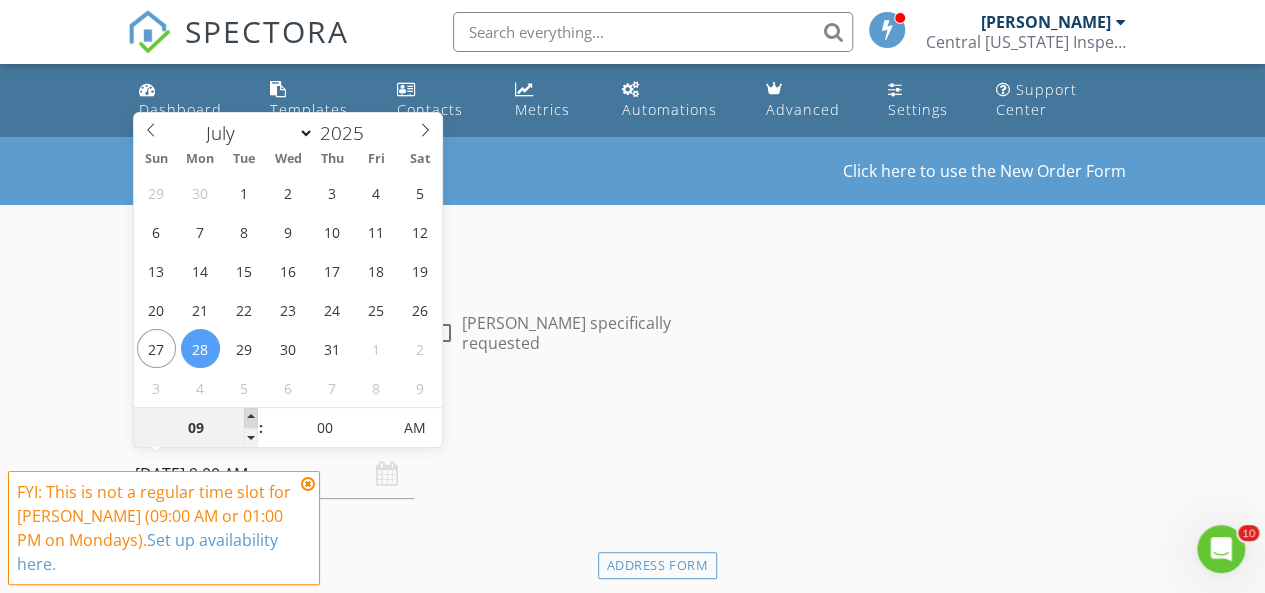 click at bounding box center (251, 418) 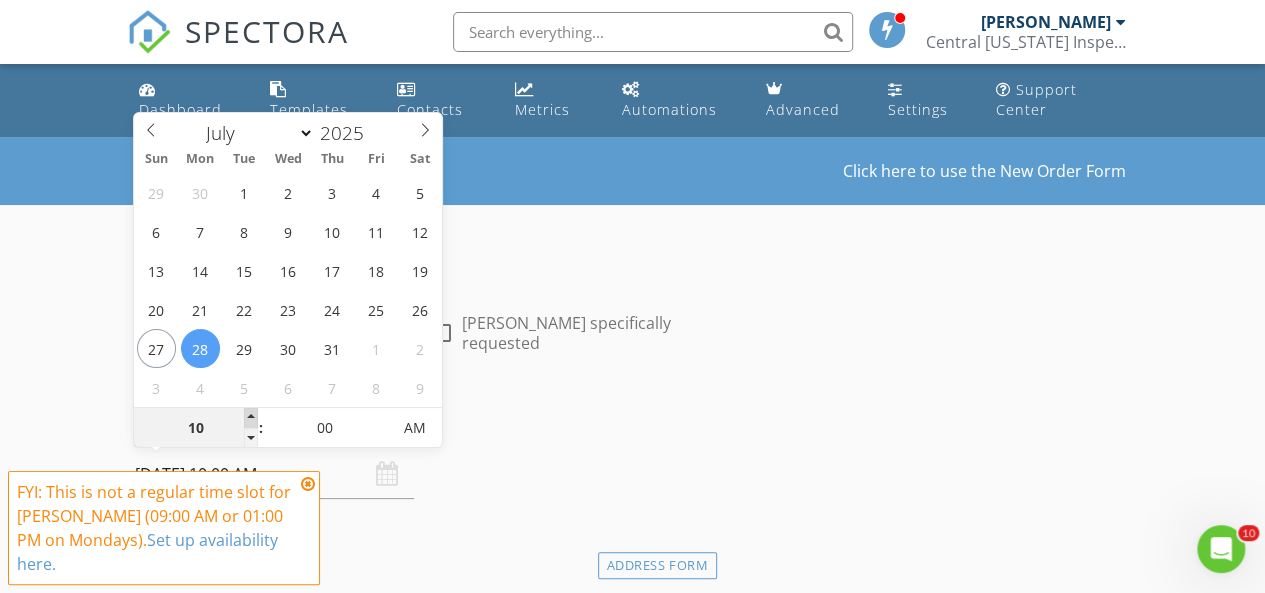 click at bounding box center [251, 418] 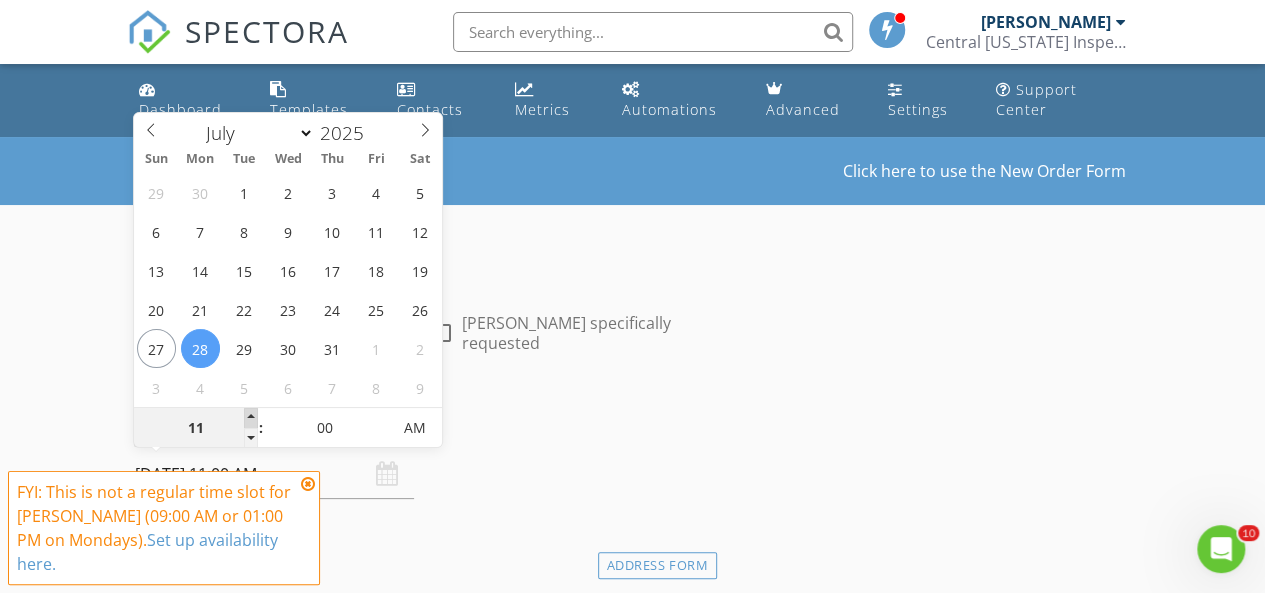 click at bounding box center [251, 418] 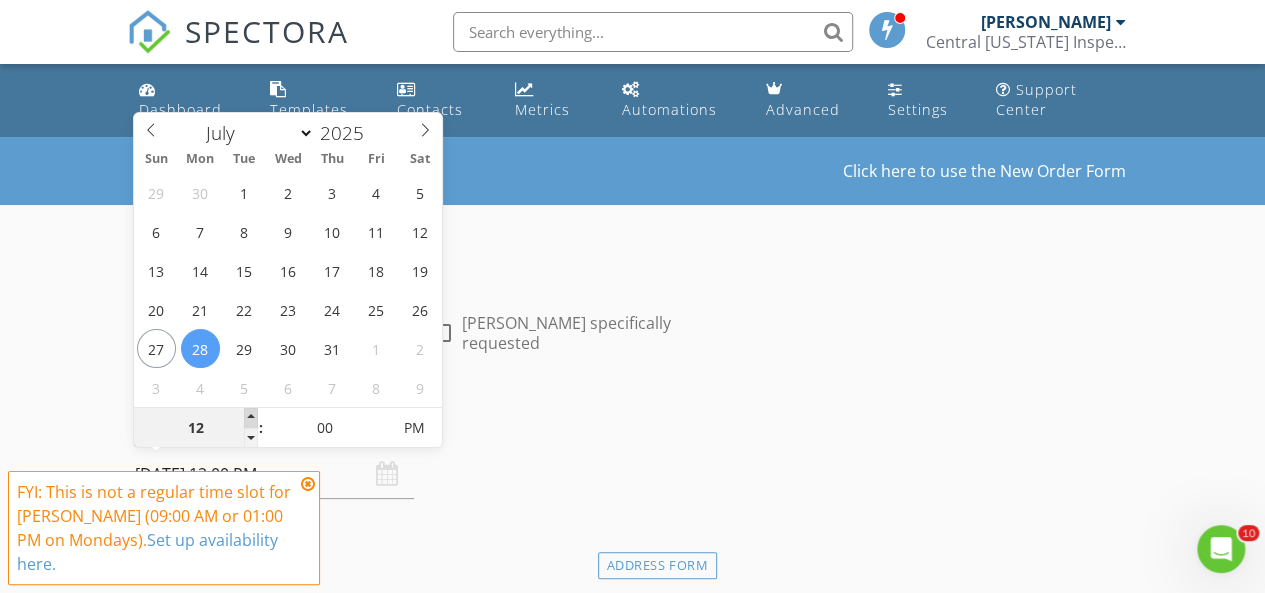 click at bounding box center (251, 418) 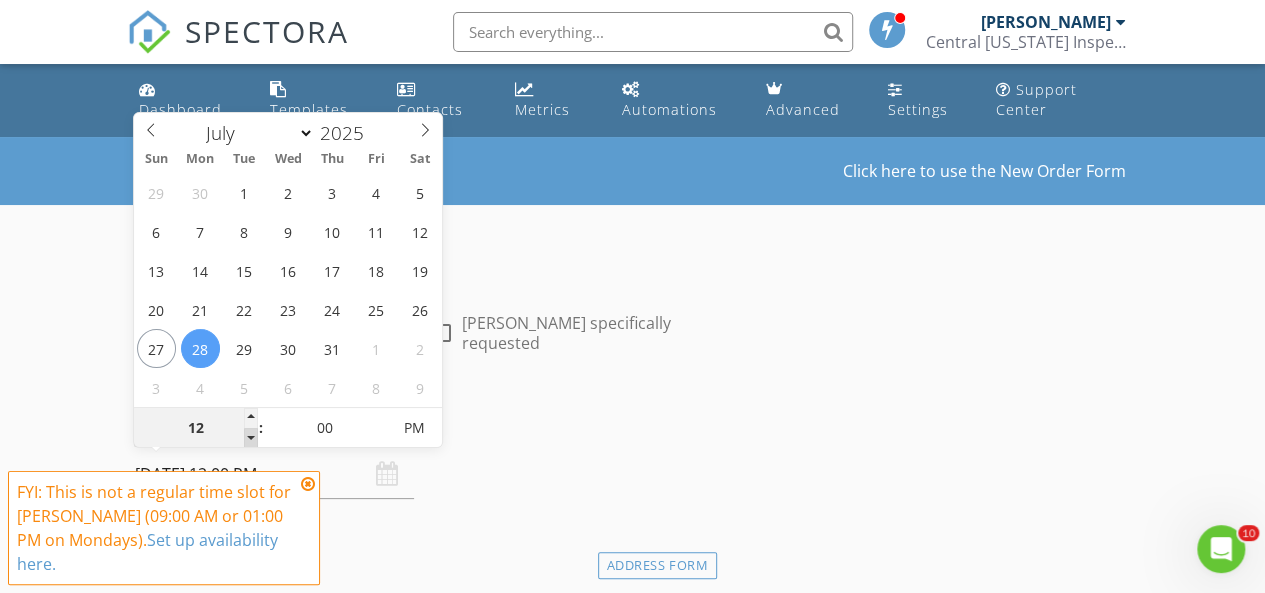 type on "11" 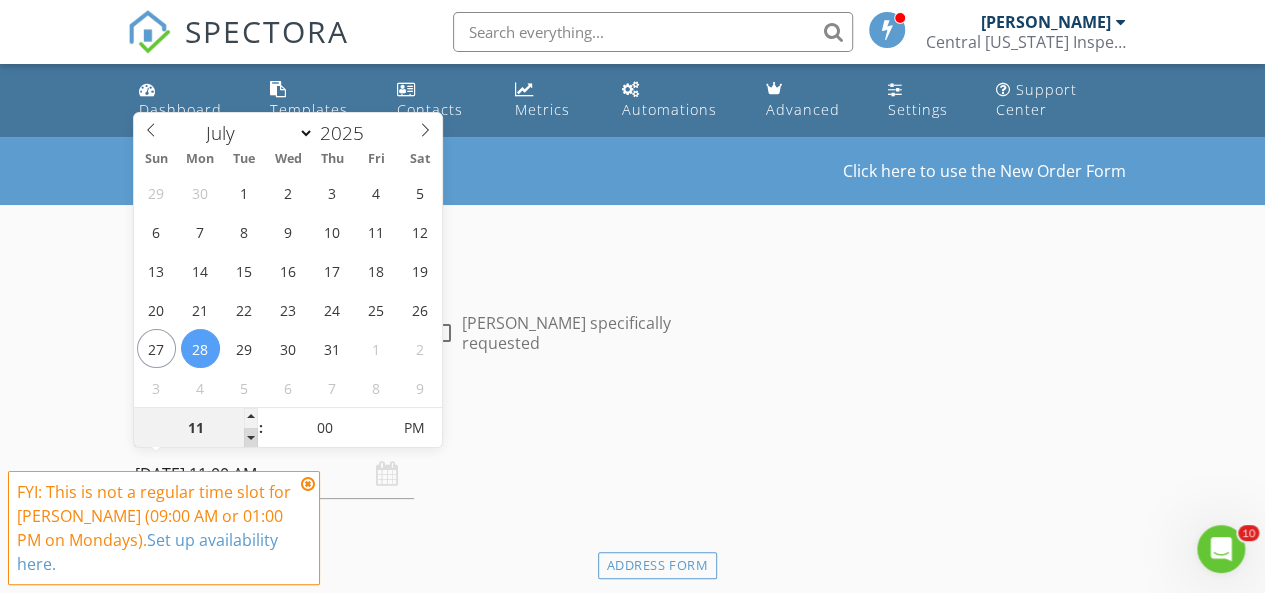 click at bounding box center (251, 438) 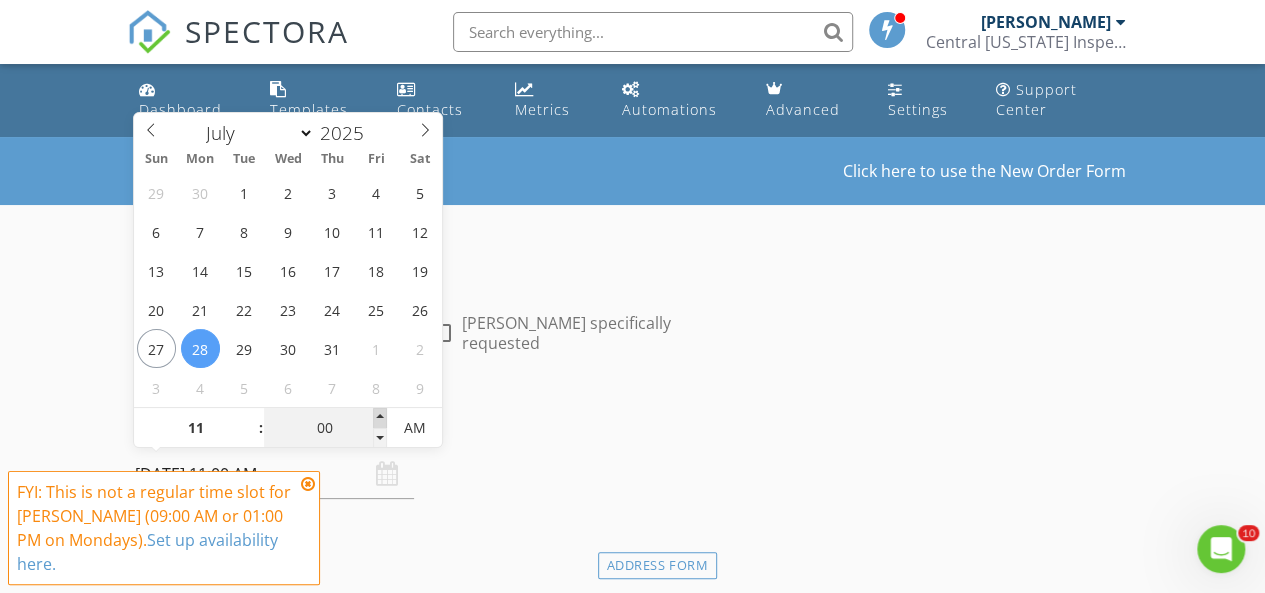 type on "05" 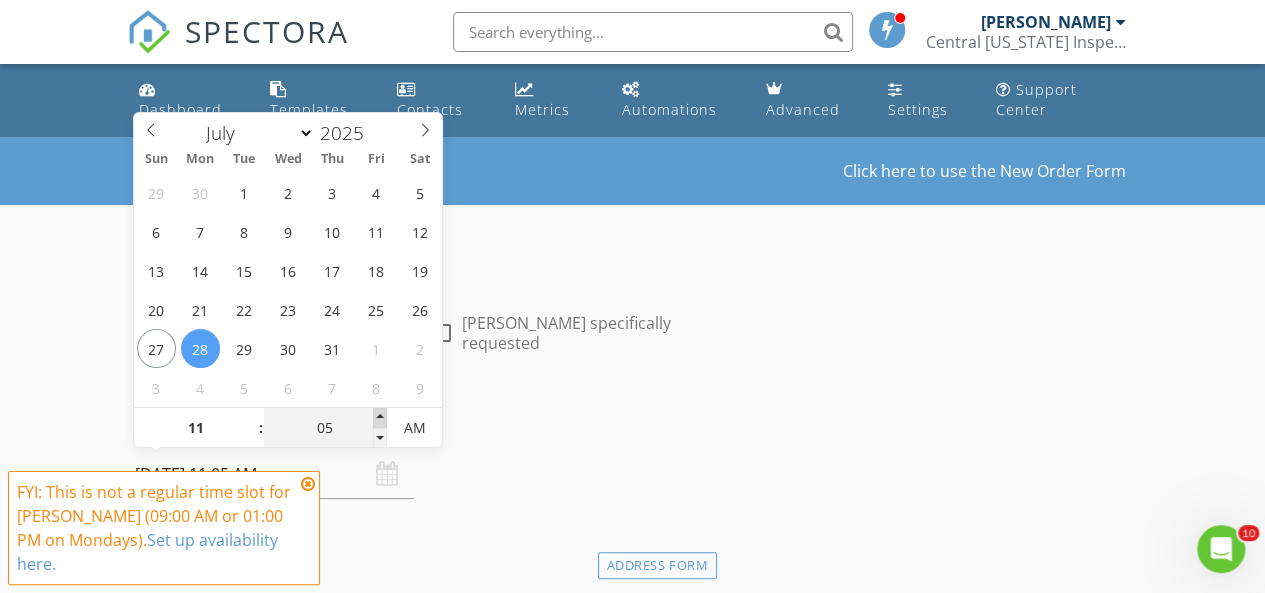 click at bounding box center [380, 418] 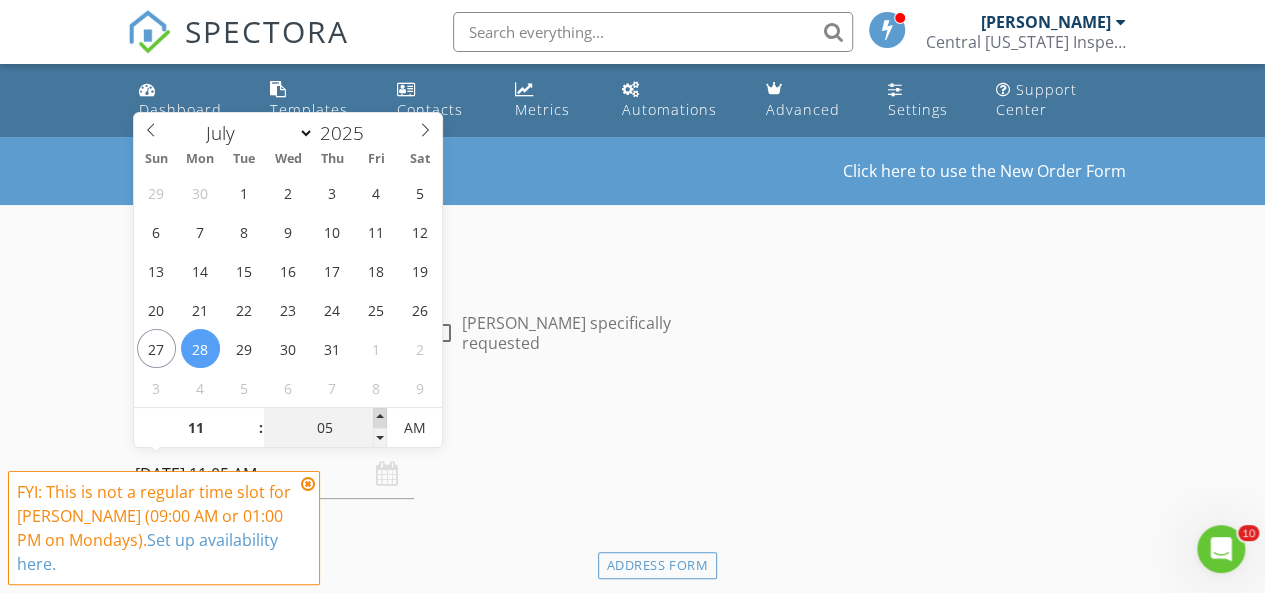 type on "10" 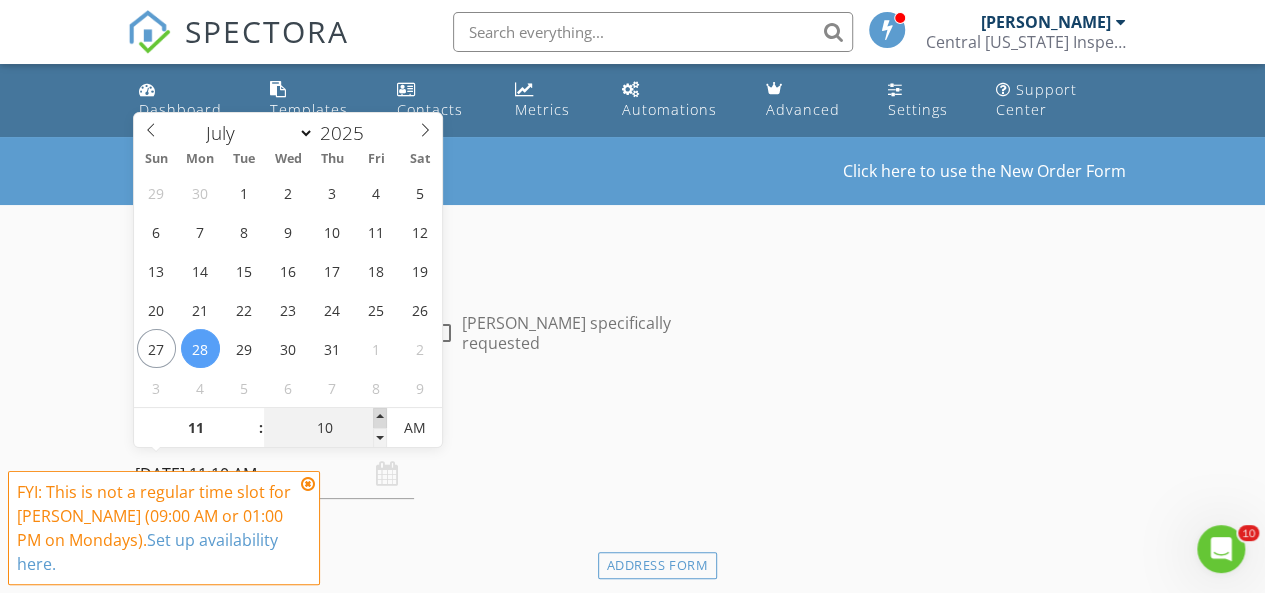 click at bounding box center (380, 418) 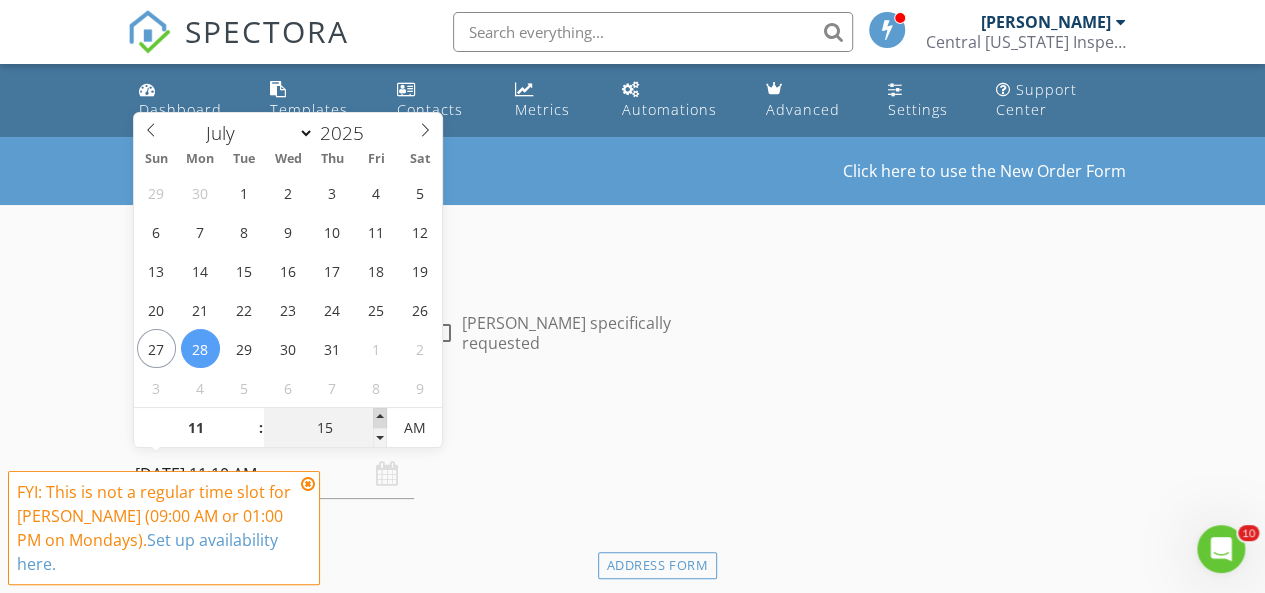 type on "07/28/2025 11:15 AM" 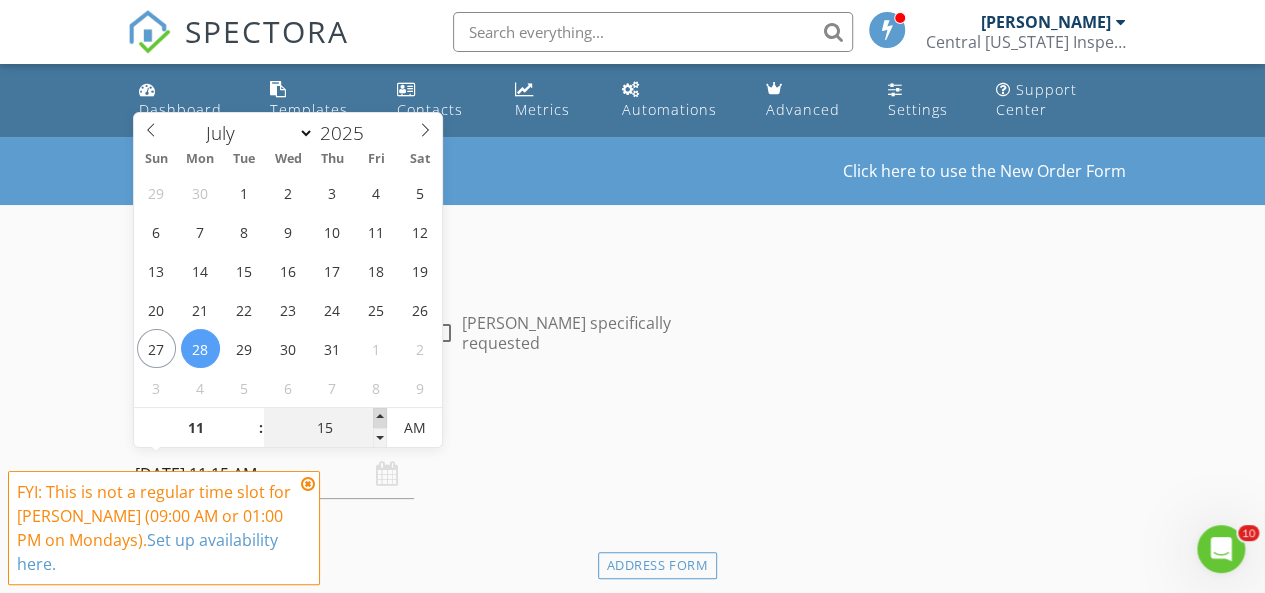 click at bounding box center [380, 418] 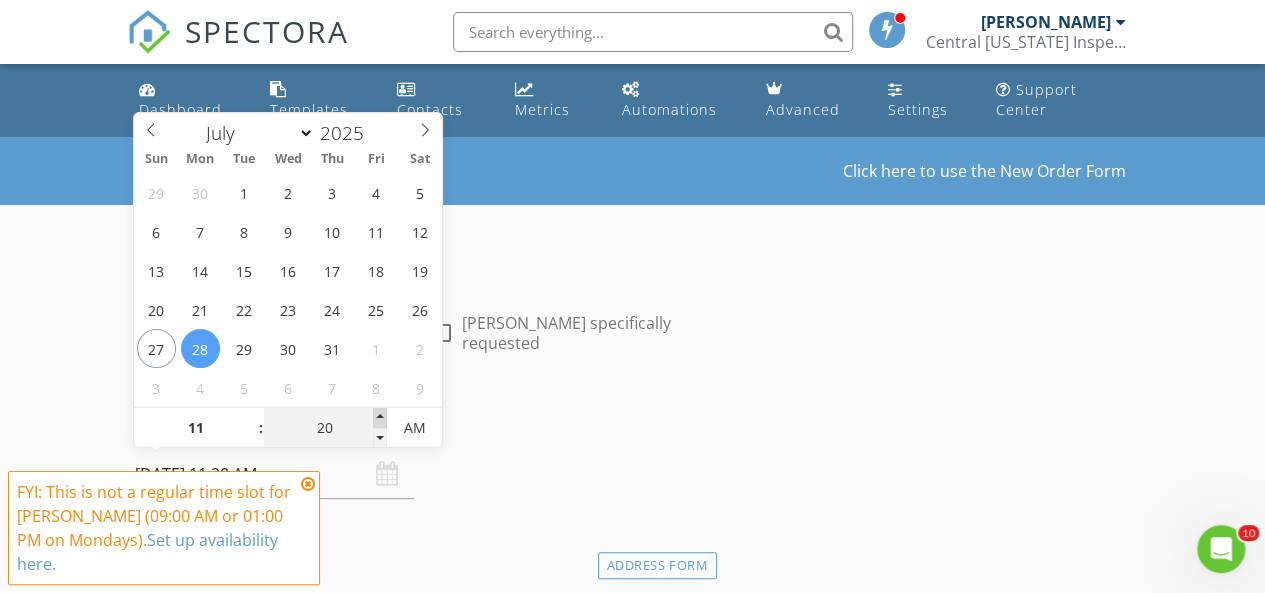 click at bounding box center [380, 418] 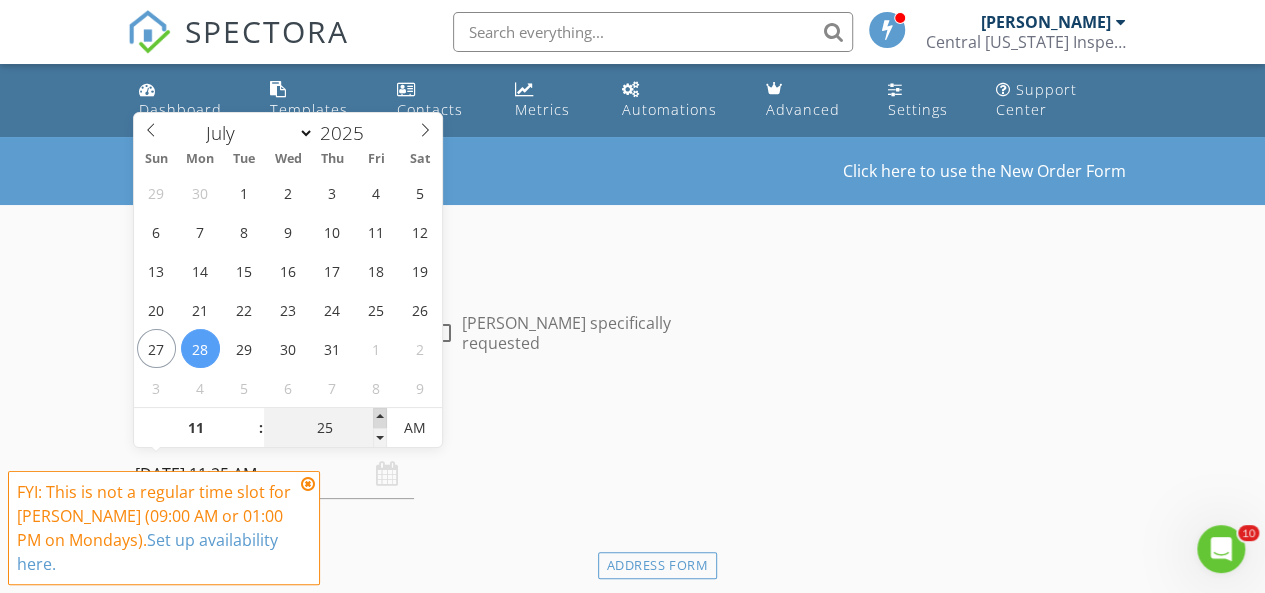 click at bounding box center (380, 418) 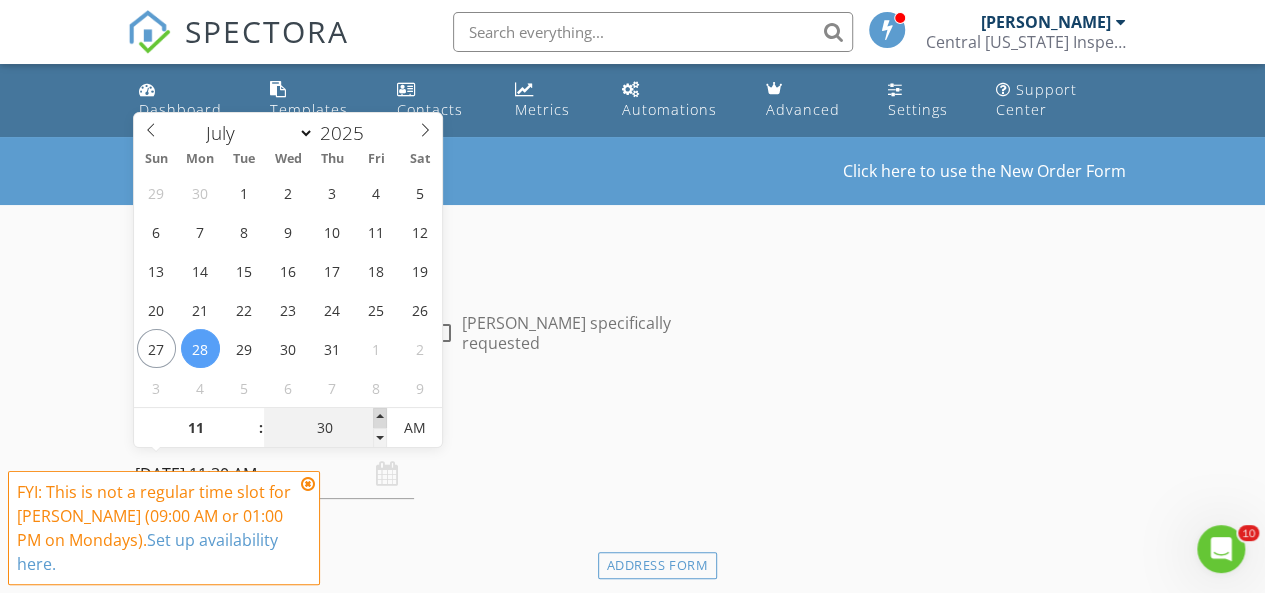 click at bounding box center [380, 418] 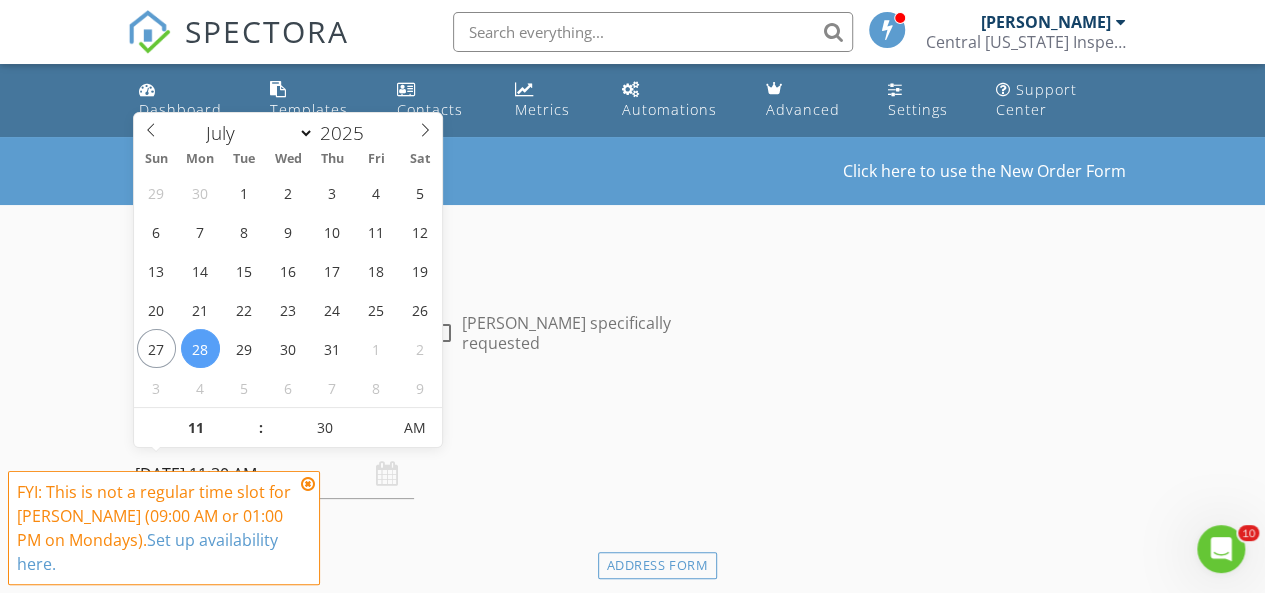 click on "Date/Time" at bounding box center [422, 430] 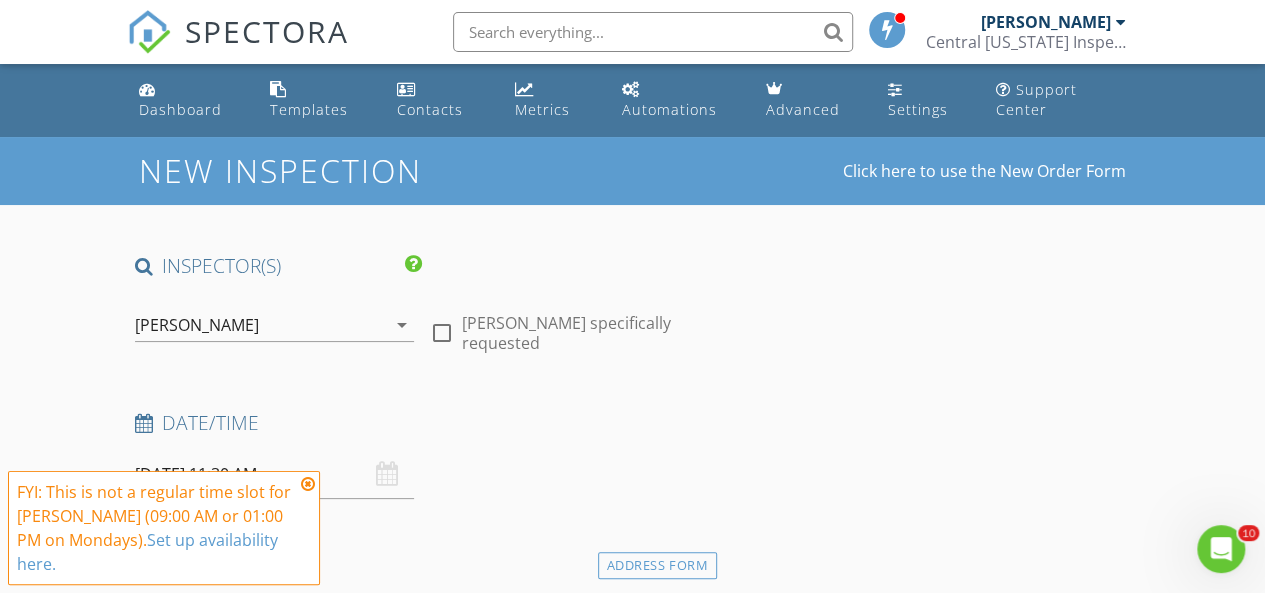 click at bounding box center [308, 484] 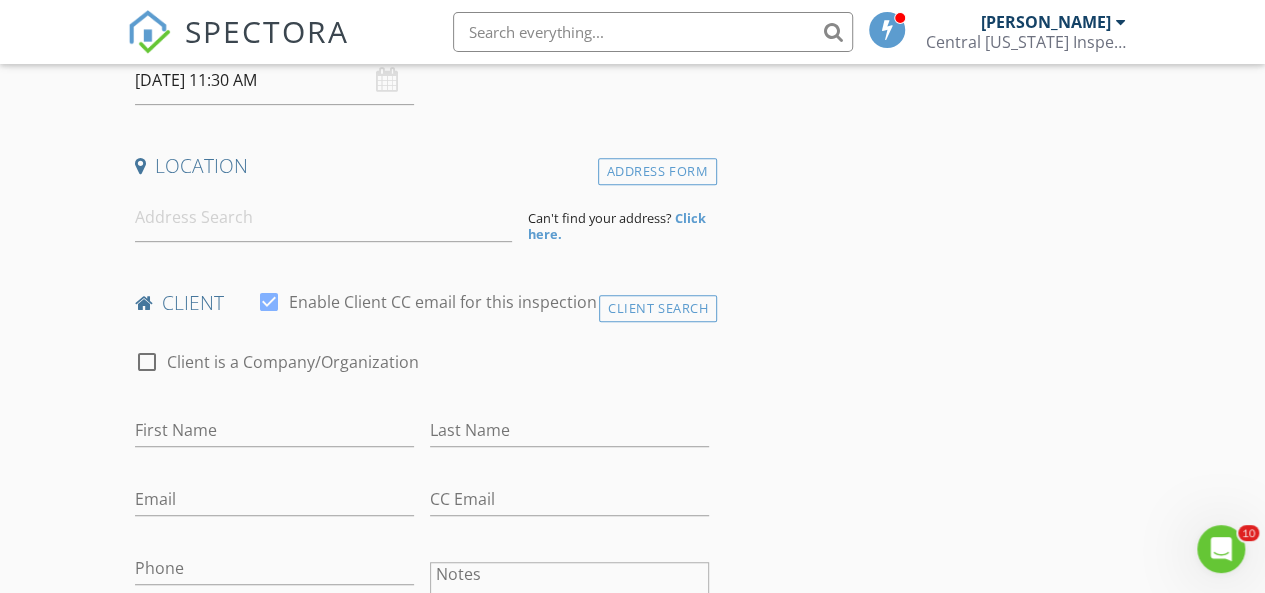 scroll, scrollTop: 402, scrollLeft: 0, axis: vertical 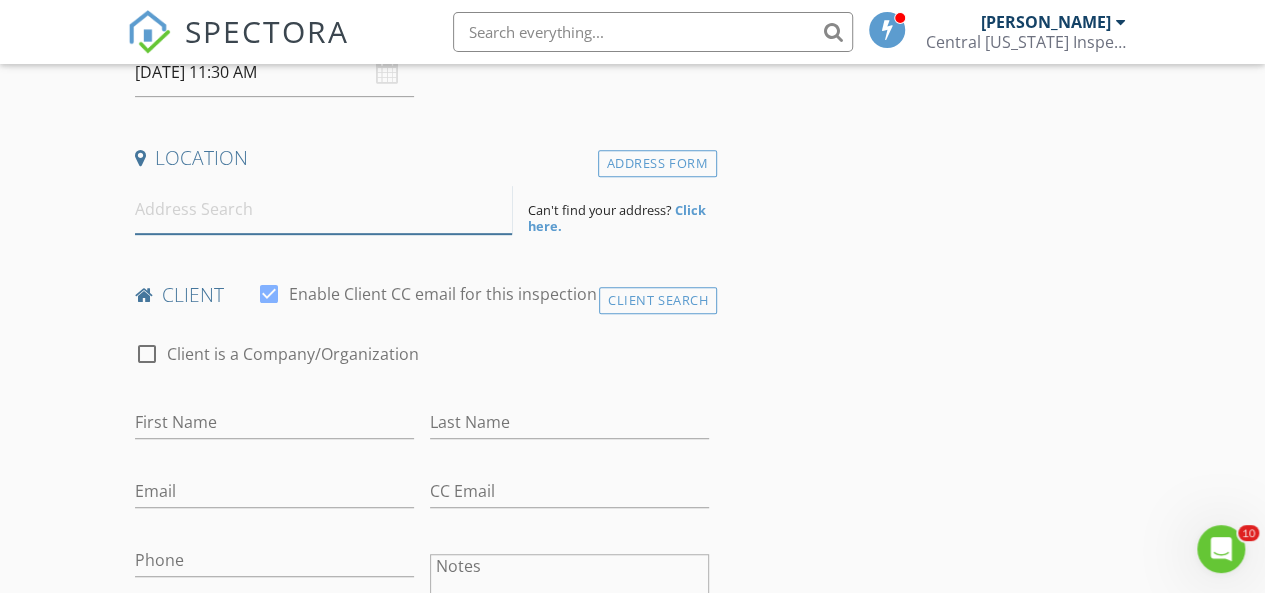 click at bounding box center (324, 209) 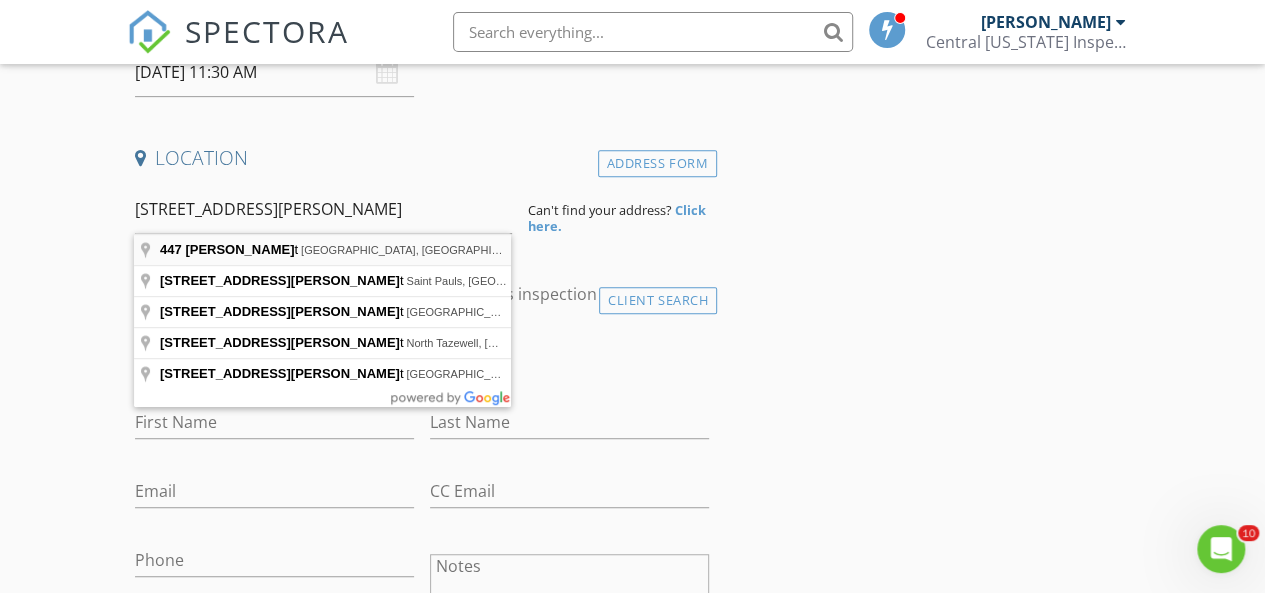 type on "447 Joshua Street, New Bloomfield, MO, USA" 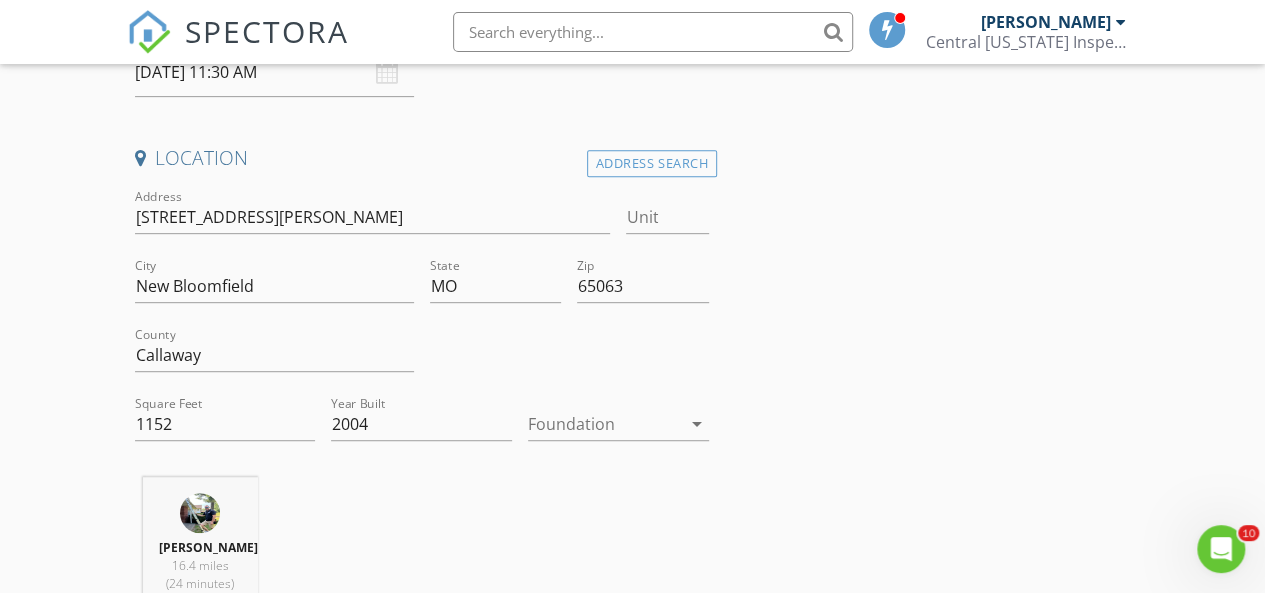 click at bounding box center (604, 424) 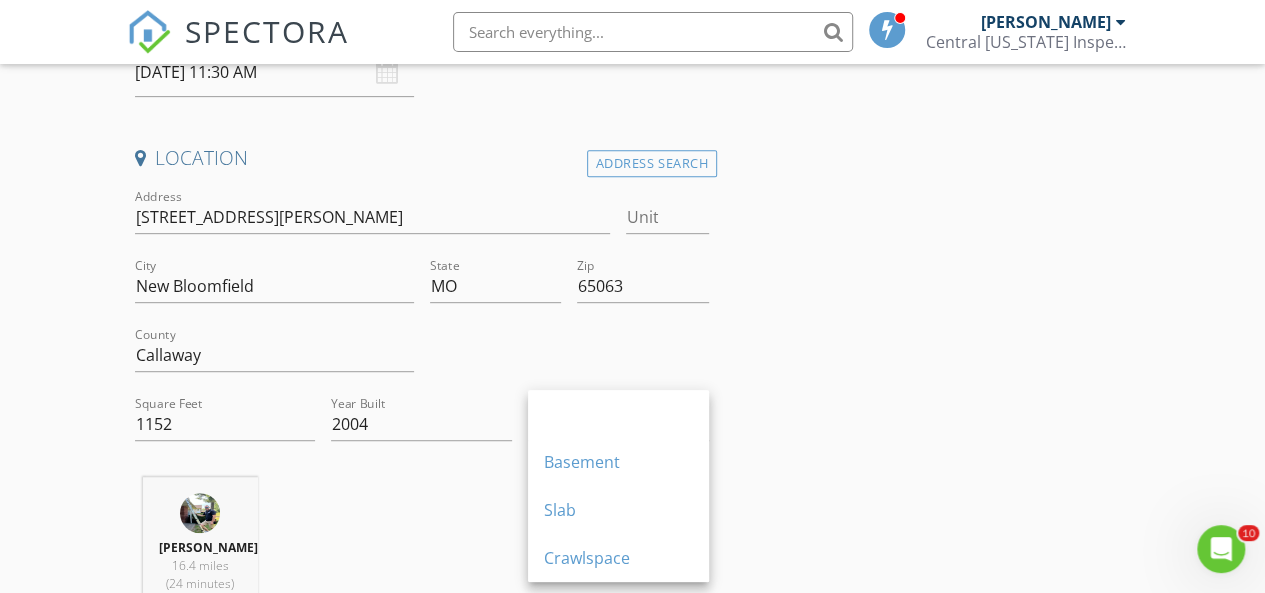 click at bounding box center [618, 414] 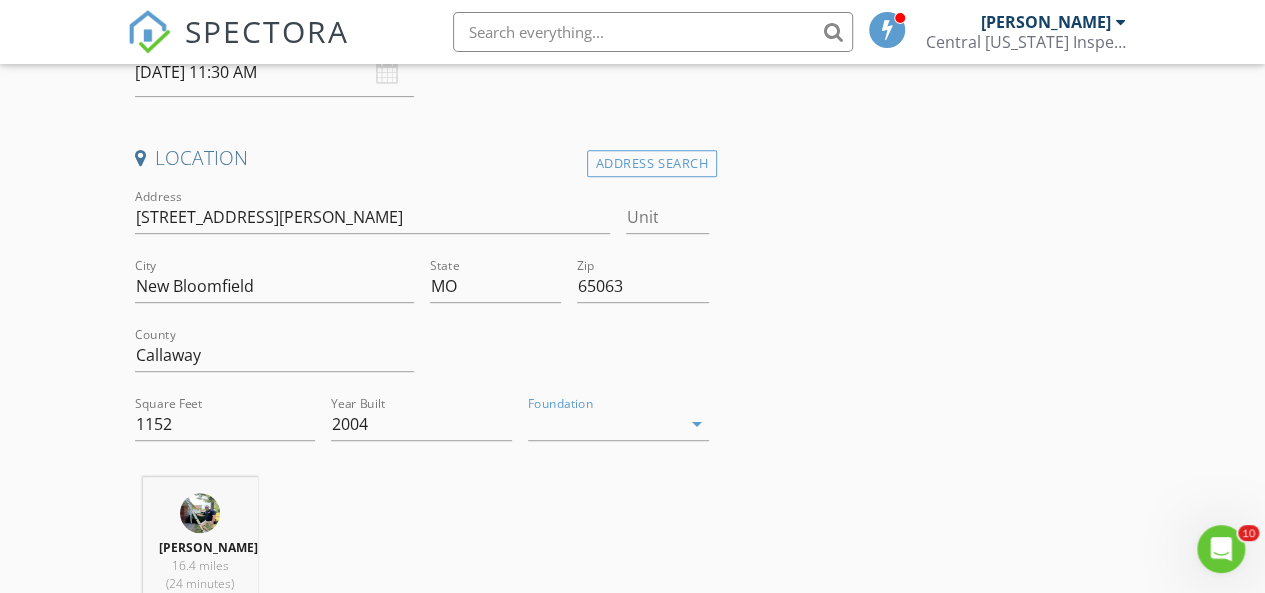 click at bounding box center [604, 424] 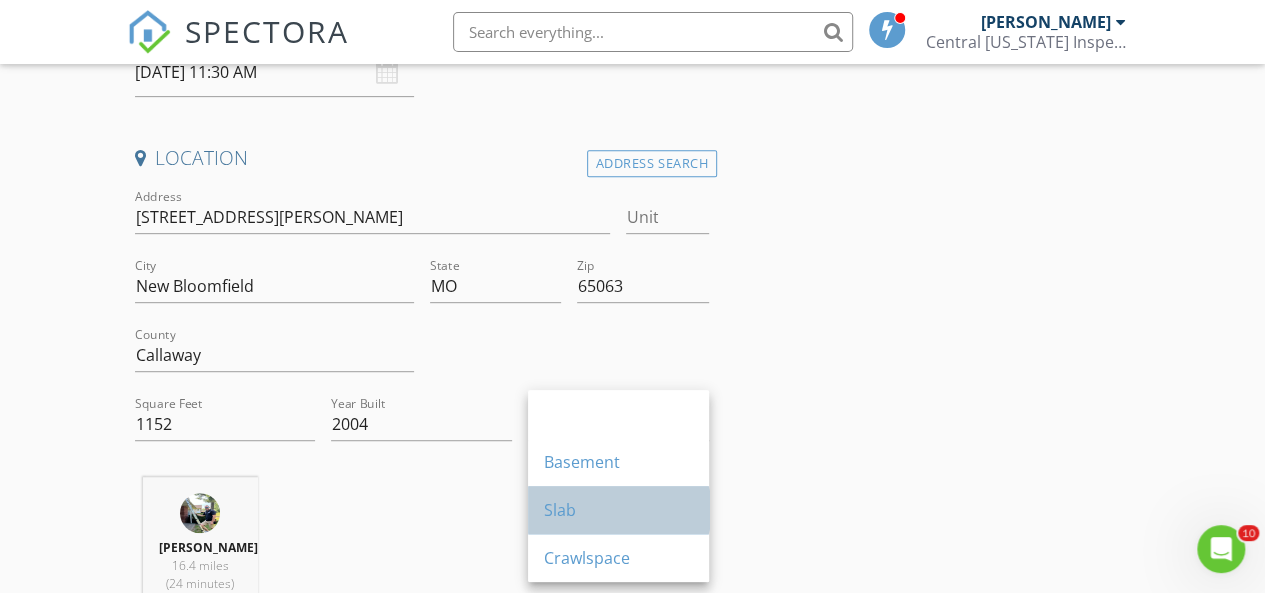 click on "Slab" at bounding box center [618, 510] 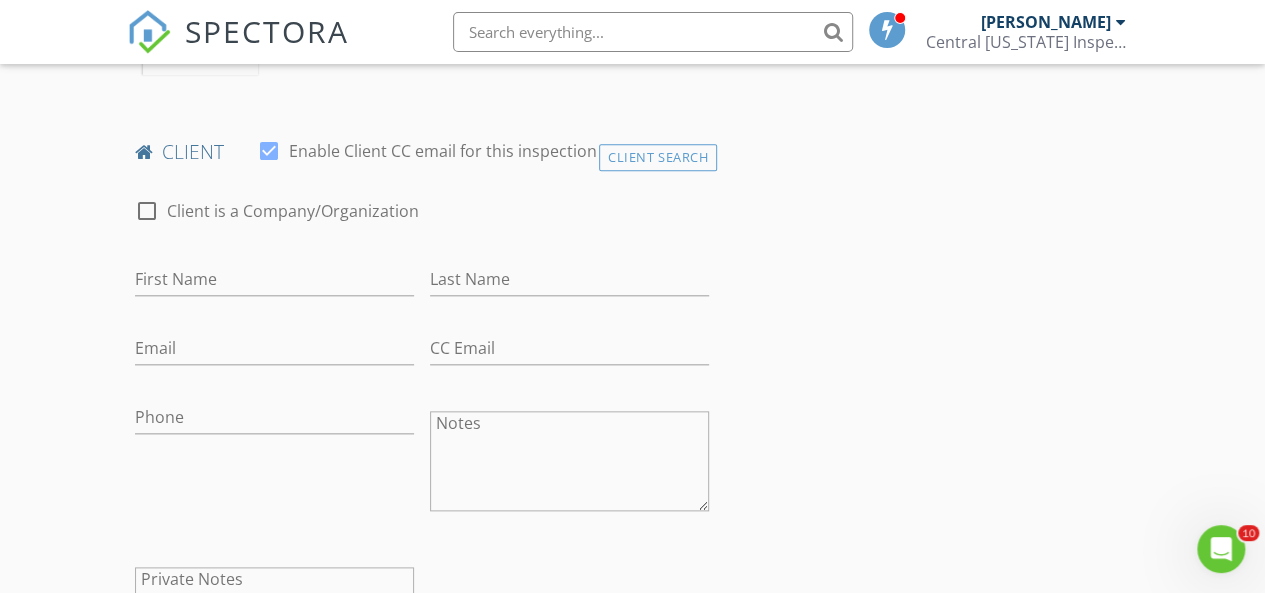 scroll, scrollTop: 1086, scrollLeft: 0, axis: vertical 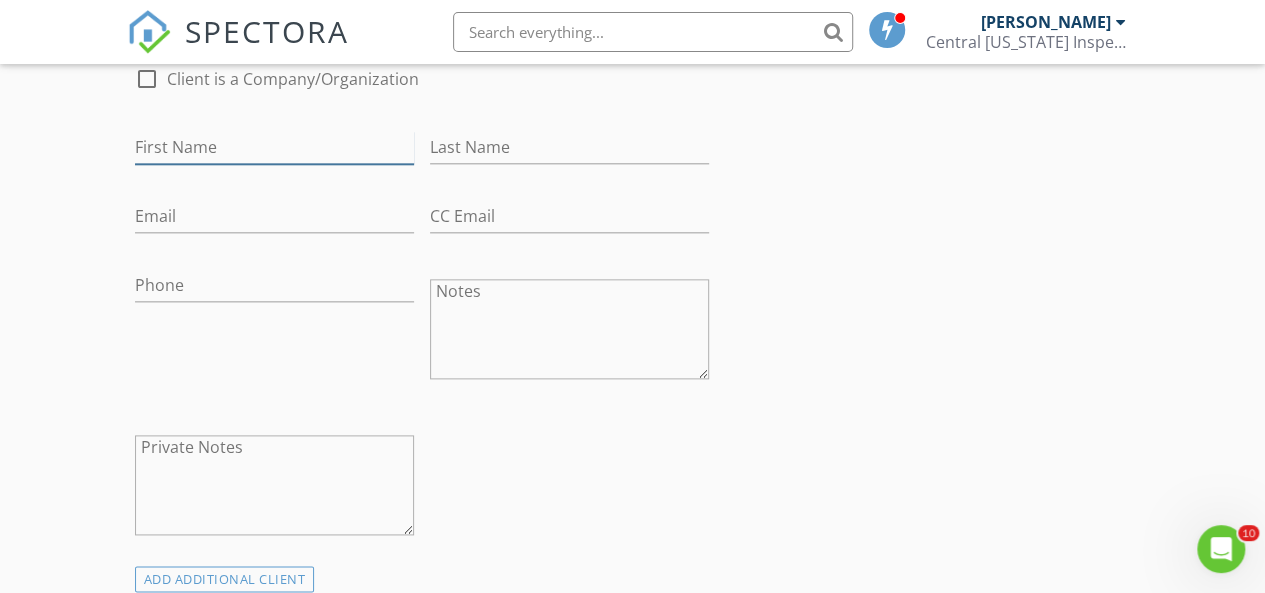 click on "First Name" at bounding box center (274, 147) 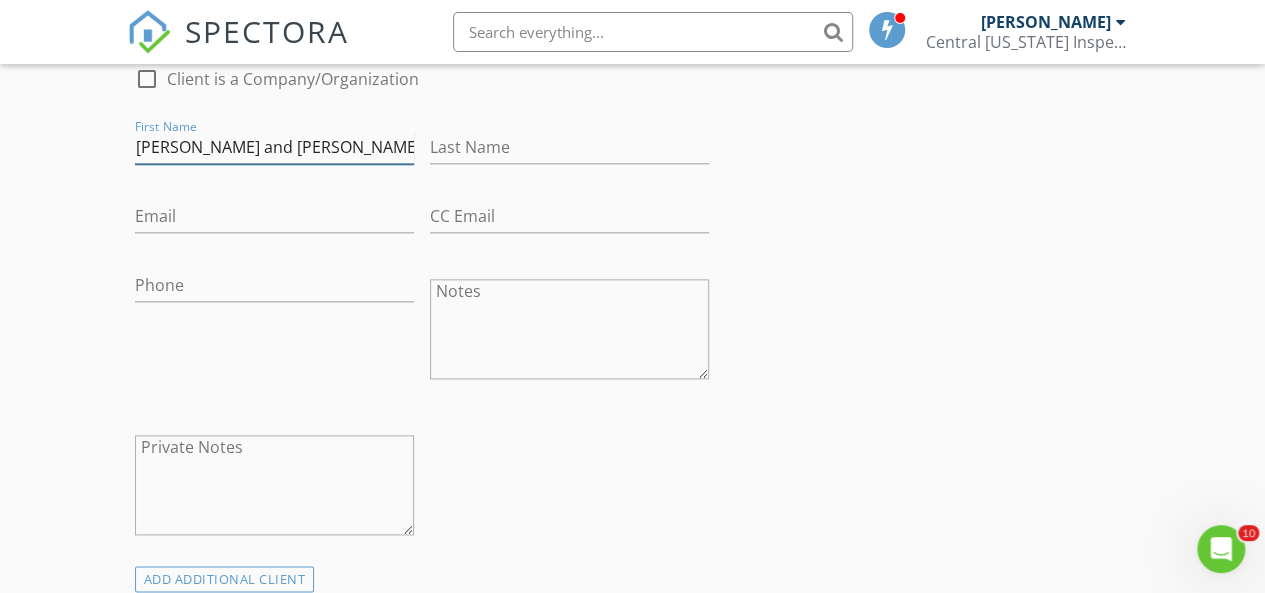 type on "[PERSON_NAME] and [PERSON_NAME]" 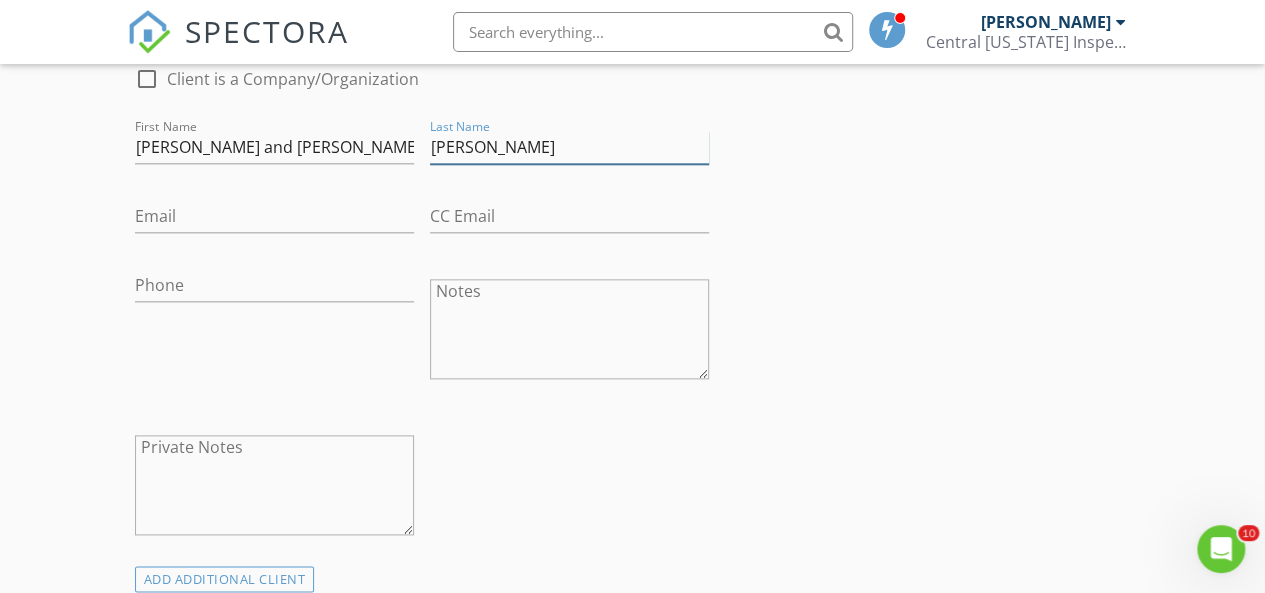 type on "[PERSON_NAME]" 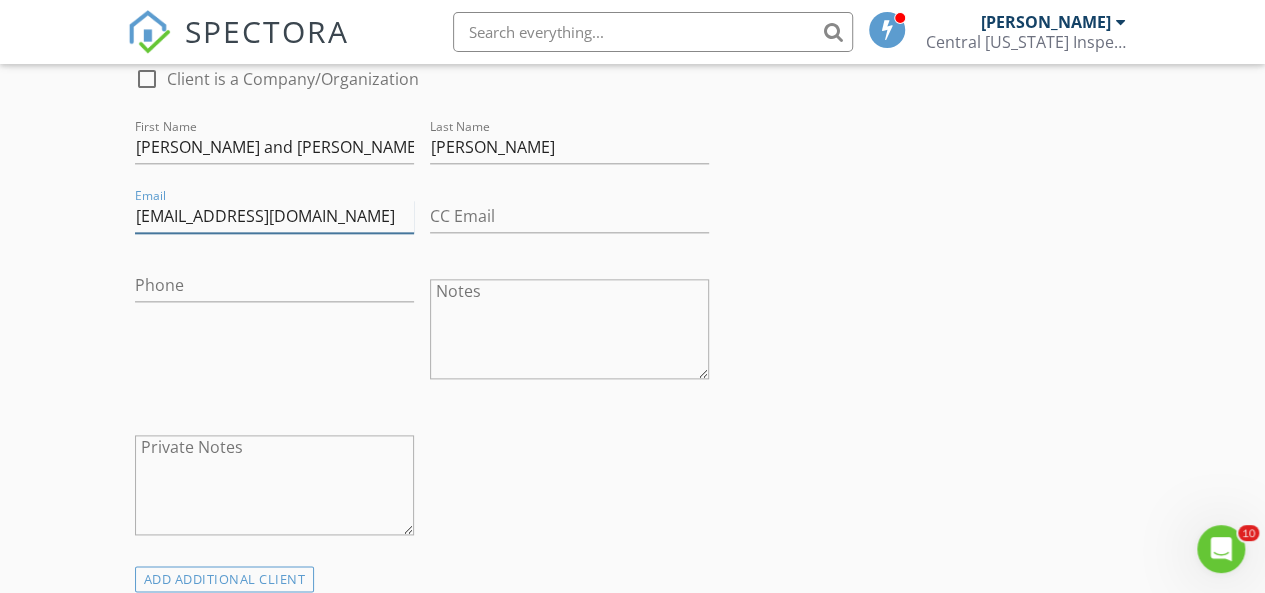 type on "[EMAIL_ADDRESS][DOMAIN_NAME]" 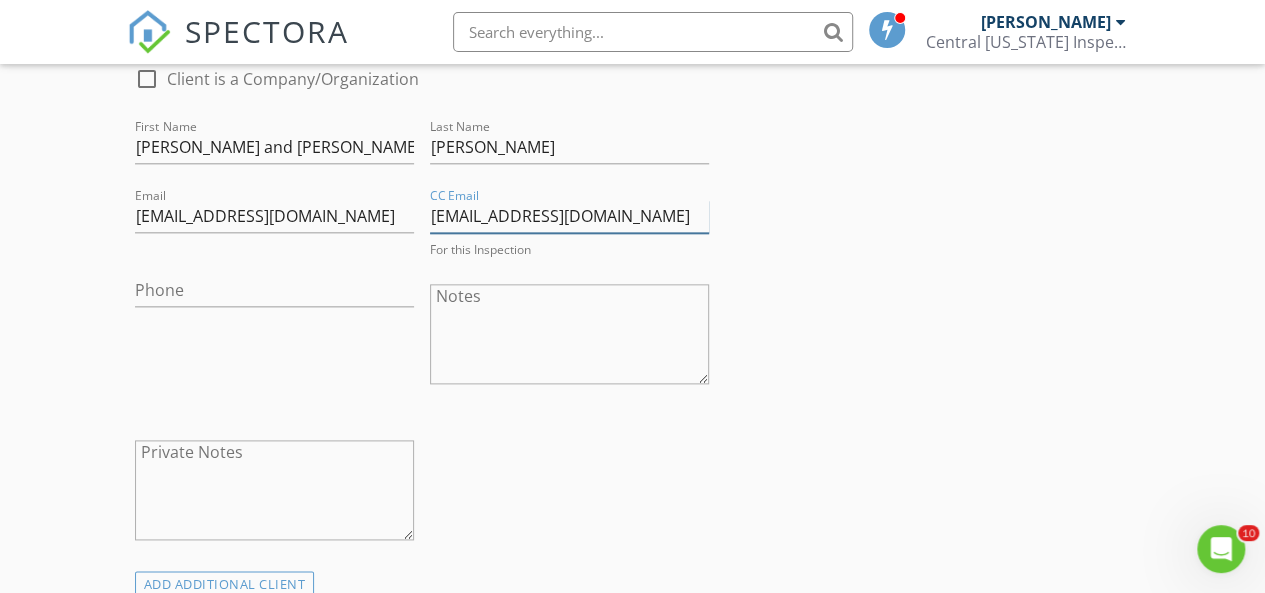 type on "[EMAIL_ADDRESS][DOMAIN_NAME]" 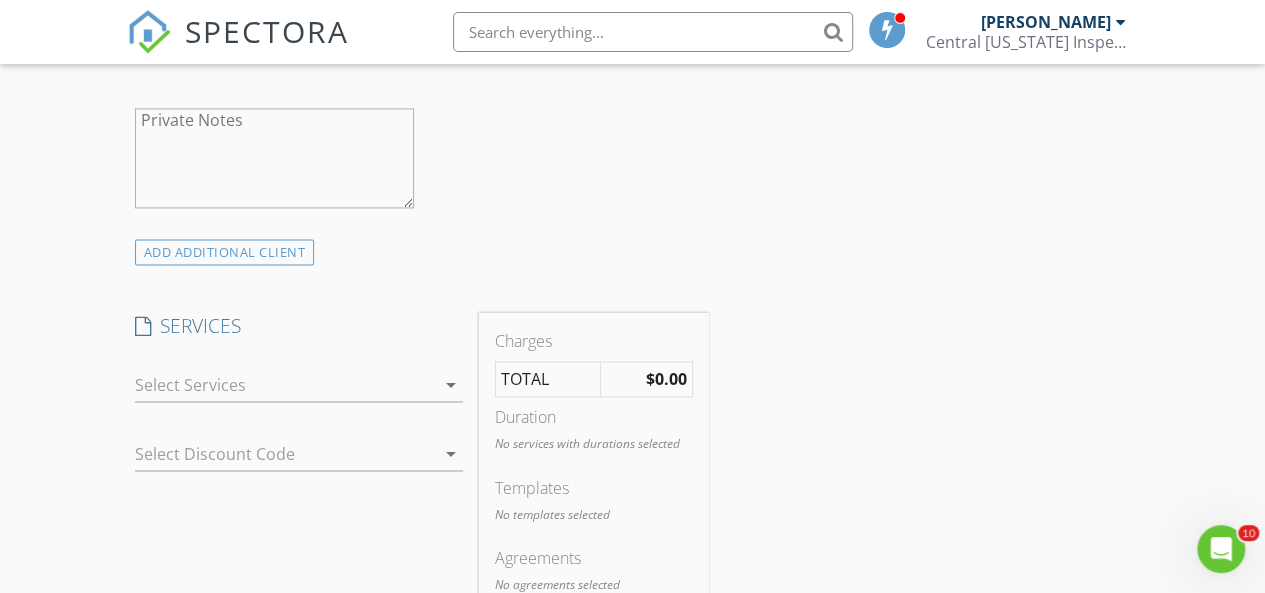 scroll, scrollTop: 1448, scrollLeft: 0, axis: vertical 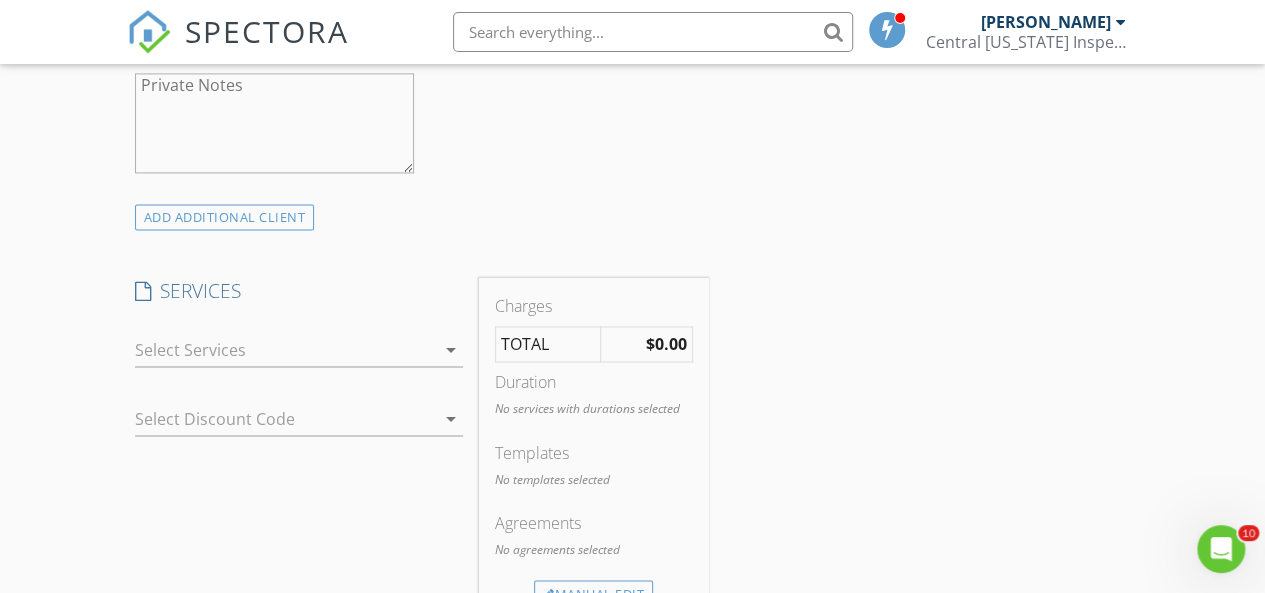 type on "[PHONE_NUMBER]" 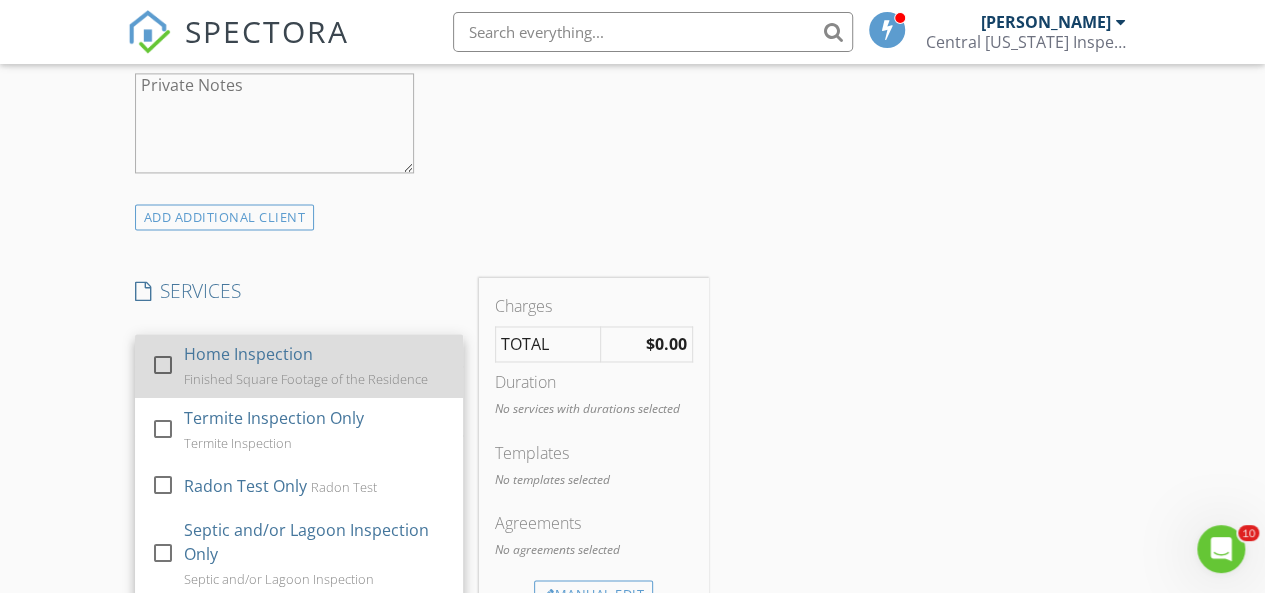 click on "Home Inspection" at bounding box center (247, 354) 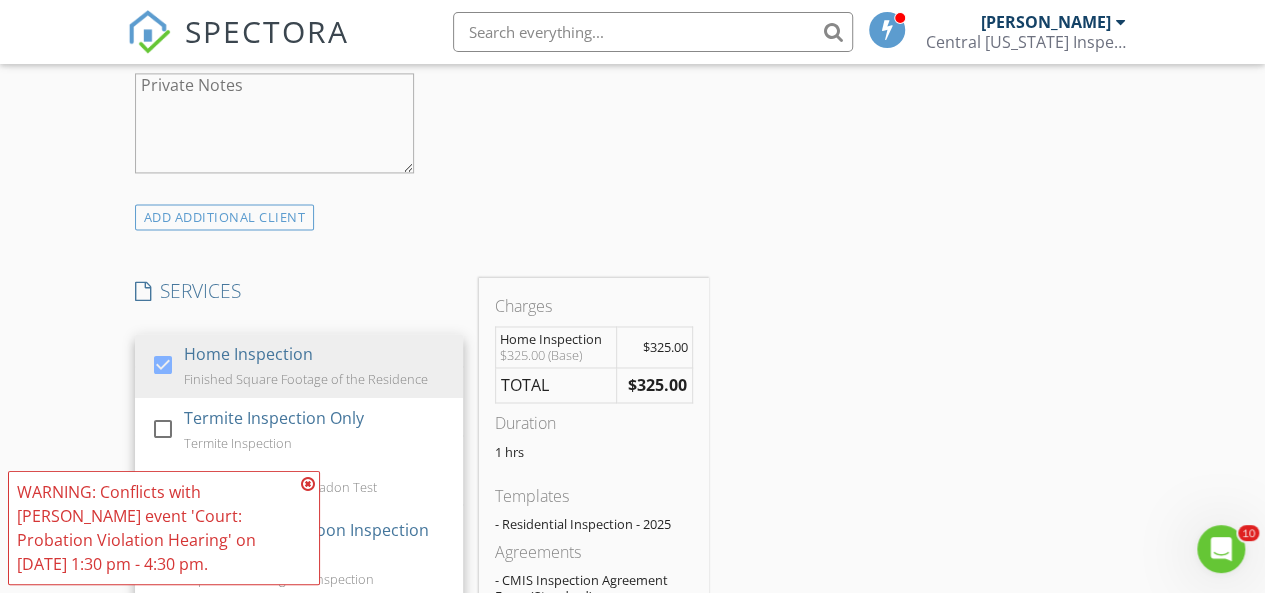 click on "INSPECTOR(S)
check_box   Zachary Carey   PRIMARY   Zachary Carey arrow_drop_down   check_box_outline_blank Zachary Carey specifically requested
Date/Time
07/28/2025 11:30 AM
Location
Address Search       Address 447 Joshua St   Unit   City New Bloomfield   State MO   Zip 65063   County Callaway     Square Feet 1152   Year Built 2004   Foundation Slab arrow_drop_down     Zachary Carey     16.4 miles     (24 minutes)
client
check_box Enable Client CC email for this inspection   Client Search     check_box_outline_blank Client is a Company/Organization     First Name Jacob and Rachel   Last Name Eickhorst   Email jeickhorst23@gmail.com   CC Email rachelejckhorst@gmail.com   Phone 573-220-2922           Notes   Private Notes
ADD ADDITIONAL client
SERVICES
check_box" at bounding box center (633, 501) 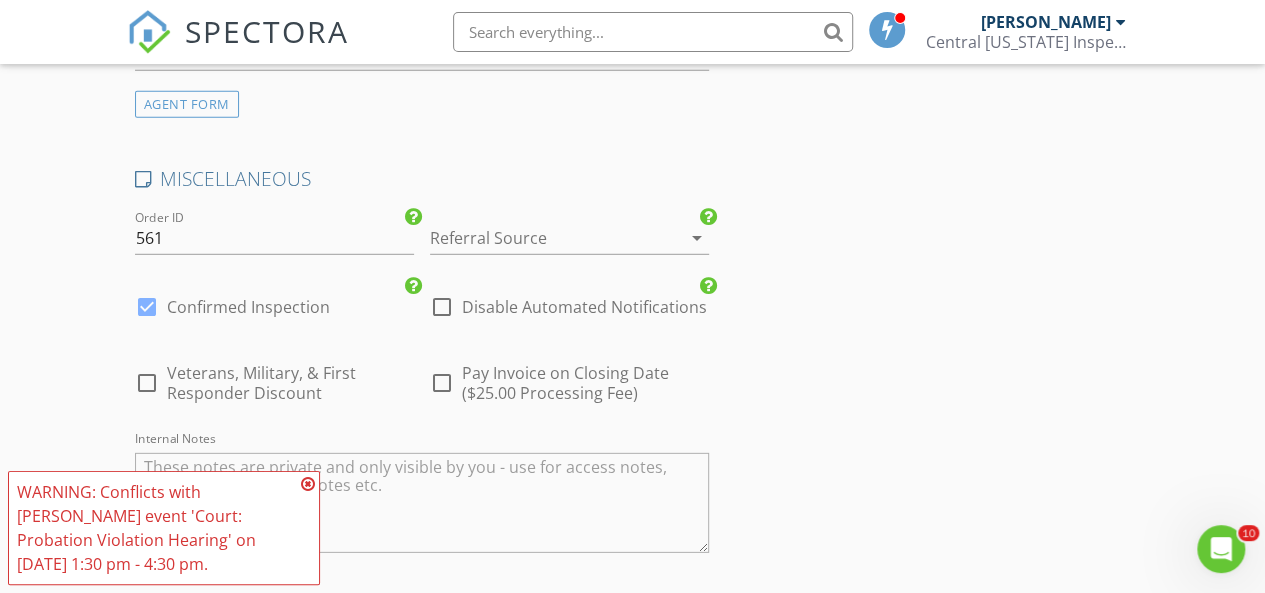 scroll, scrollTop: 2754, scrollLeft: 0, axis: vertical 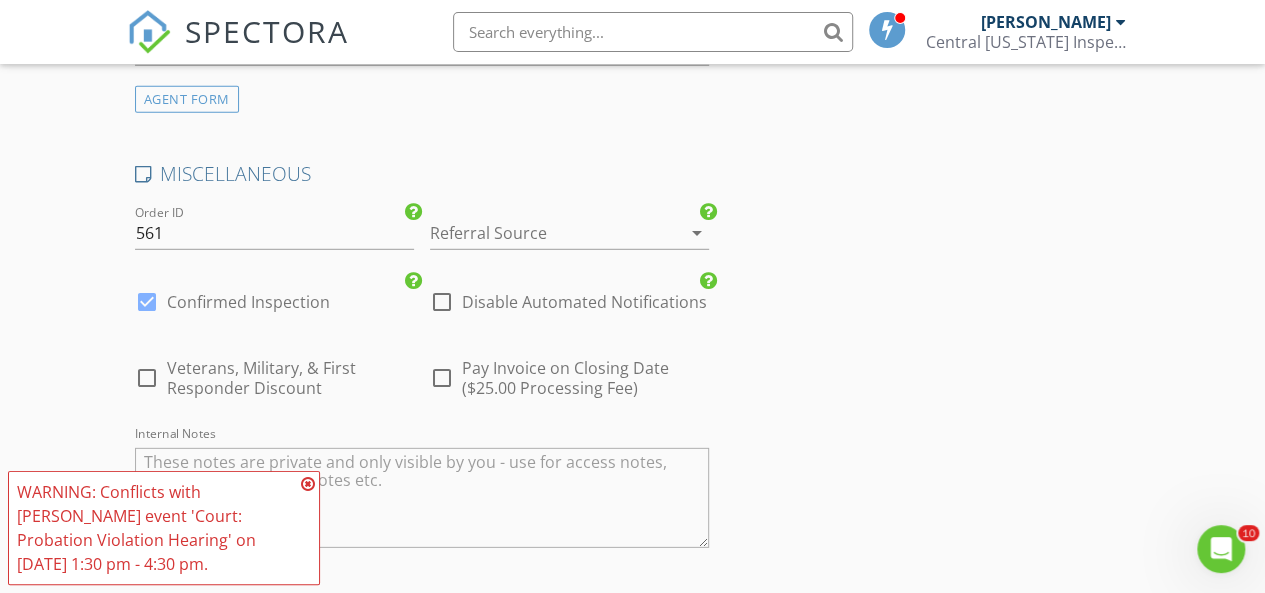 click at bounding box center [541, 233] 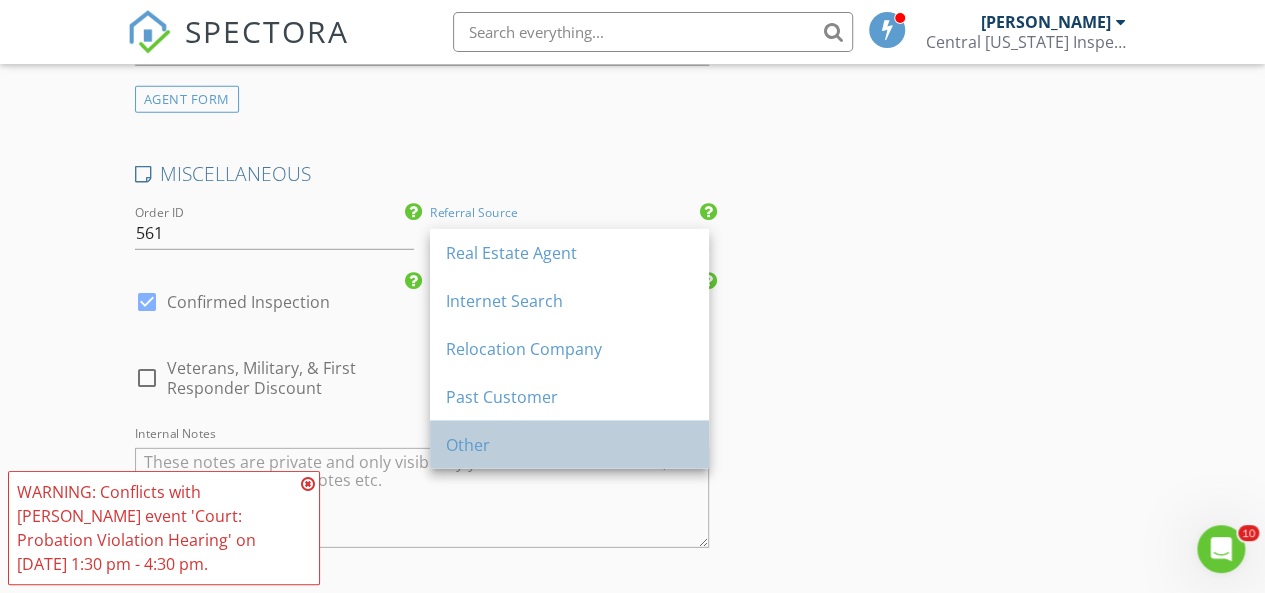 click on "Other" at bounding box center [569, 445] 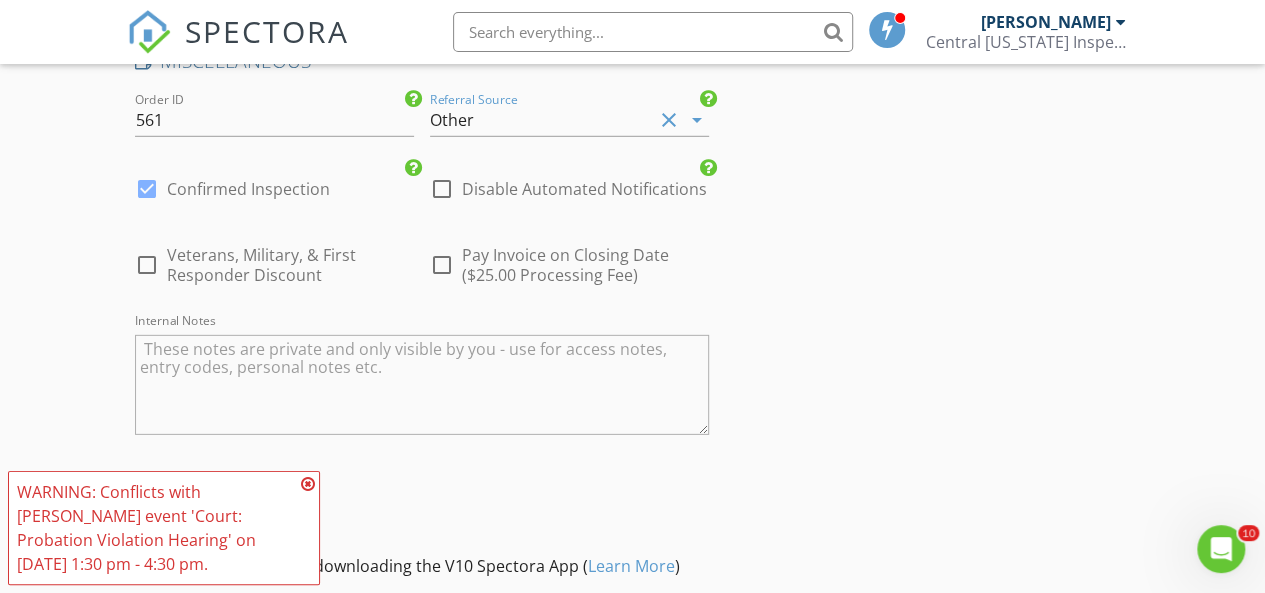scroll, scrollTop: 3022, scrollLeft: 0, axis: vertical 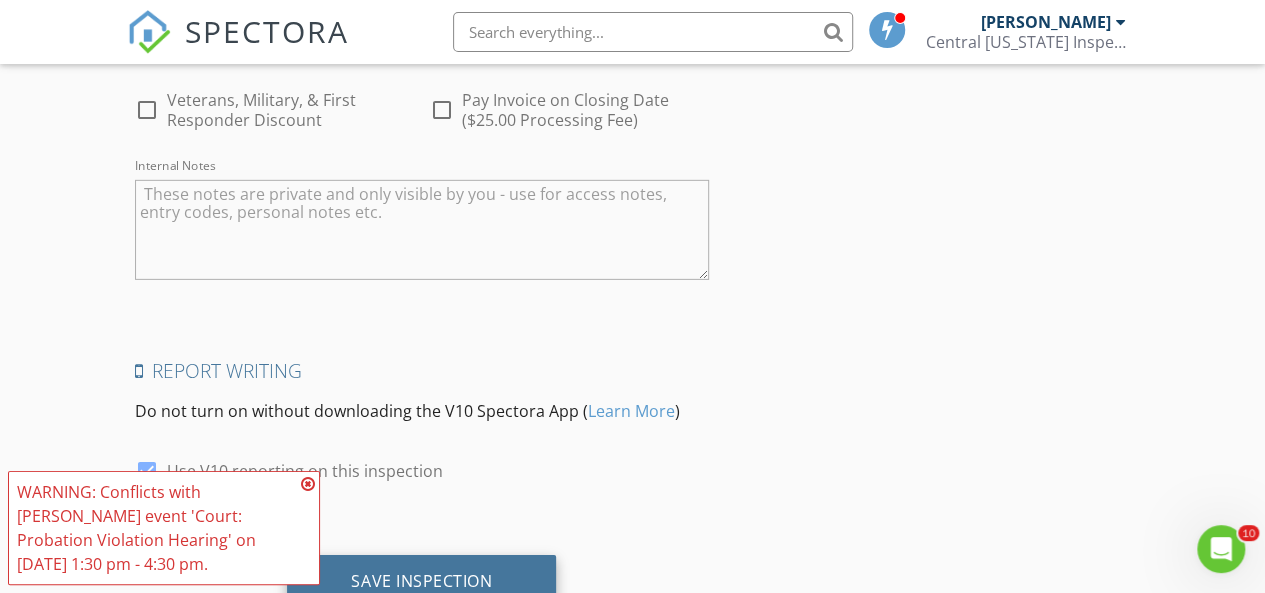 click on "Save Inspection" at bounding box center (421, 582) 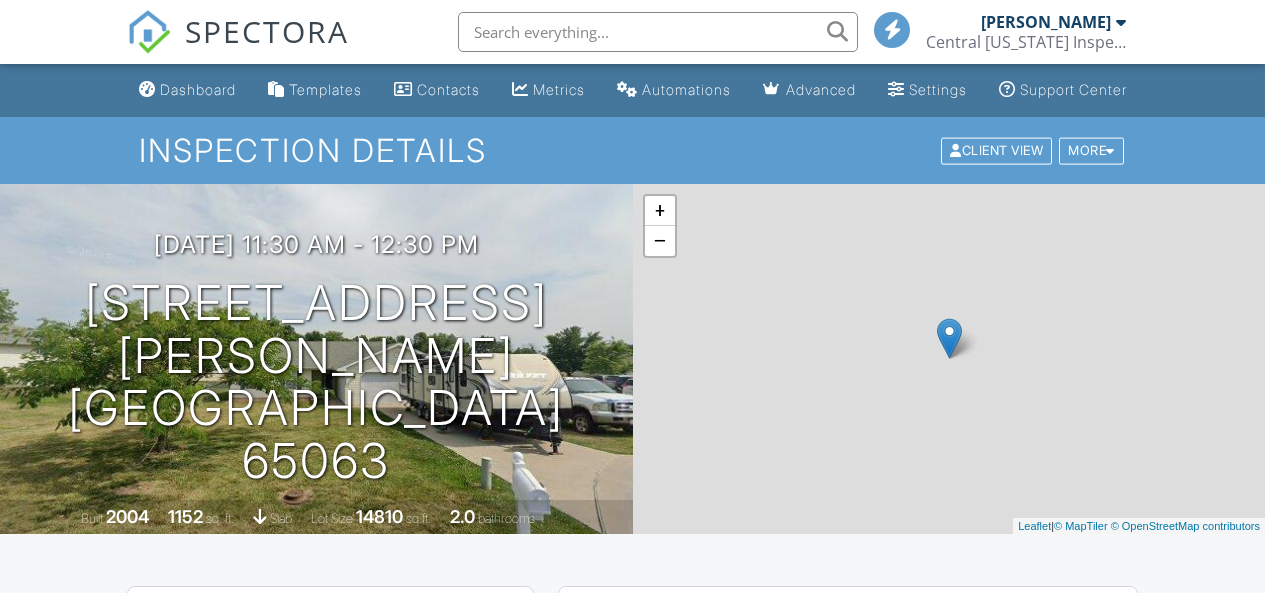 scroll, scrollTop: 0, scrollLeft: 0, axis: both 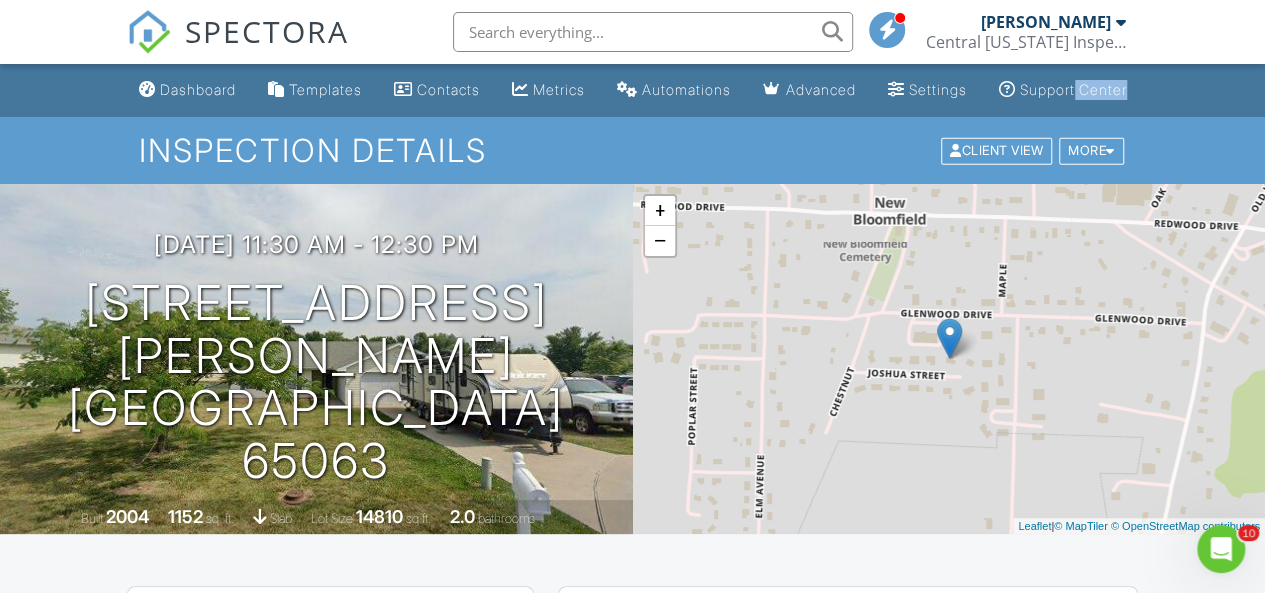 drag, startPoint x: 1264, startPoint y: 71, endPoint x: 1264, endPoint y: 111, distance: 40 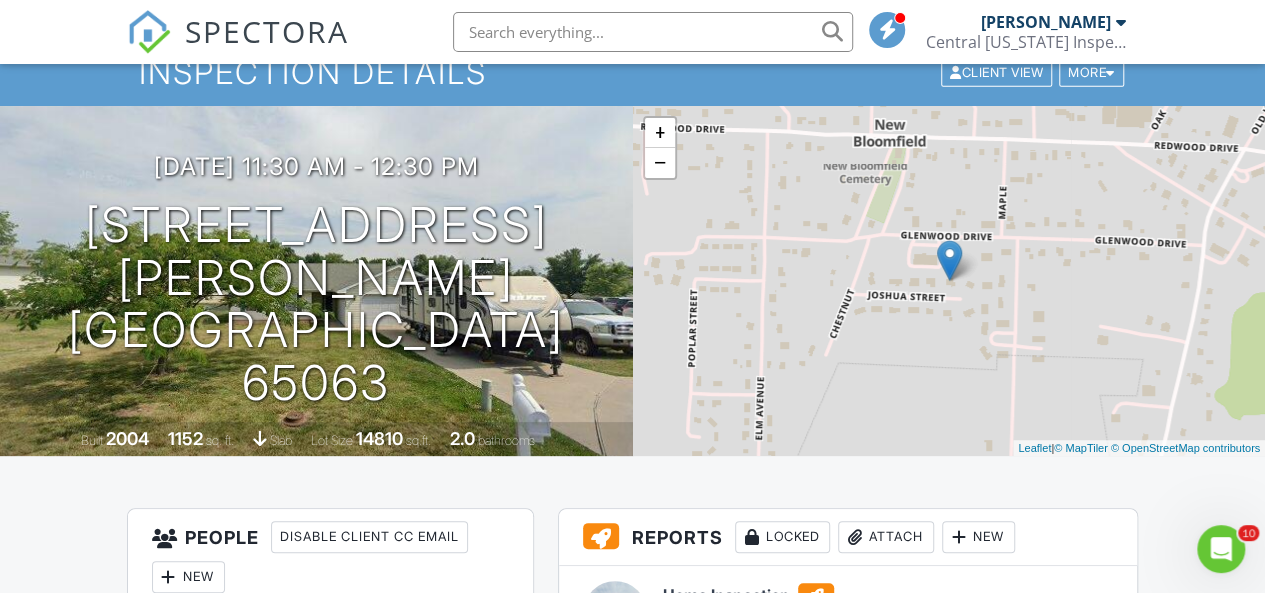 scroll, scrollTop: 110, scrollLeft: 0, axis: vertical 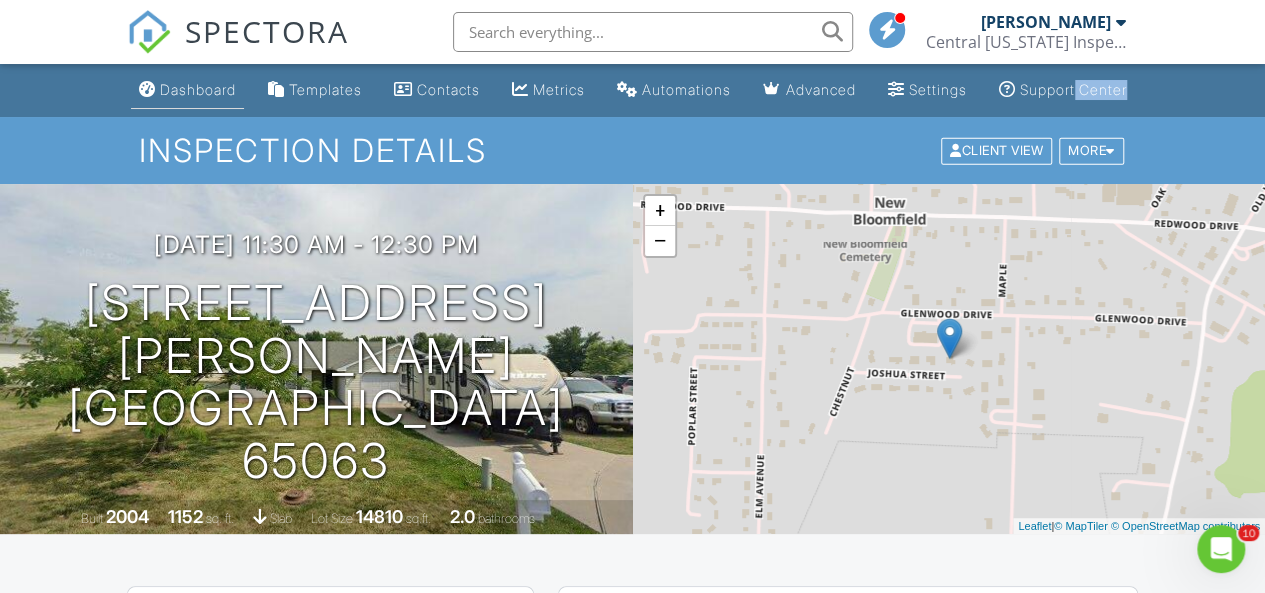 click on "Dashboard" at bounding box center (198, 89) 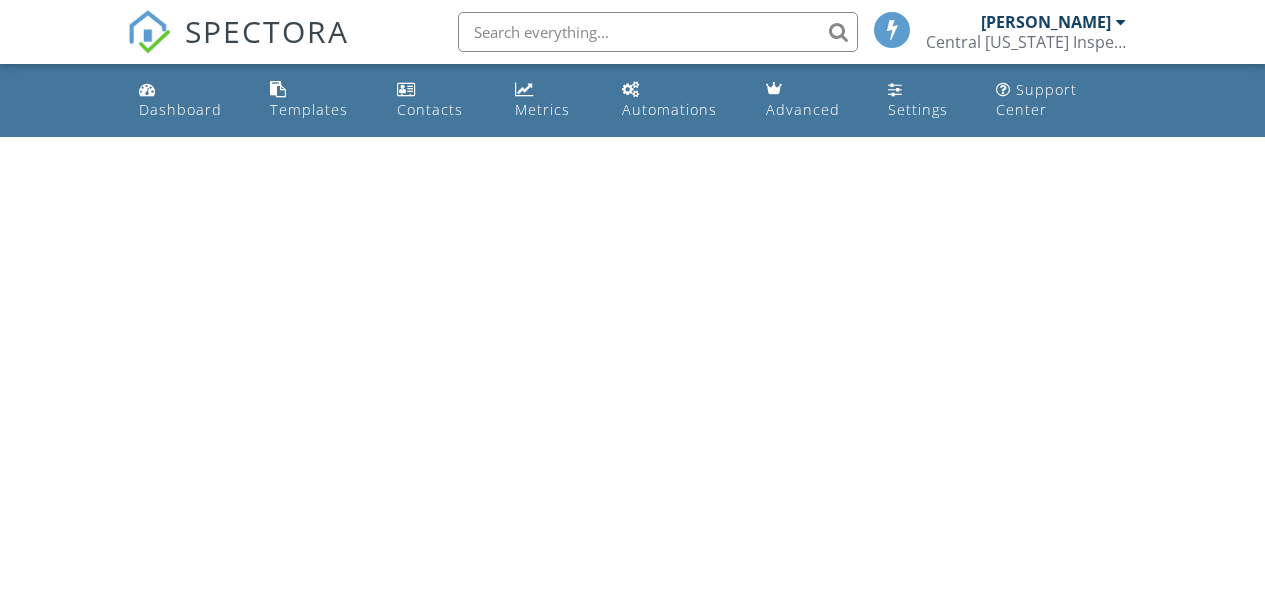 scroll, scrollTop: 0, scrollLeft: 0, axis: both 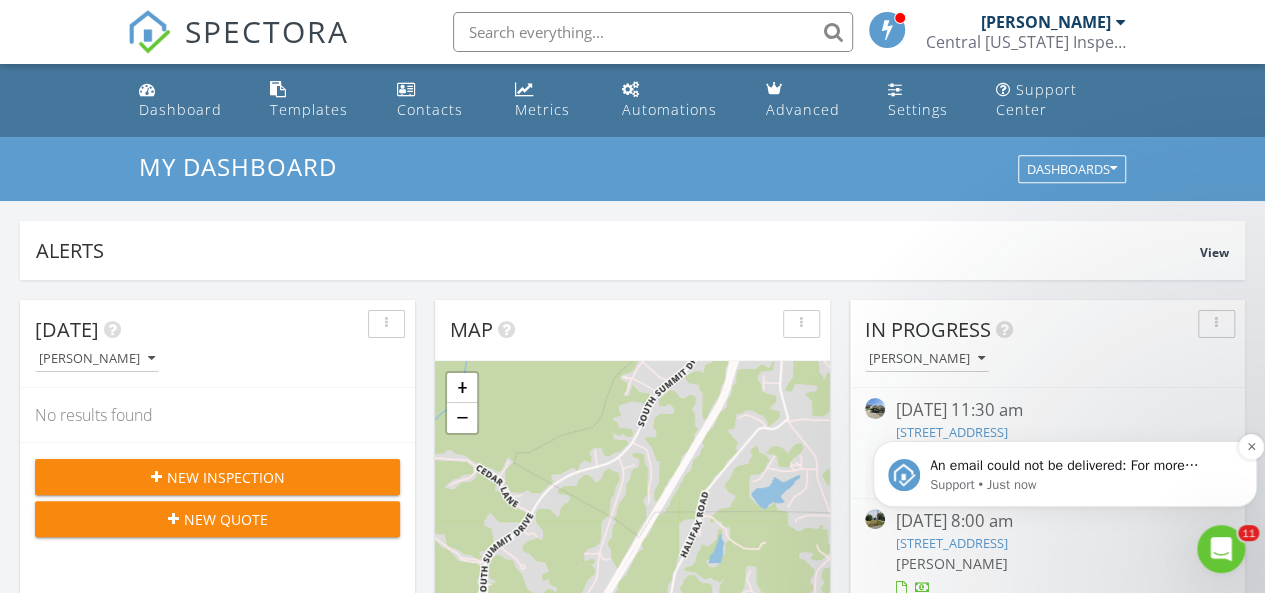 click on "Support • Just now" at bounding box center (1081, 485) 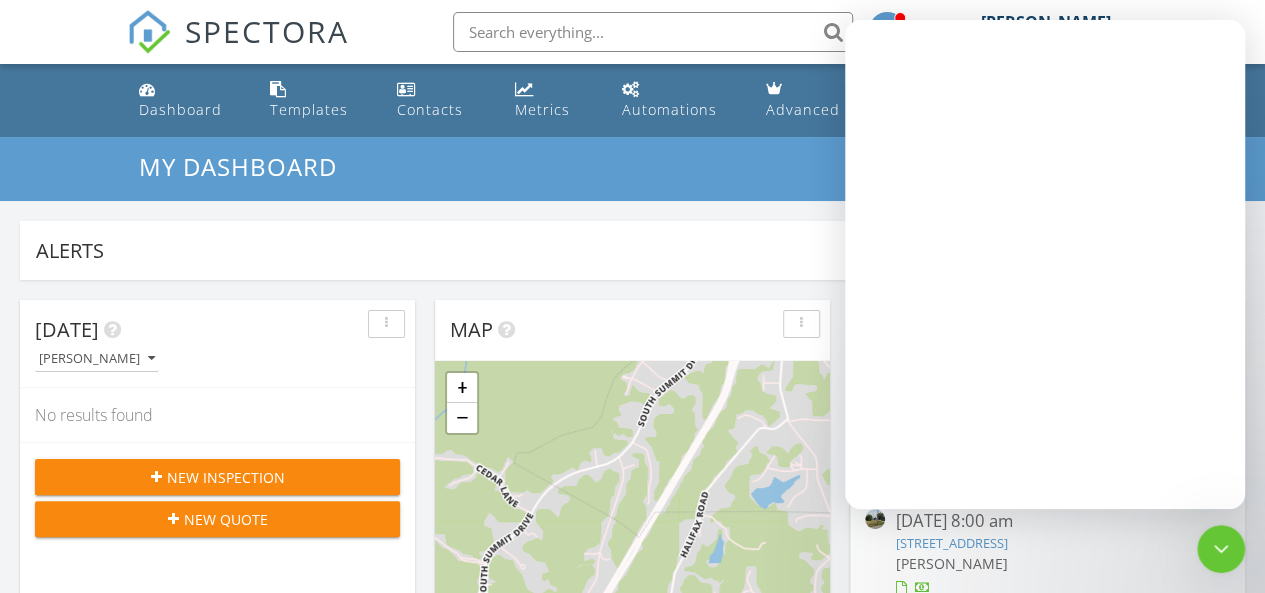 scroll, scrollTop: 0, scrollLeft: 0, axis: both 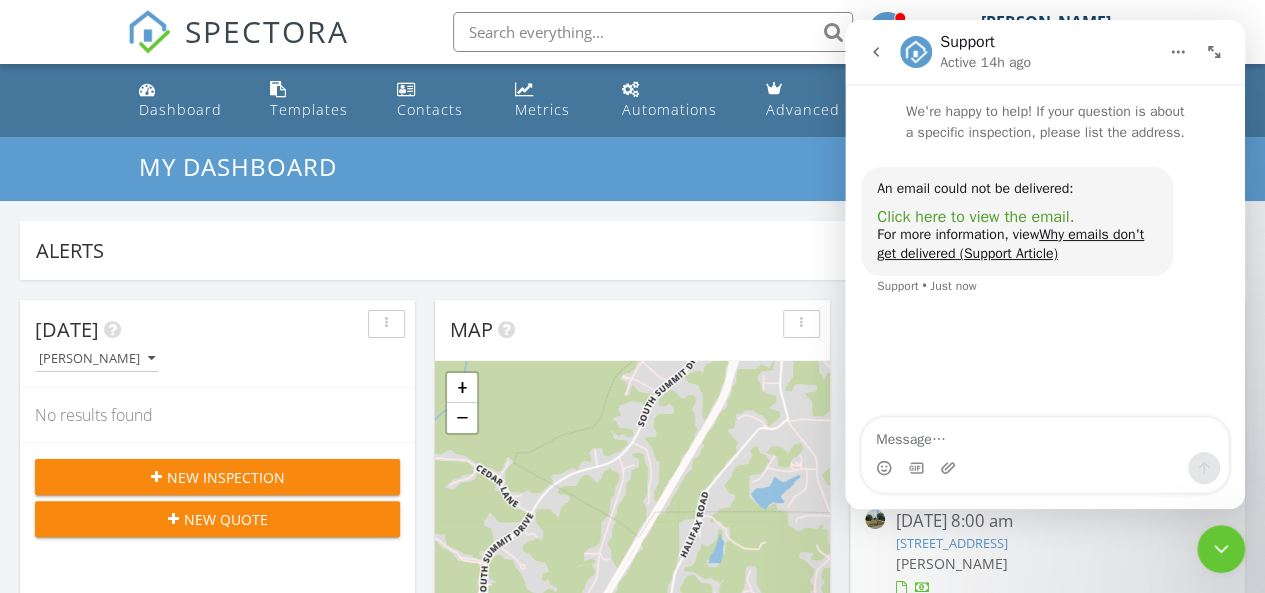 click on "Click here to view the email." at bounding box center [975, 217] 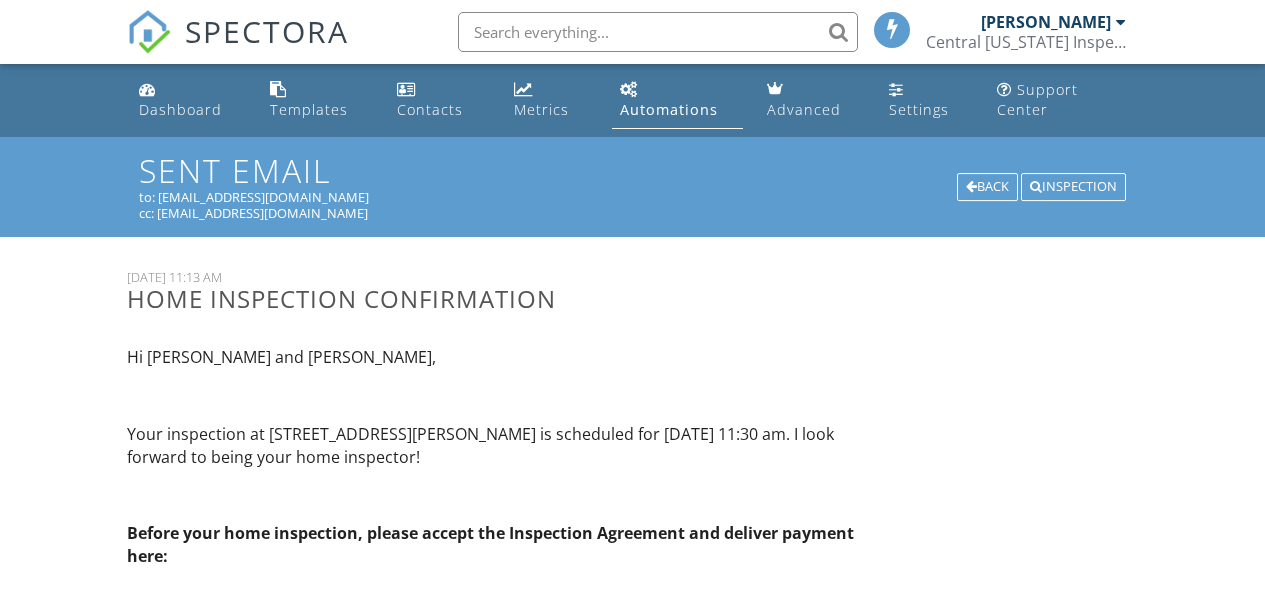 scroll, scrollTop: 0, scrollLeft: 0, axis: both 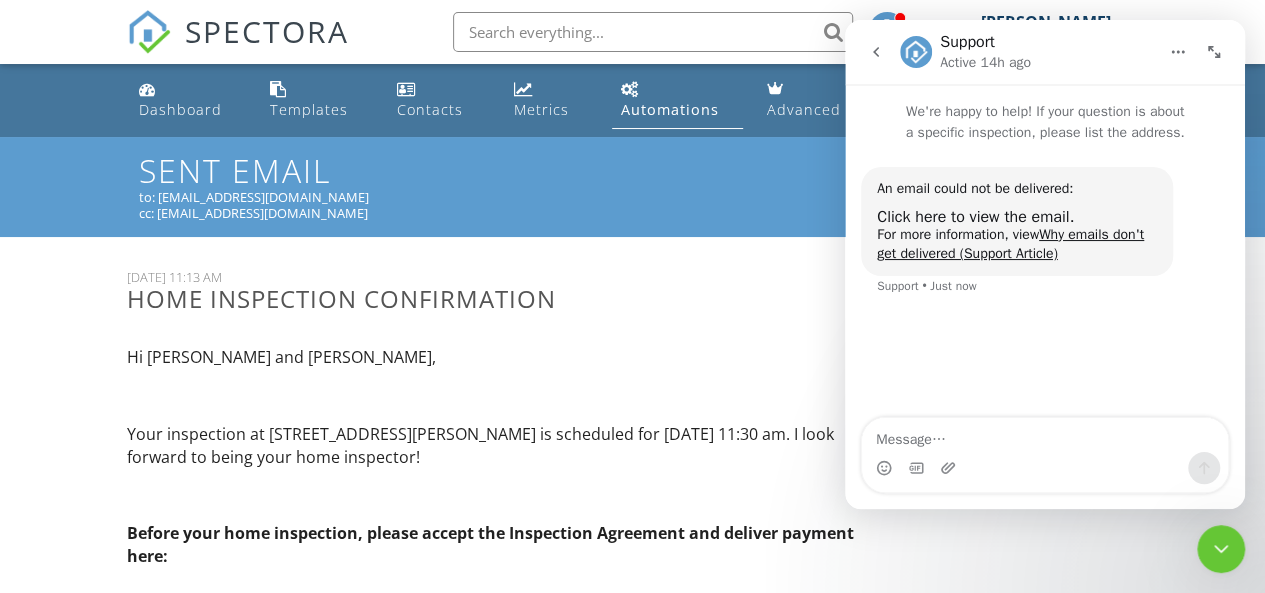 click on "Hi [PERSON_NAME] and [PERSON_NAME], Your inspection at [STREET_ADDRESS][PERSON_NAME] is scheduled for [DATE] 11:30 am. I look forward to being your home inspector! Before your home inspection, please accept the Inspection Agreement and deliver payment here: ** If client chooses to pay at closing, an additional processing fee ($25.00) will be added to your invoice ** Inspection Details Also check out this article on  preparing for your home inspection . Let me know if you have any questions! Thank you!" at bounding box center (503, 645) 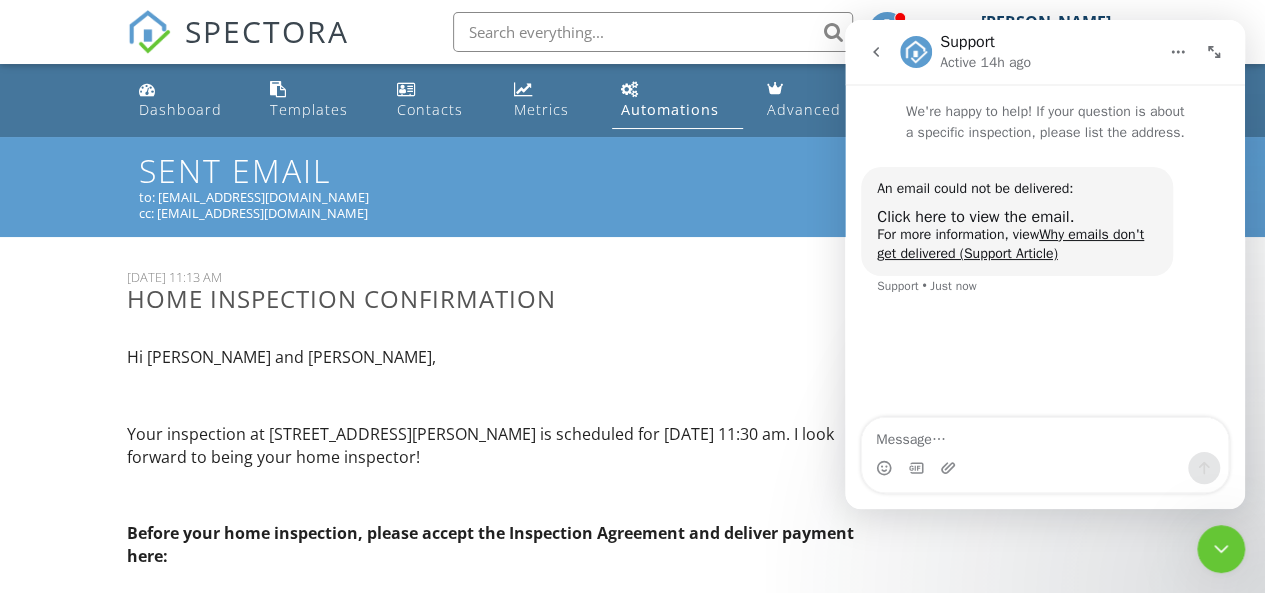 click 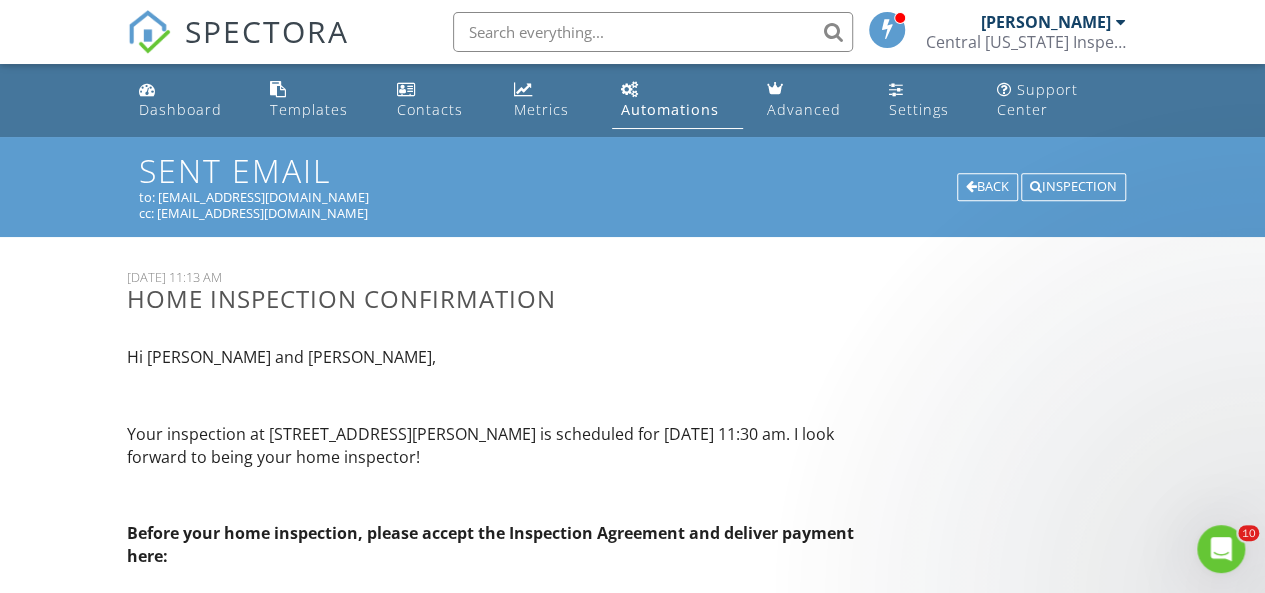 scroll, scrollTop: 0, scrollLeft: 0, axis: both 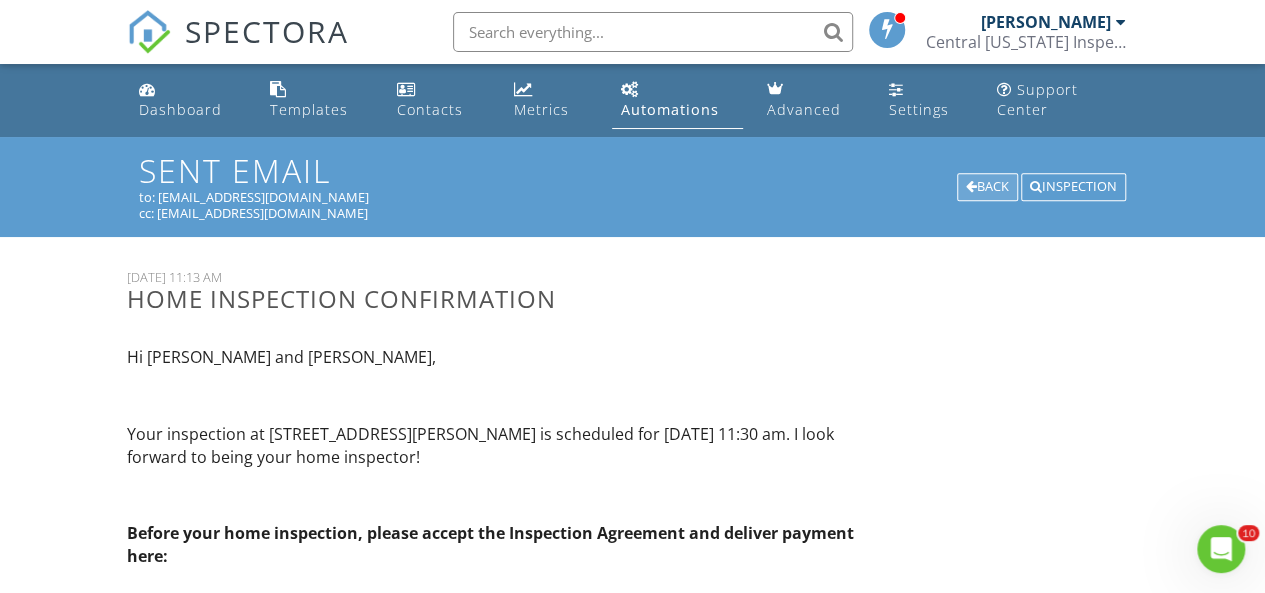 click on "Back" at bounding box center [987, 187] 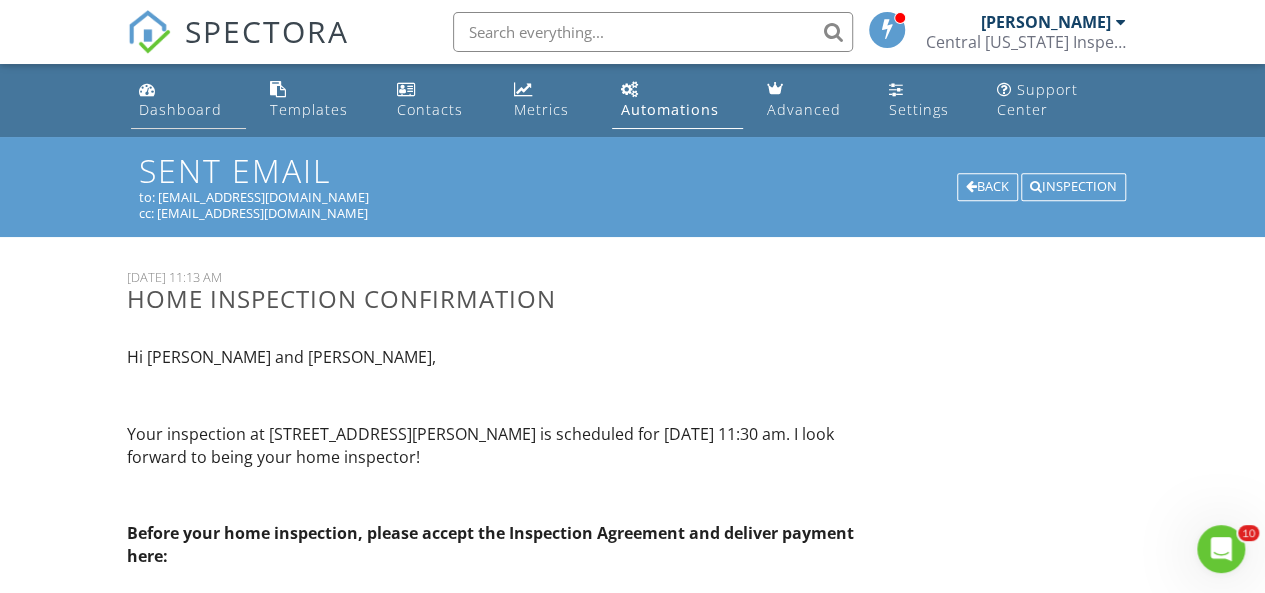 click on "Dashboard" at bounding box center [180, 109] 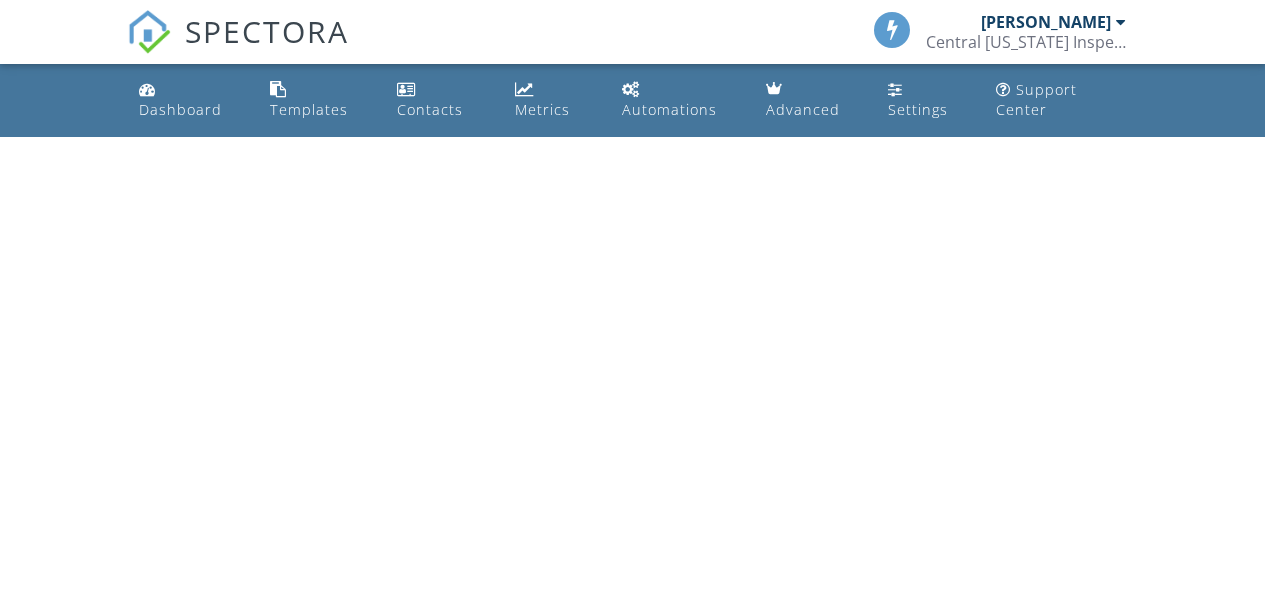 scroll, scrollTop: 0, scrollLeft: 0, axis: both 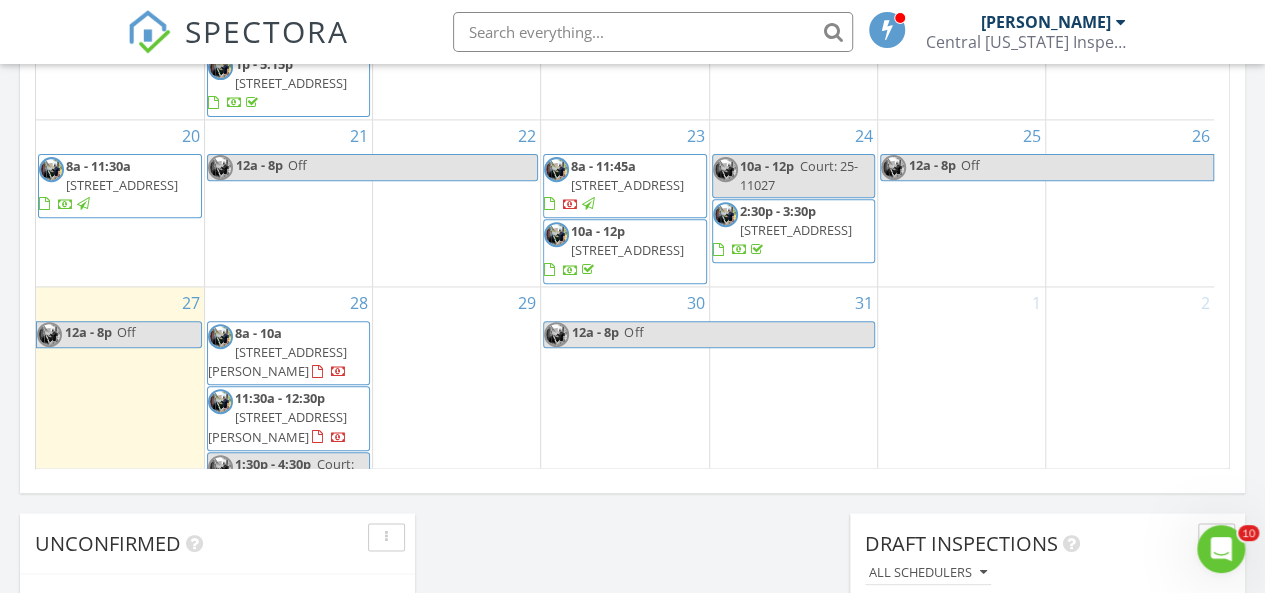 click on "447 Joshua St, New Bloomfield 65063" at bounding box center [277, 426] 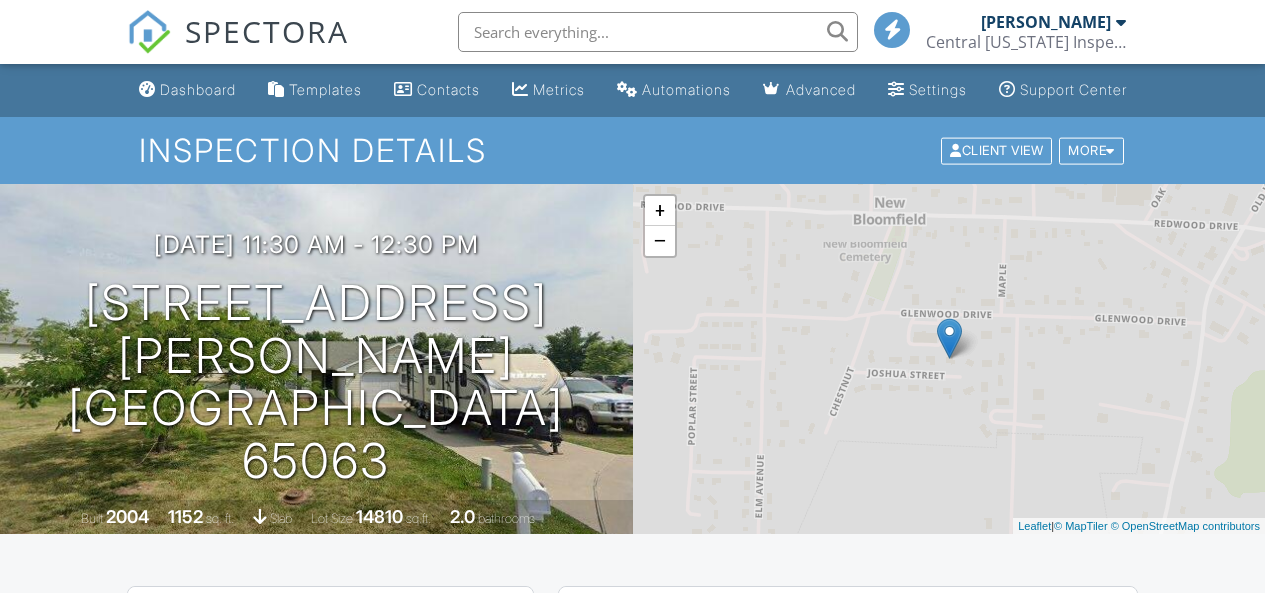 scroll, scrollTop: 0, scrollLeft: 0, axis: both 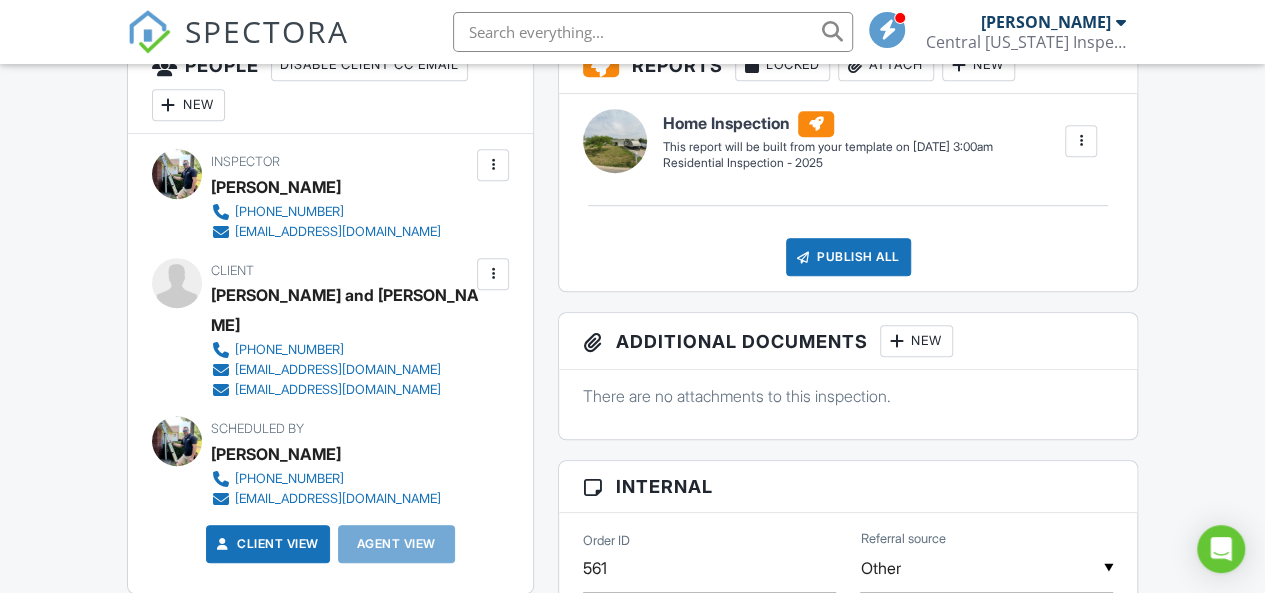 click at bounding box center (493, 274) 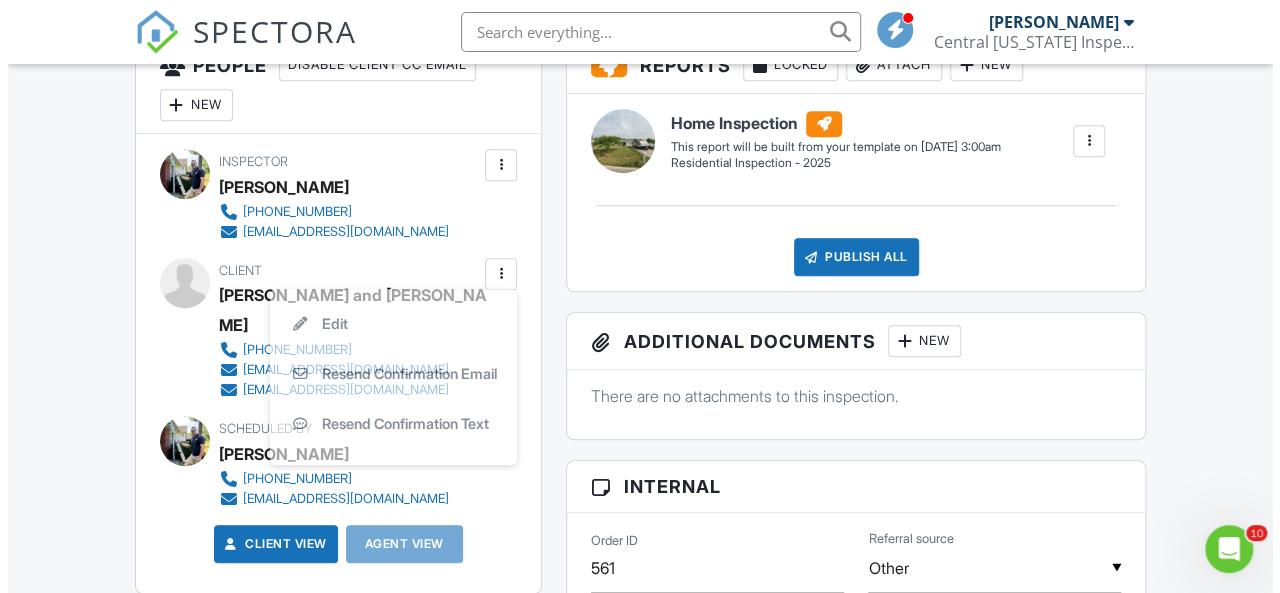 scroll, scrollTop: 0, scrollLeft: 0, axis: both 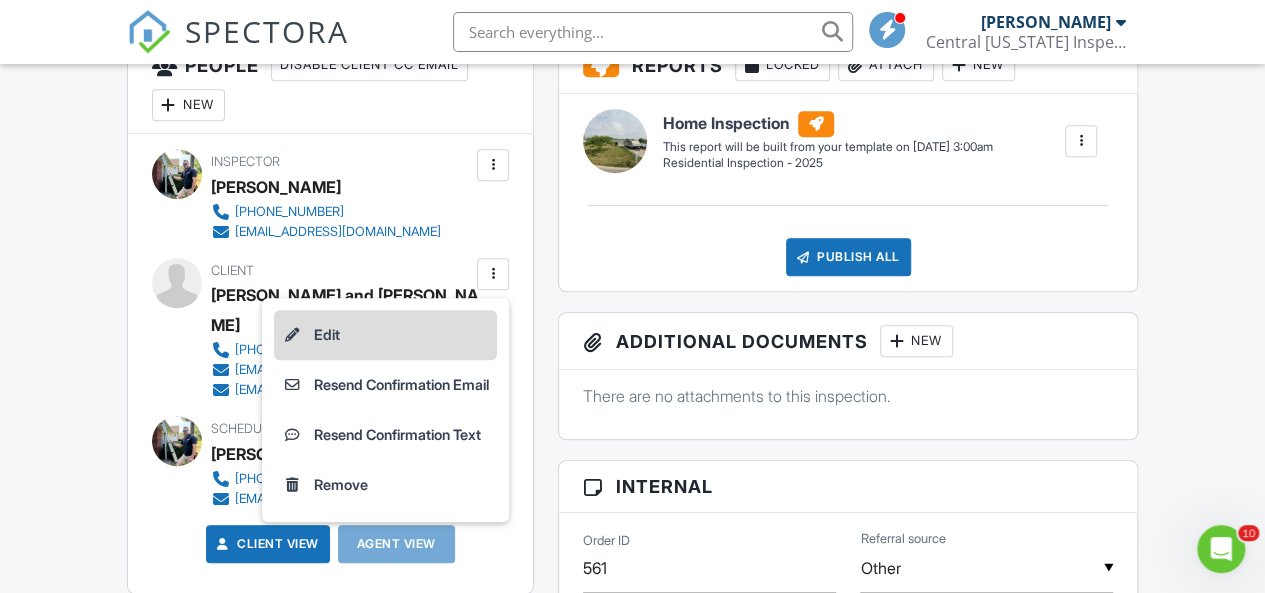 click on "Edit" at bounding box center [385, 335] 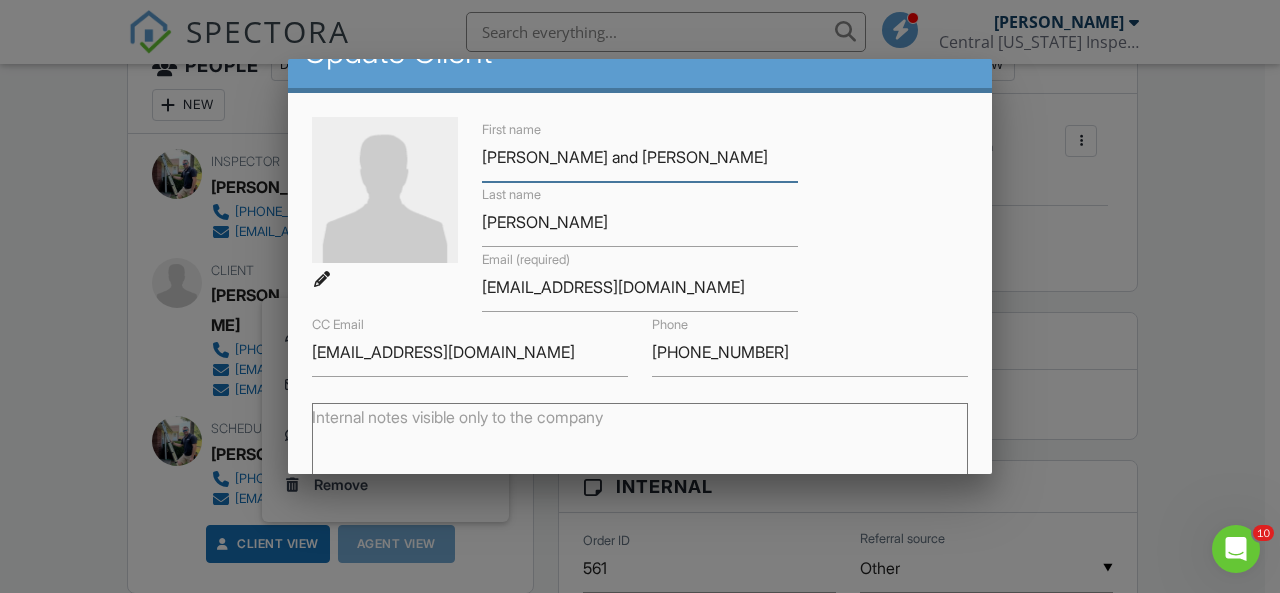 scroll, scrollTop: 47, scrollLeft: 0, axis: vertical 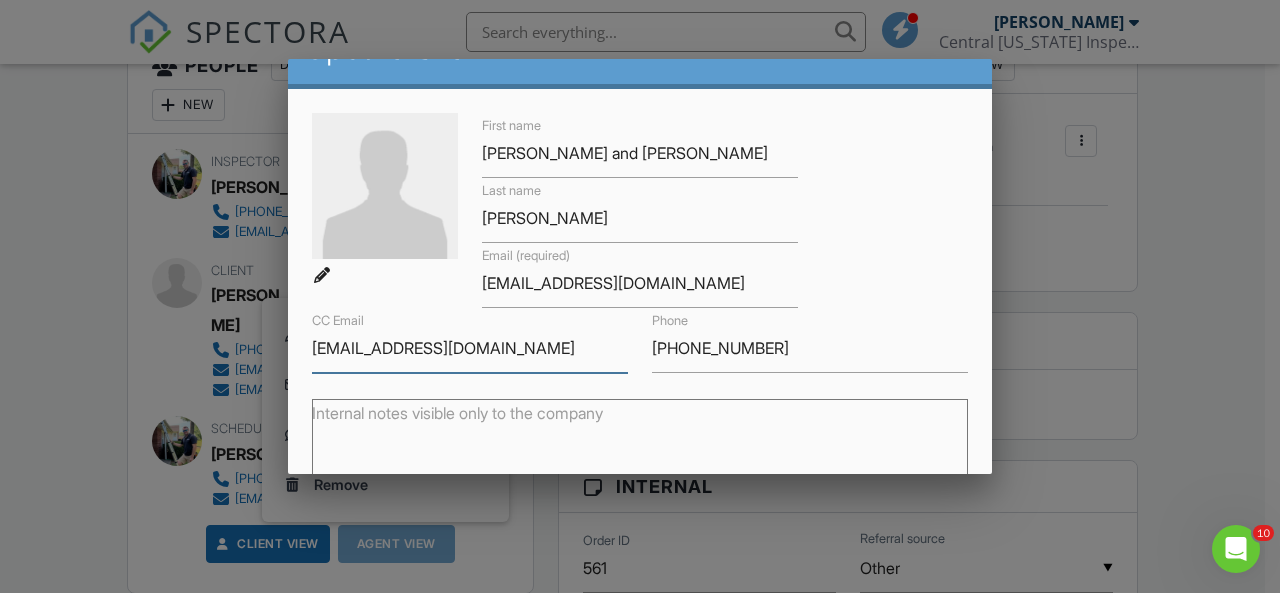 click on "rachelejckhorst@gmail.com" at bounding box center [470, 348] 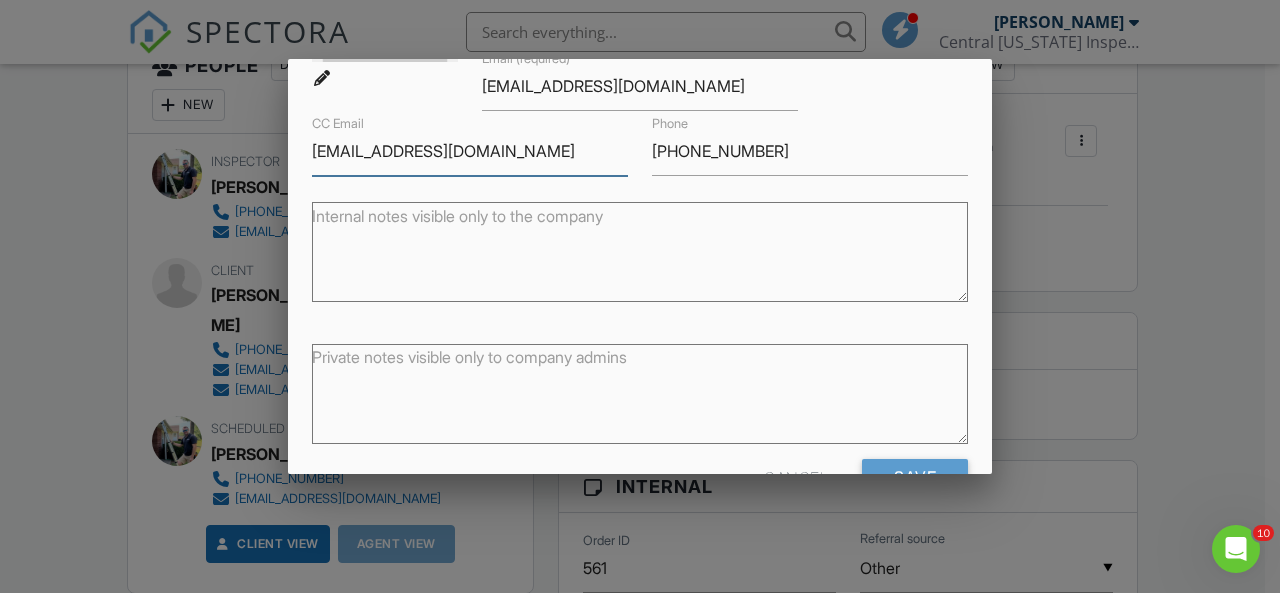 scroll, scrollTop: 302, scrollLeft: 0, axis: vertical 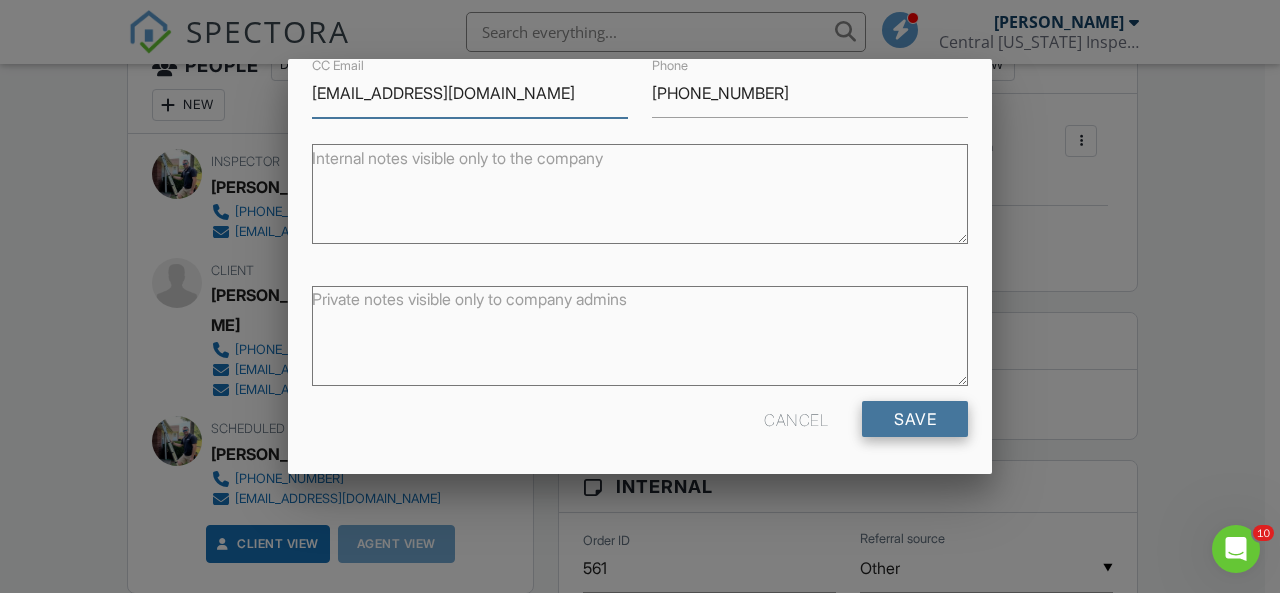 type on "racheleickhorst@gmail.com" 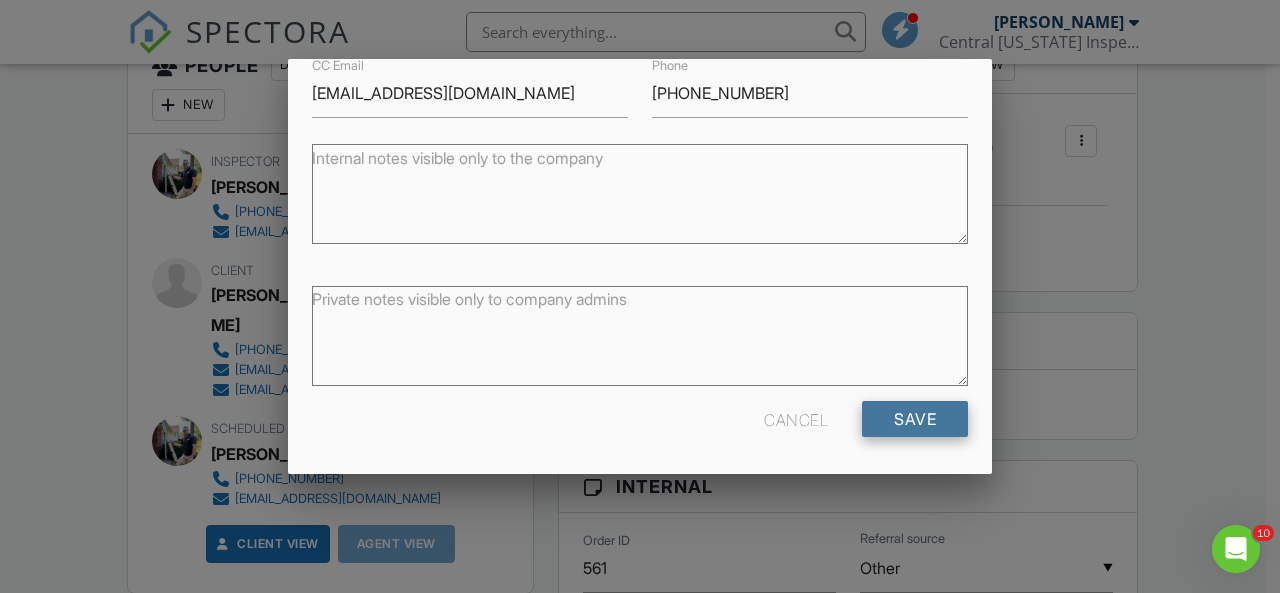 click on "Save" at bounding box center [915, 419] 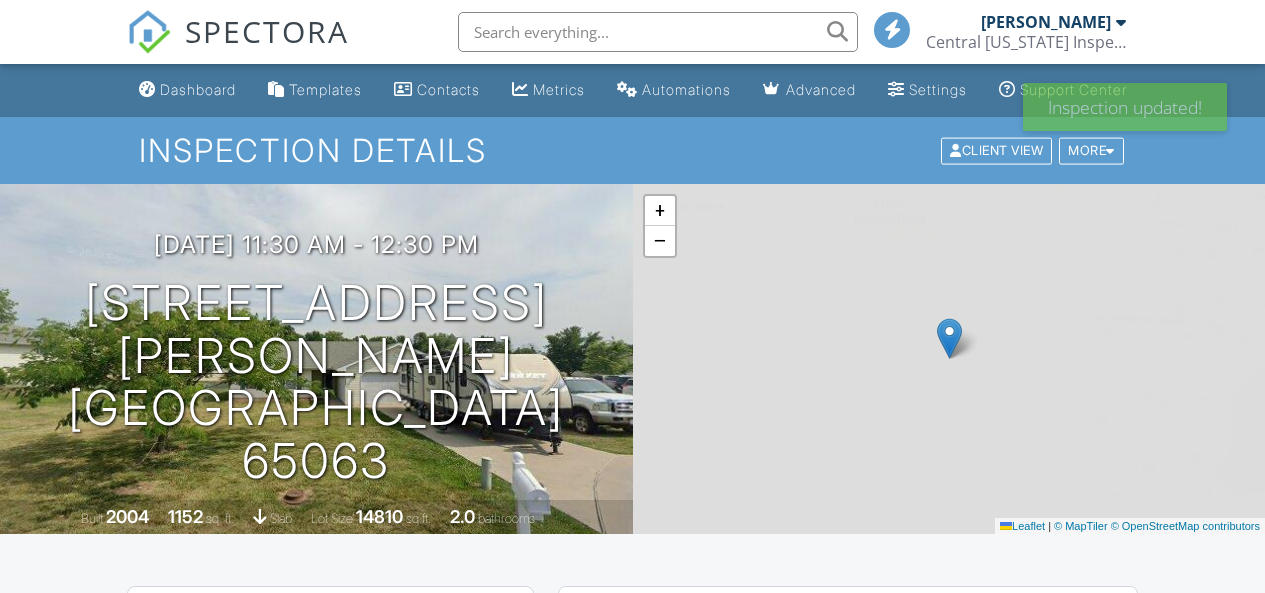 scroll, scrollTop: 0, scrollLeft: 0, axis: both 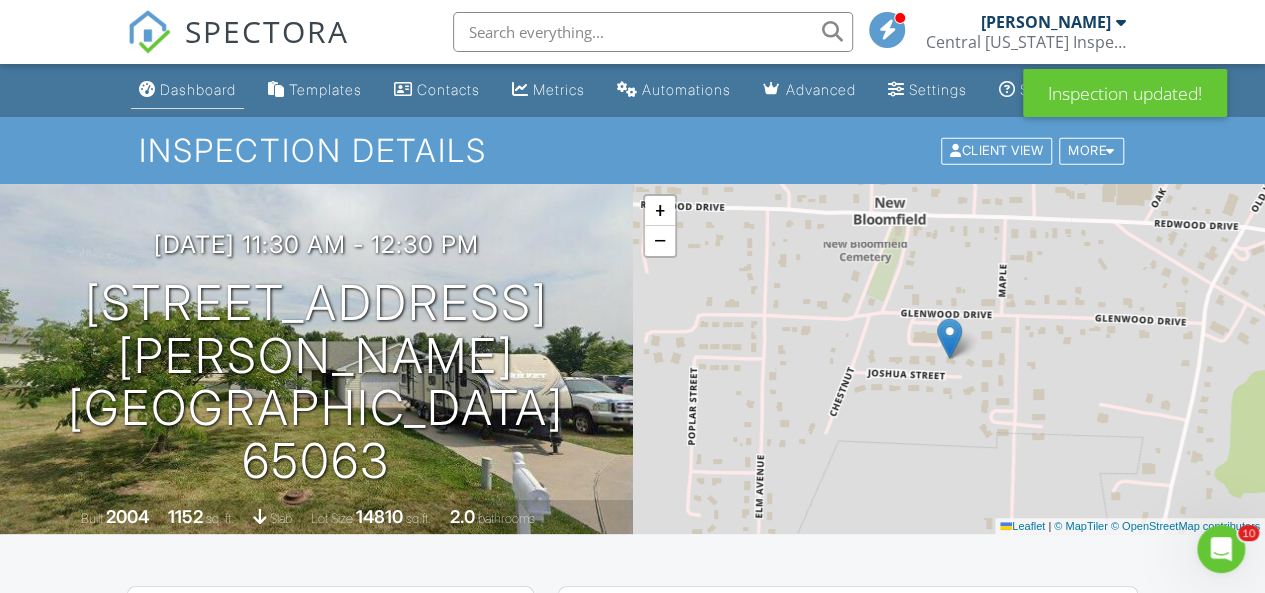 click on "Dashboard" at bounding box center [187, 90] 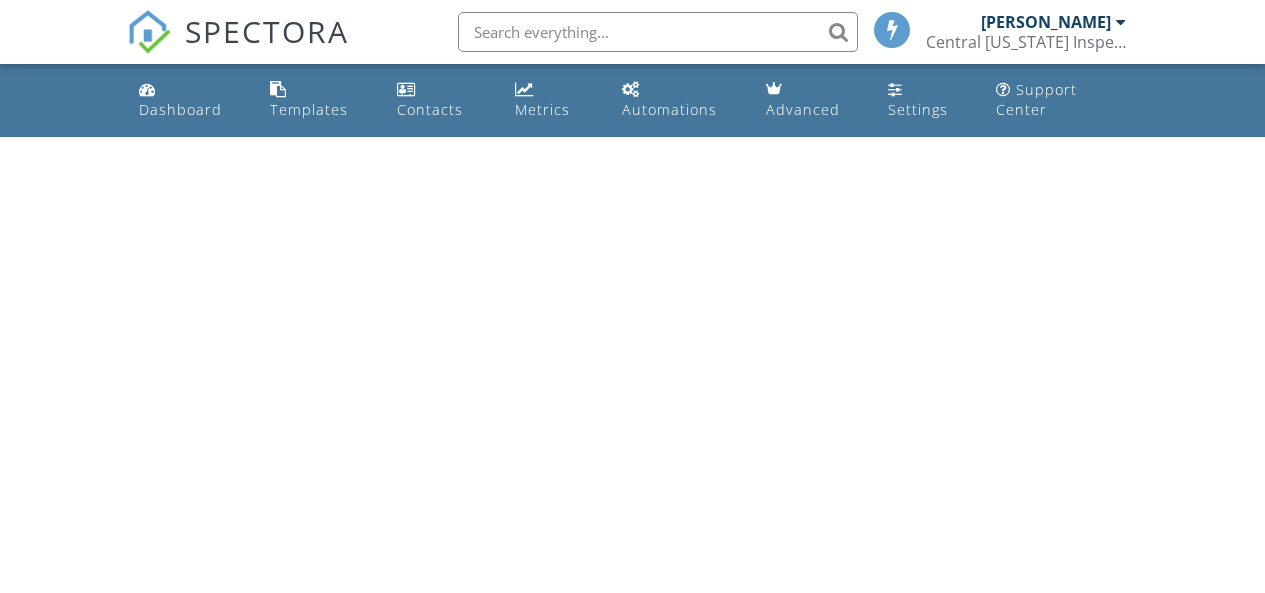 scroll, scrollTop: 0, scrollLeft: 0, axis: both 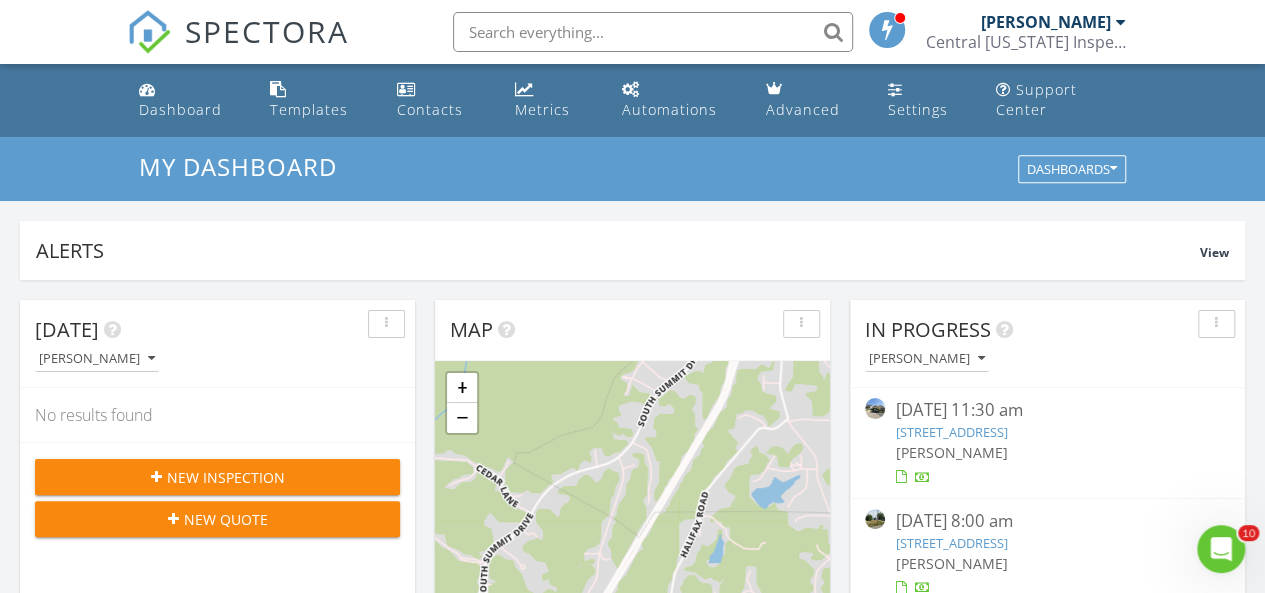 click on "New Inspection" at bounding box center [217, 477] 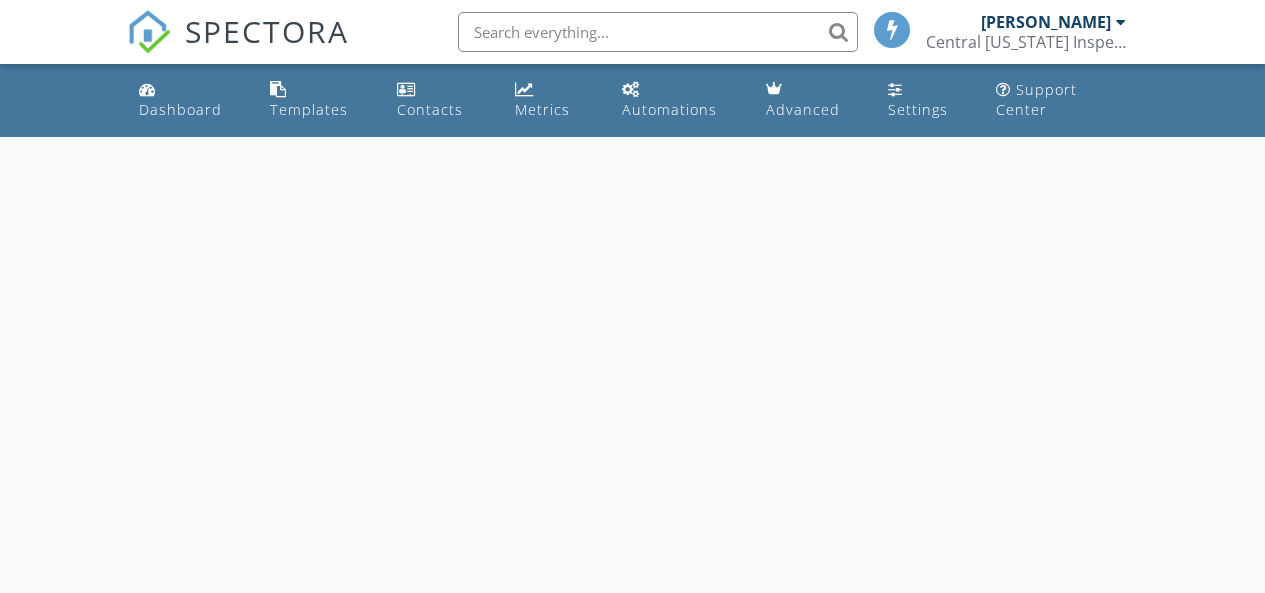 scroll, scrollTop: 0, scrollLeft: 0, axis: both 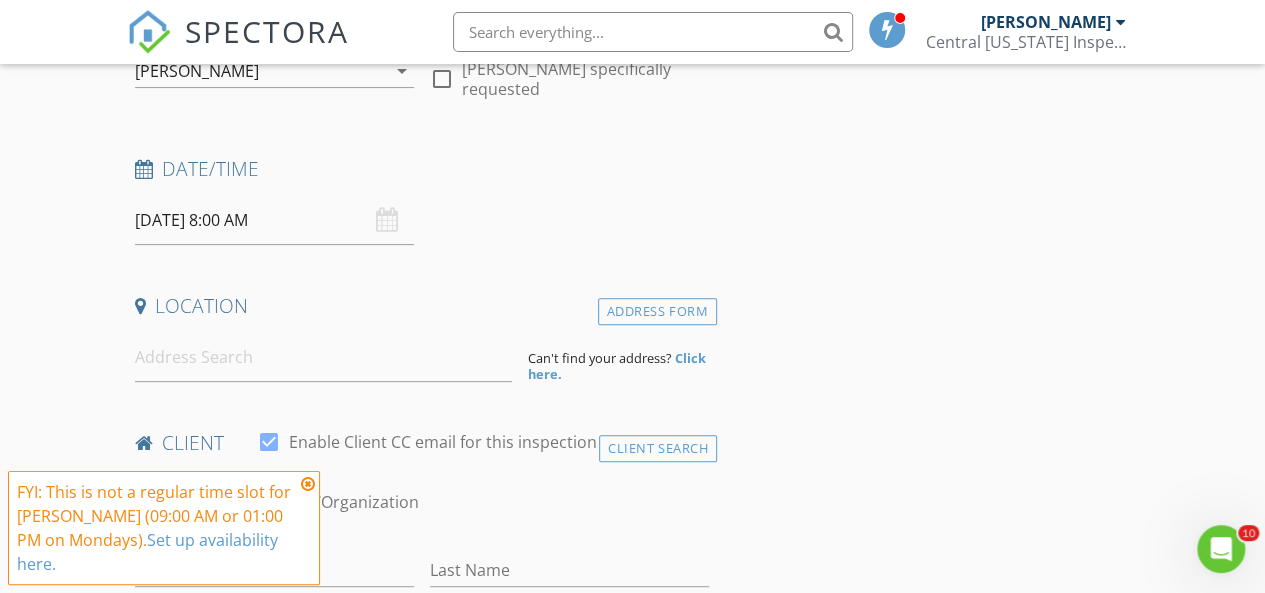 click on "07/28/2025 8:00 AM" at bounding box center [274, 220] 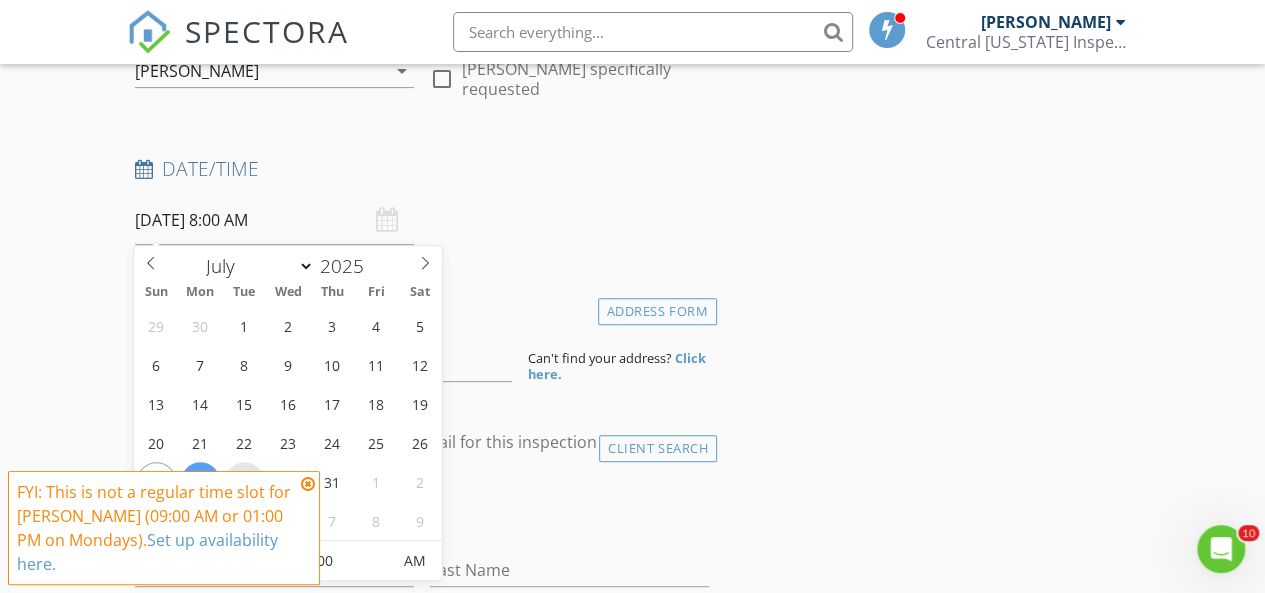 type on "07/29/2025 8:00 AM" 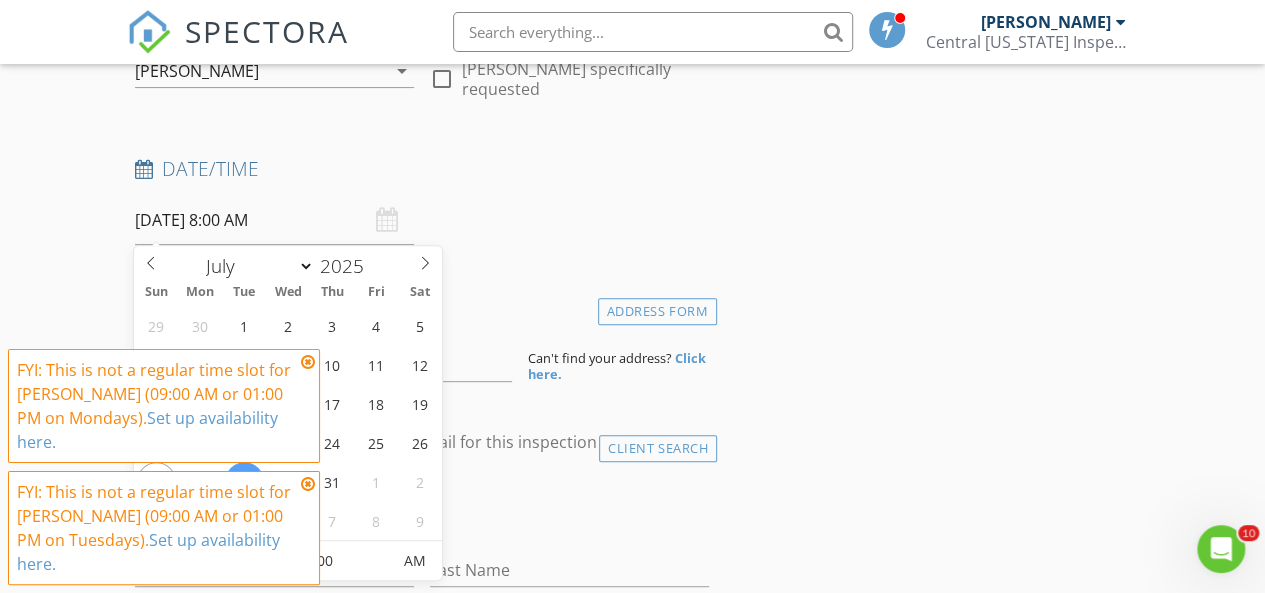 drag, startPoint x: 304, startPoint y: 513, endPoint x: 306, endPoint y: 493, distance: 20.09975 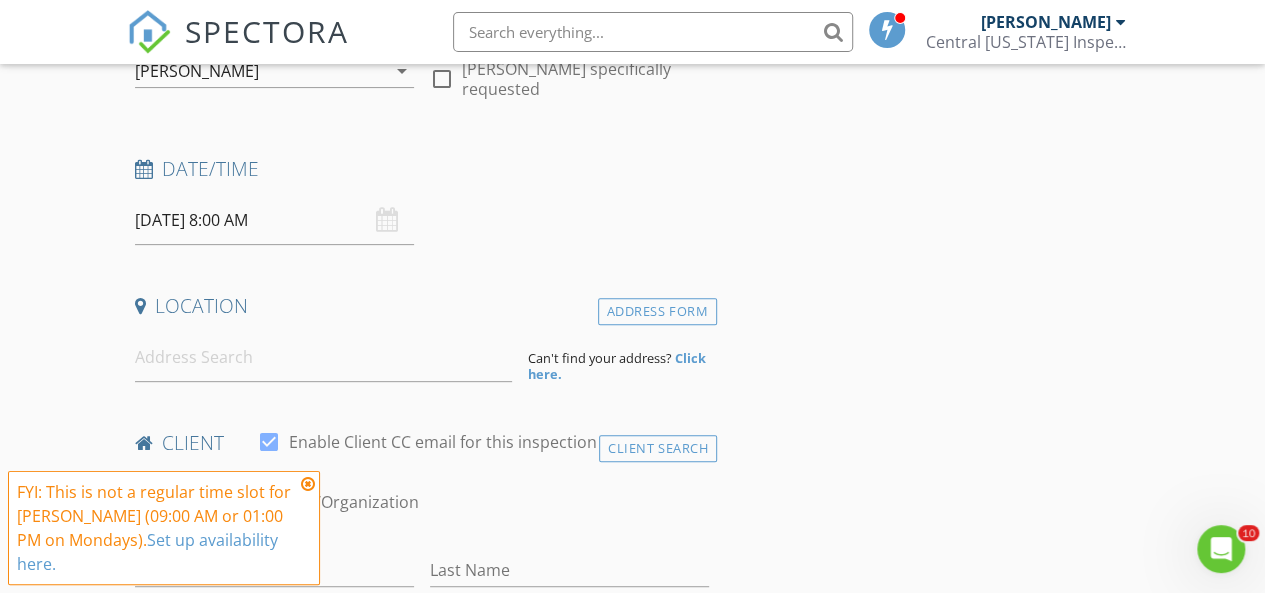 click at bounding box center (308, 484) 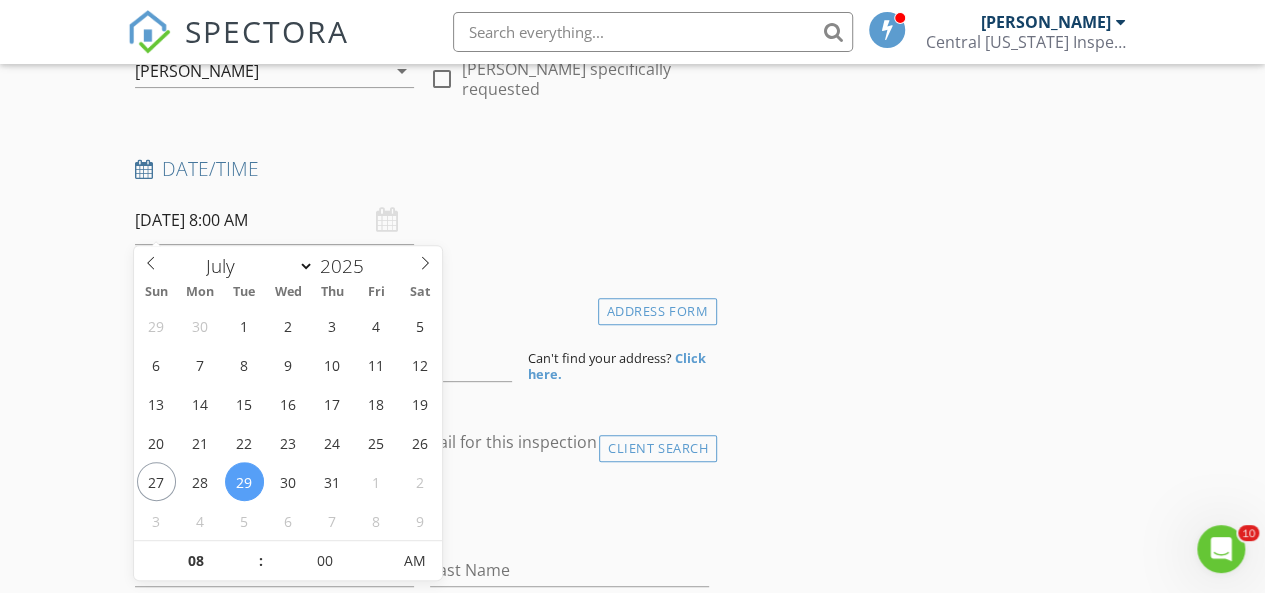 click on "07/29/2025 8:00 AM" at bounding box center (274, 220) 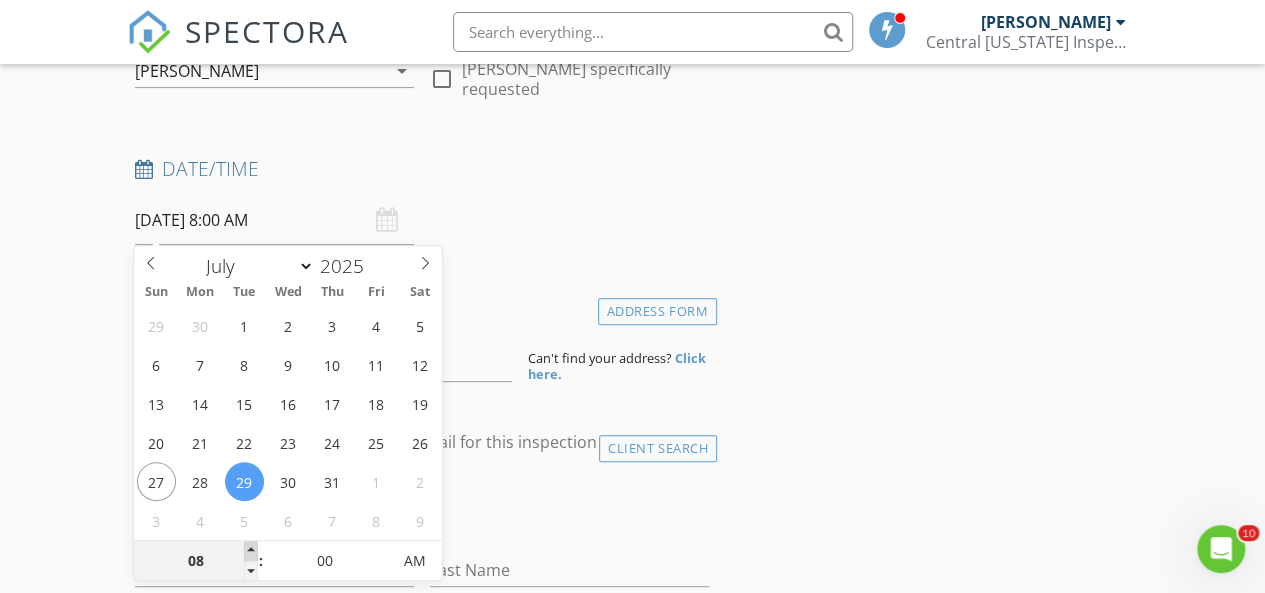 type on "09" 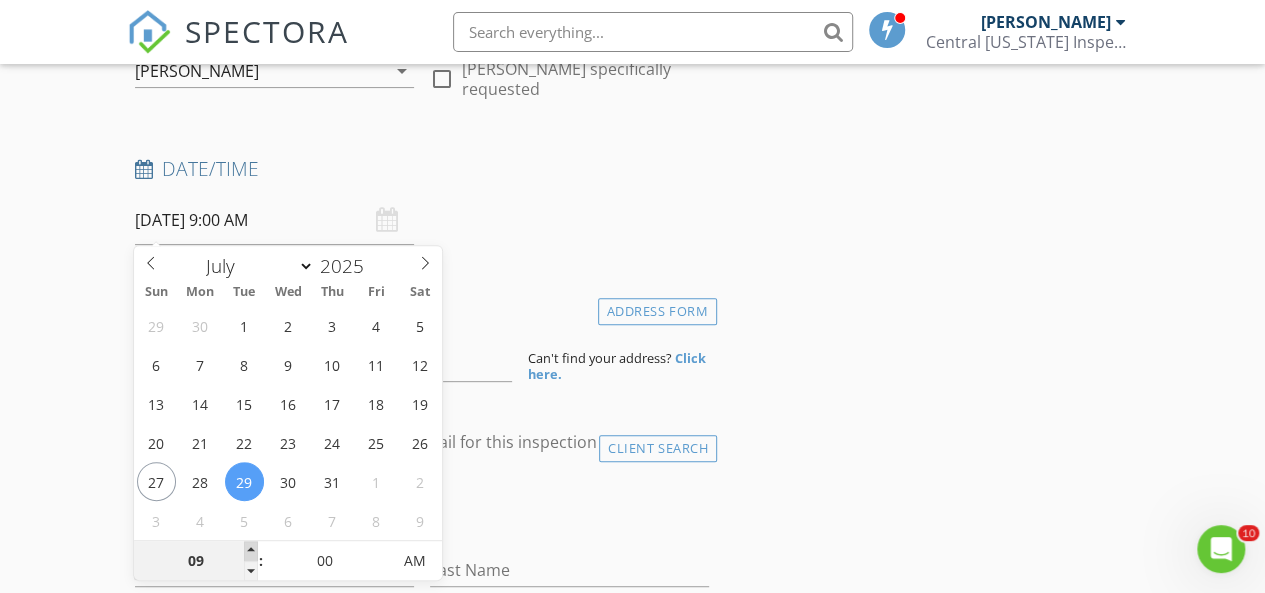 click at bounding box center [251, 551] 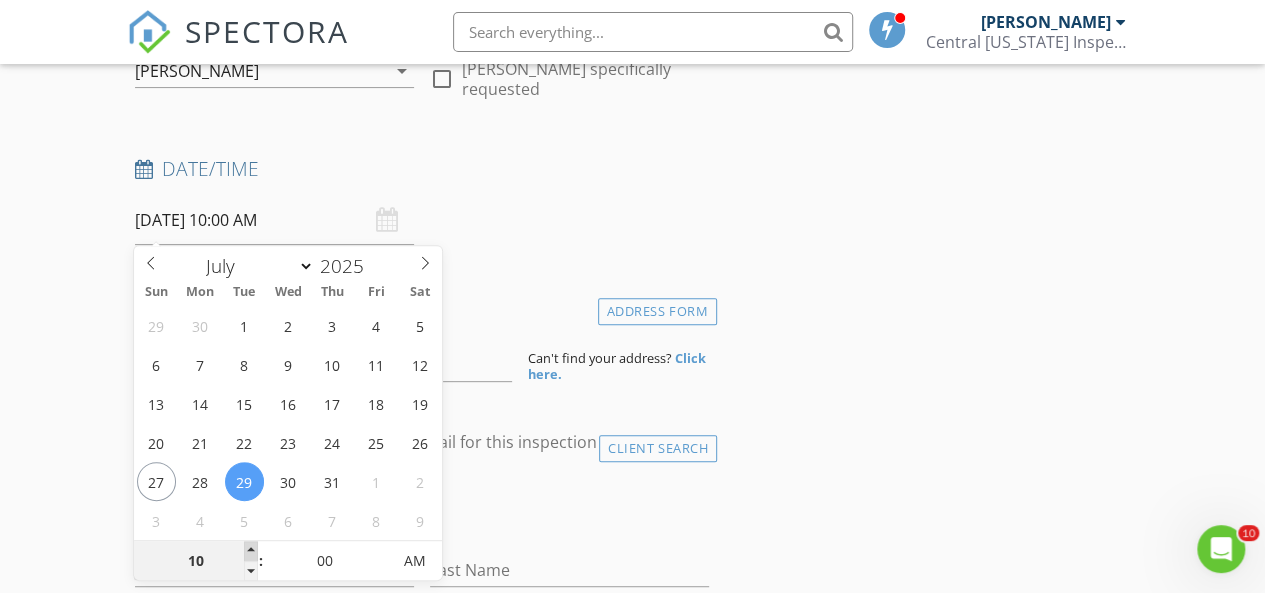 click at bounding box center [251, 551] 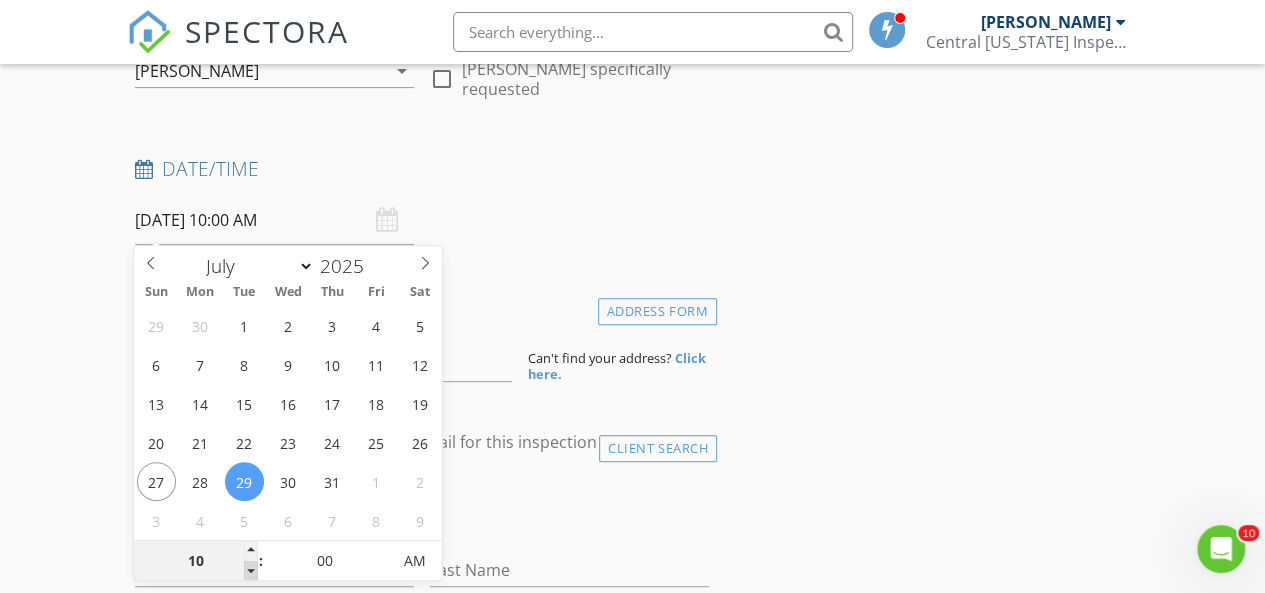 type on "09" 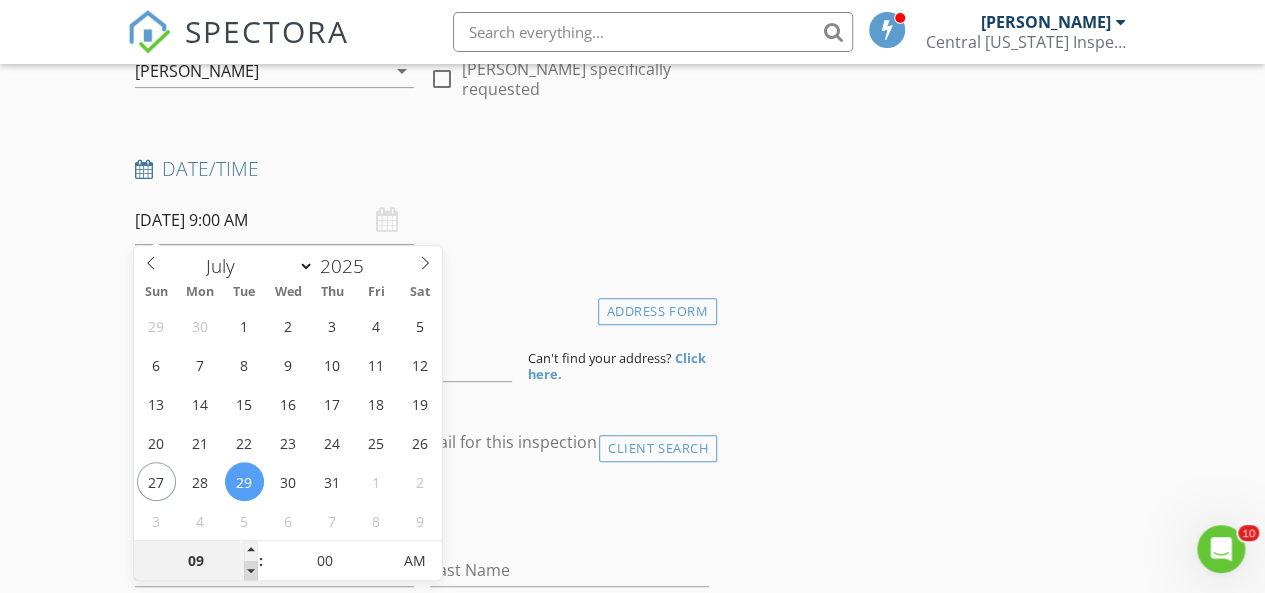 click at bounding box center [251, 571] 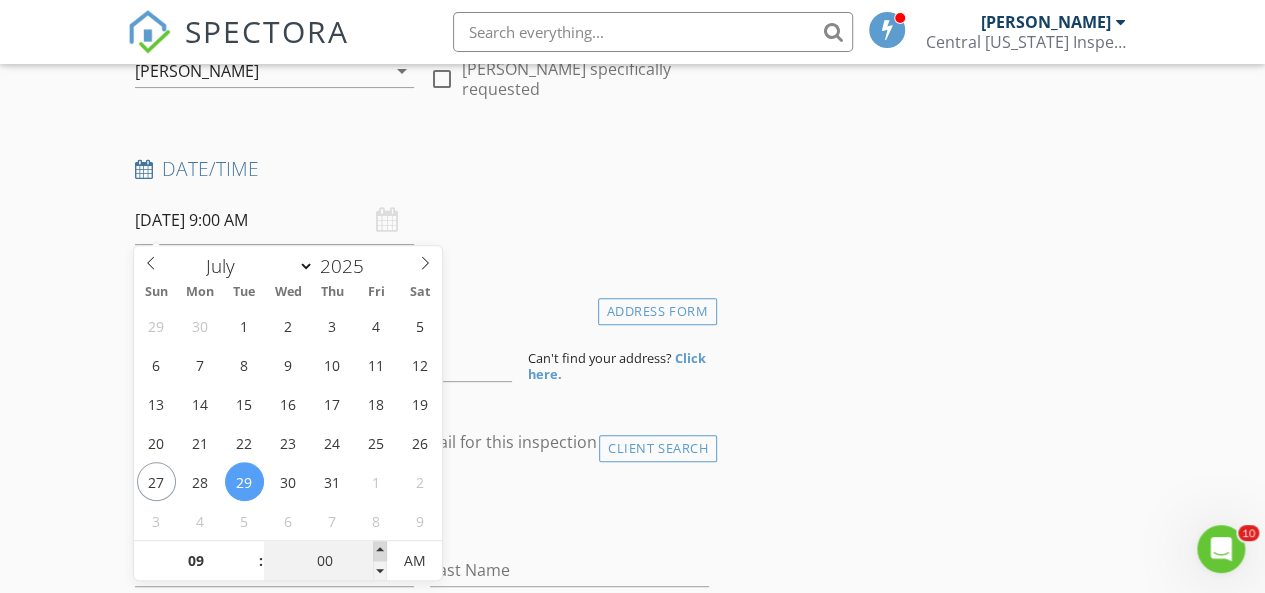 type on "05" 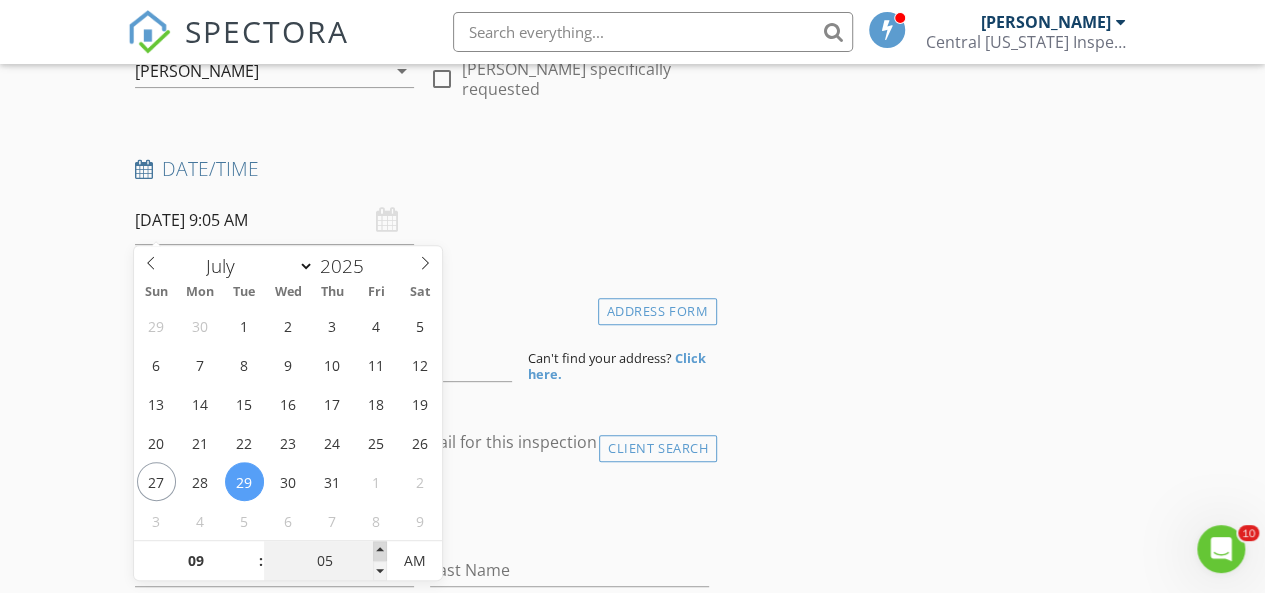 click at bounding box center [380, 551] 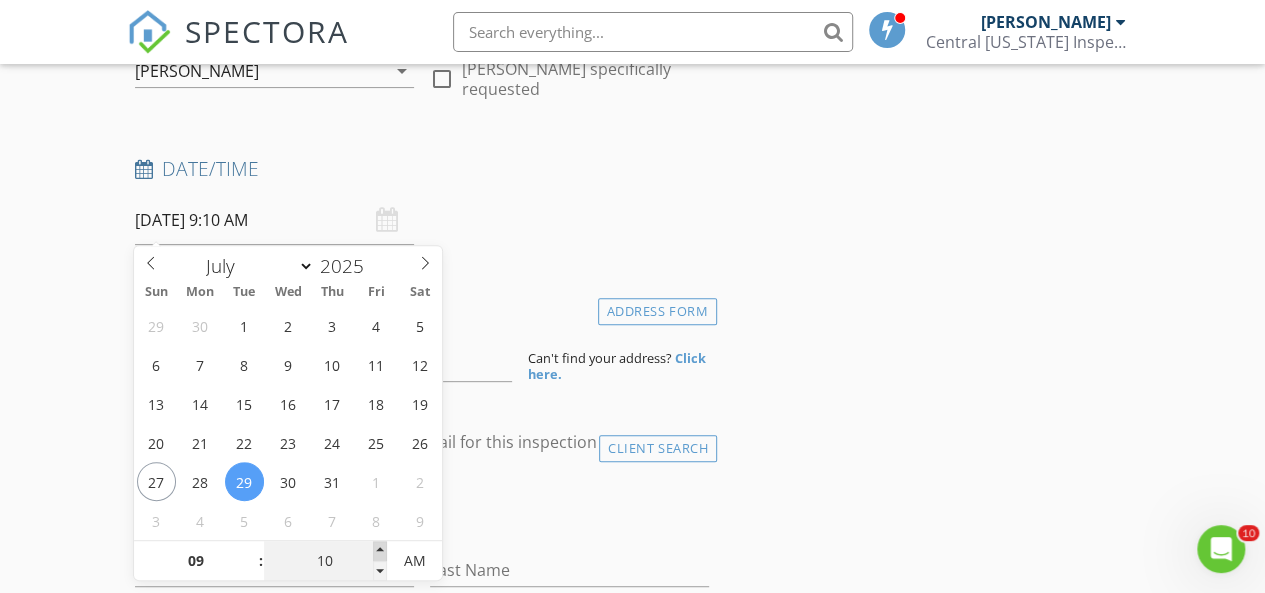 click at bounding box center [380, 551] 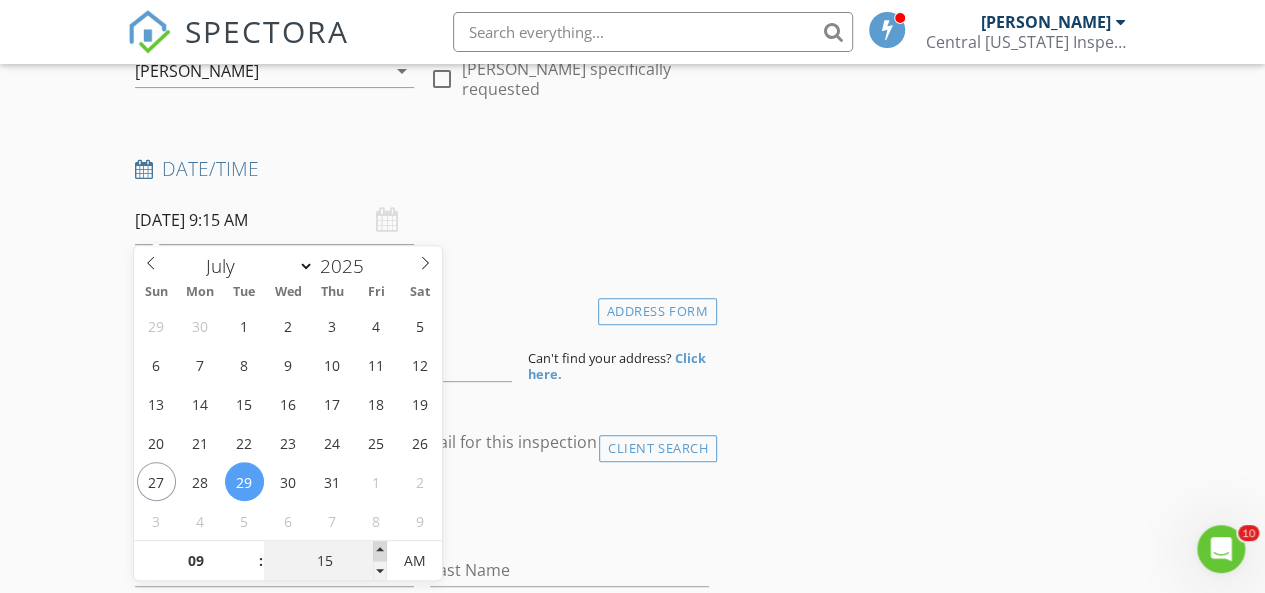 click at bounding box center (380, 551) 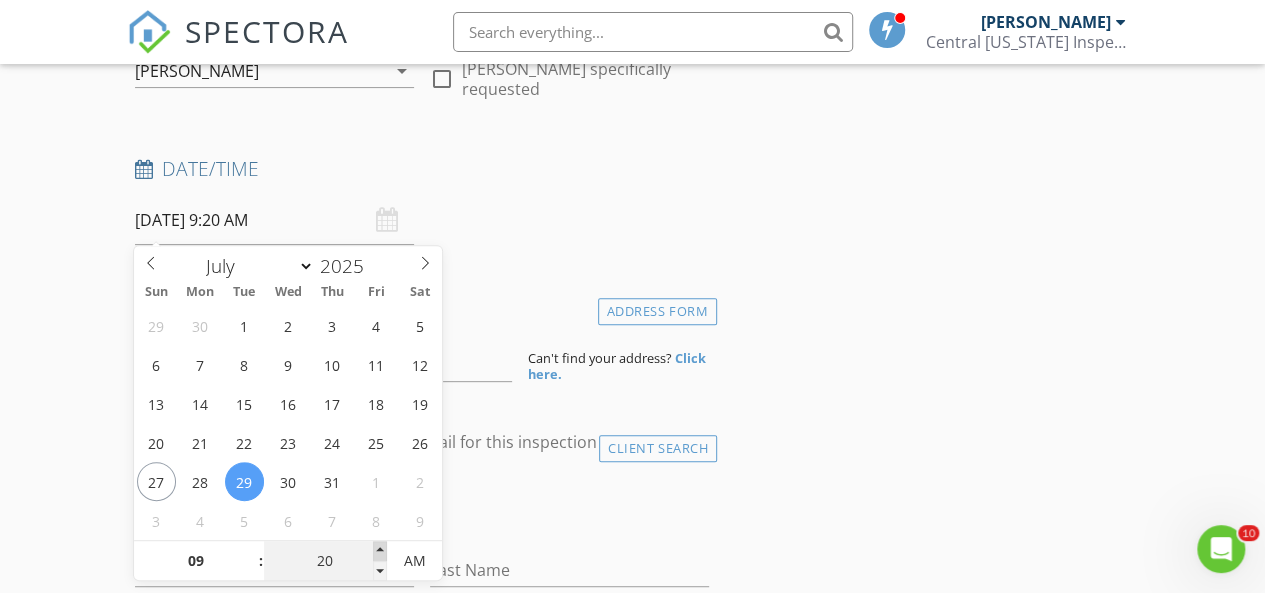 click at bounding box center [380, 551] 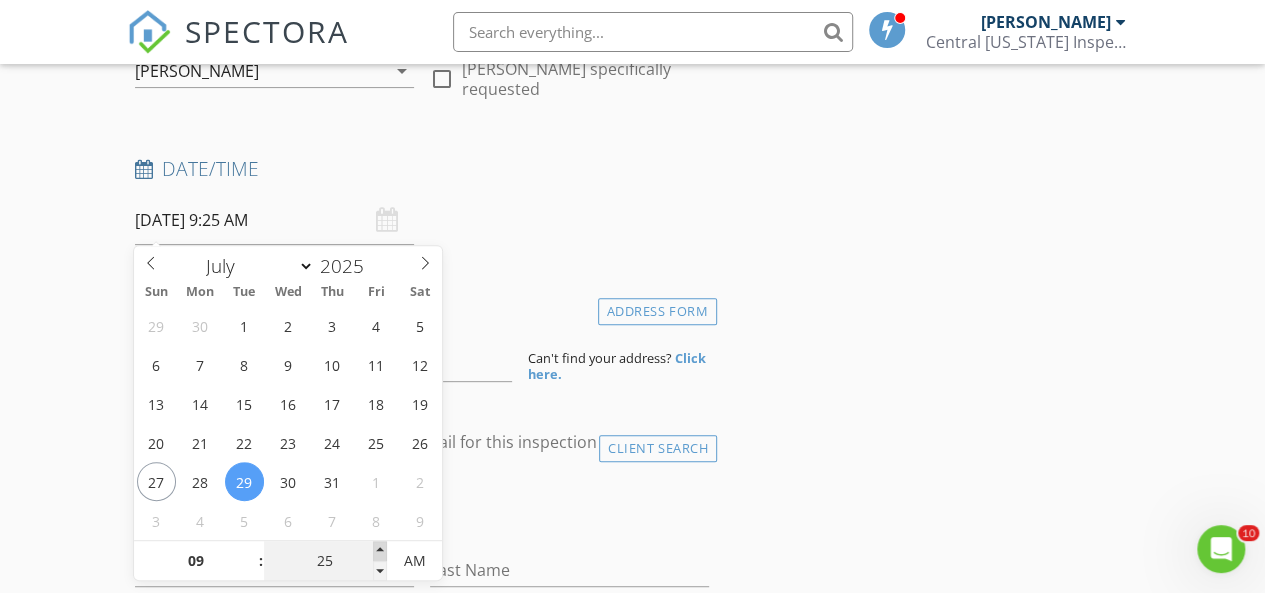 click at bounding box center [380, 551] 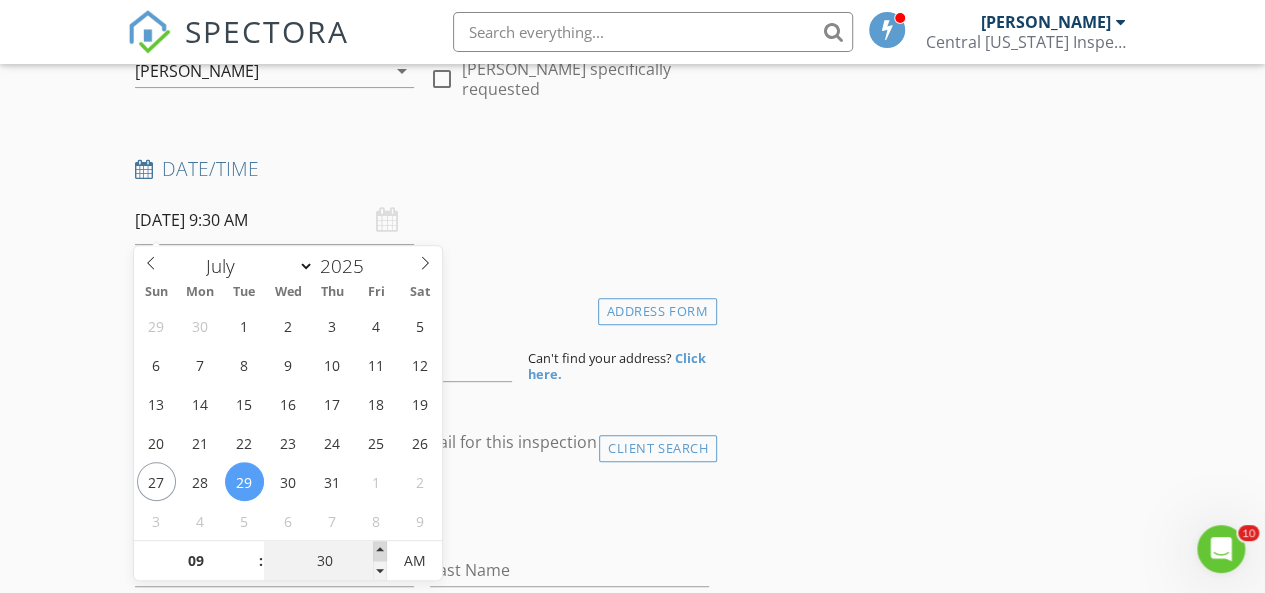 click at bounding box center (380, 551) 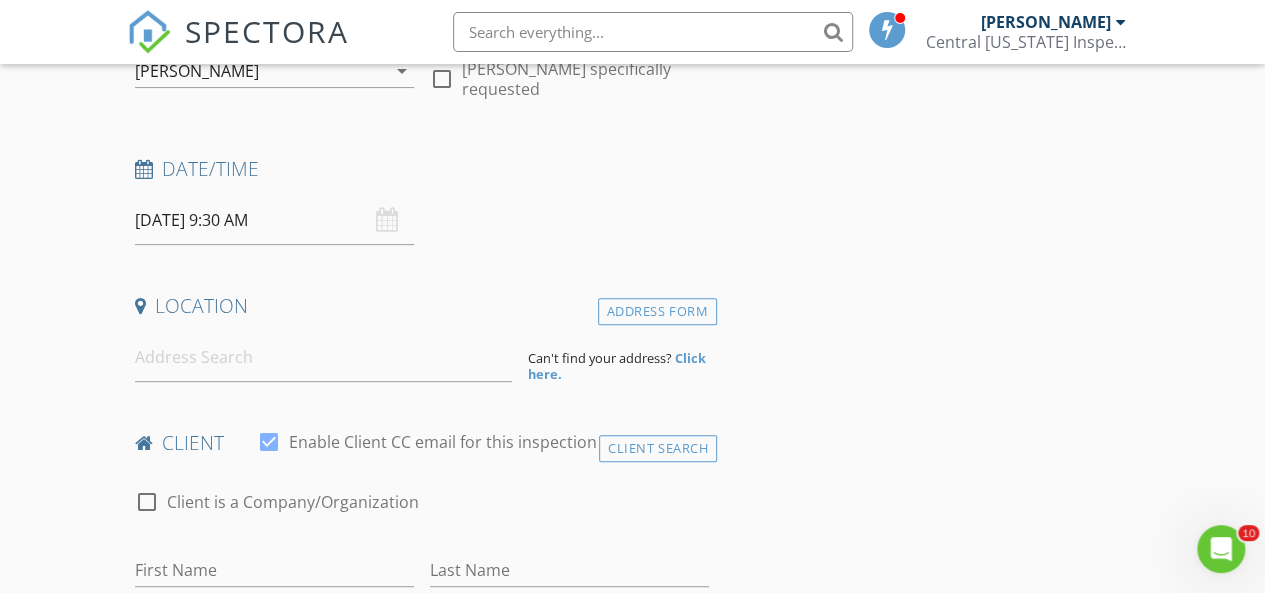 click on "INSPECTOR(S)
check_box   Zachary Carey   PRIMARY   Zachary Carey arrow_drop_down   check_box_outline_blank Zachary Carey specifically requested
Date/Time
07/29/2025 9:30 AM
Location
Address Form       Can't find your address?   Click here.
client
check_box Enable Client CC email for this inspection   Client Search     check_box_outline_blank Client is a Company/Organization     First Name   Last Name   Email   CC Email   Phone           Notes   Private Notes
ADD ADDITIONAL client
SERVICES
check_box_outline_blank   Home Inspection   Finished Square Footage of the Residence  check_box_outline_blank   Termite Inspection Only   Termite Inspection check_box_outline_blank   Radon Test Only   Radon Test check_box_outline_blank   Septic and/or Lagoon Inspection Only       Water Test" at bounding box center (633, 1475) 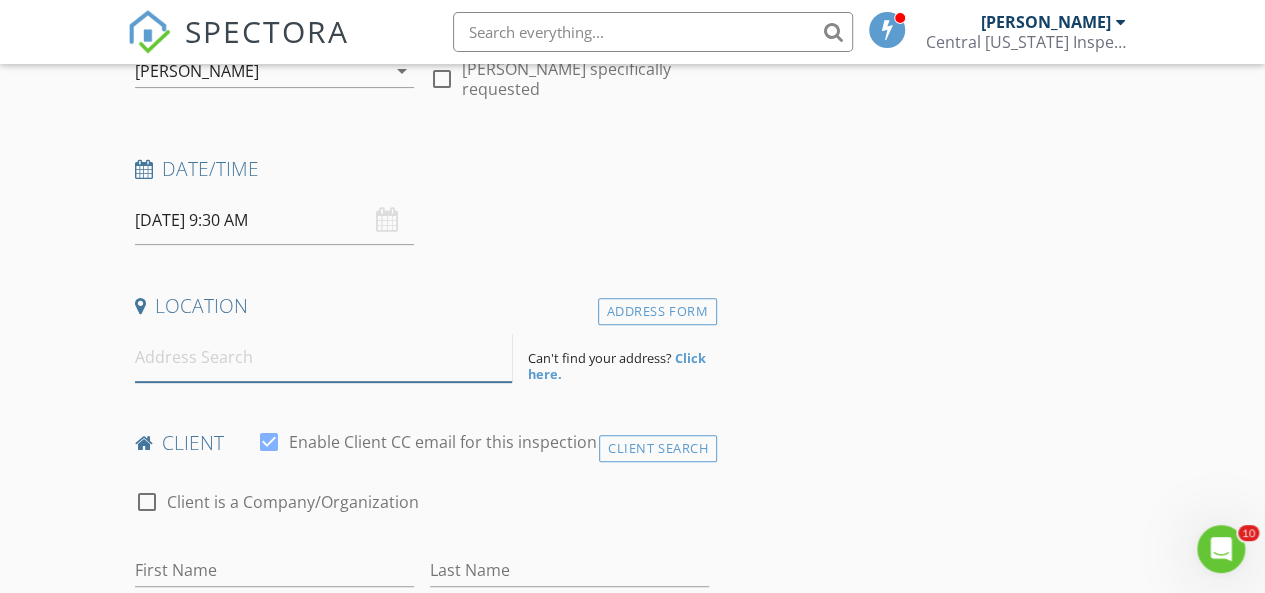 click at bounding box center [324, 357] 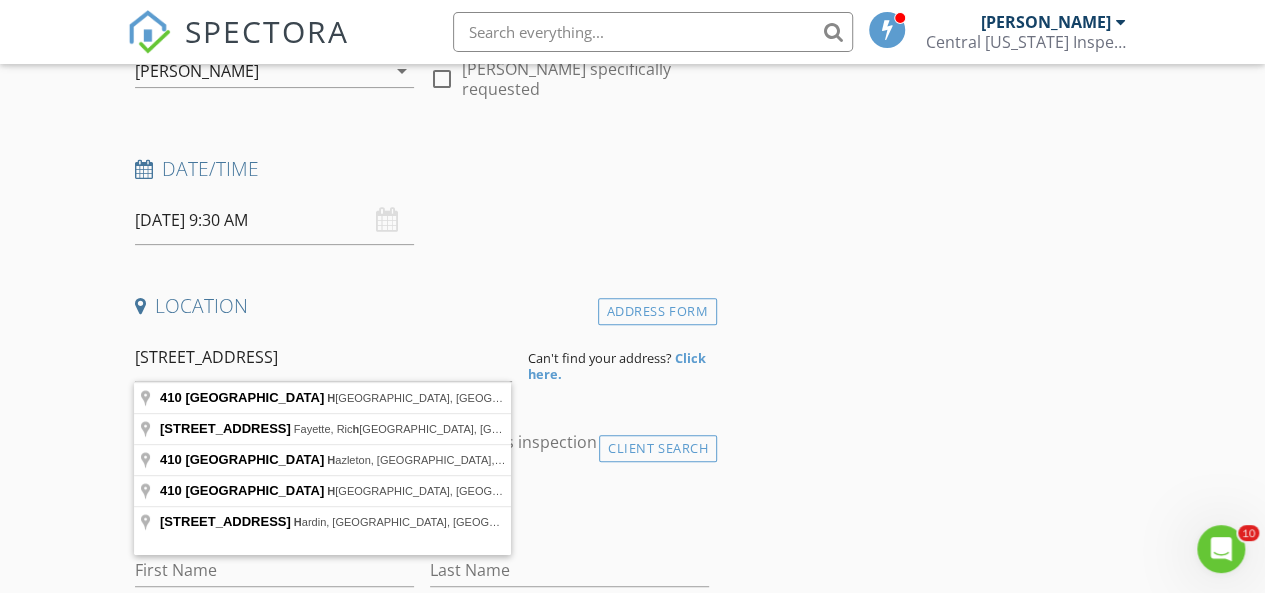 type on "410 East Elm Street, Huntsville, MO, USA" 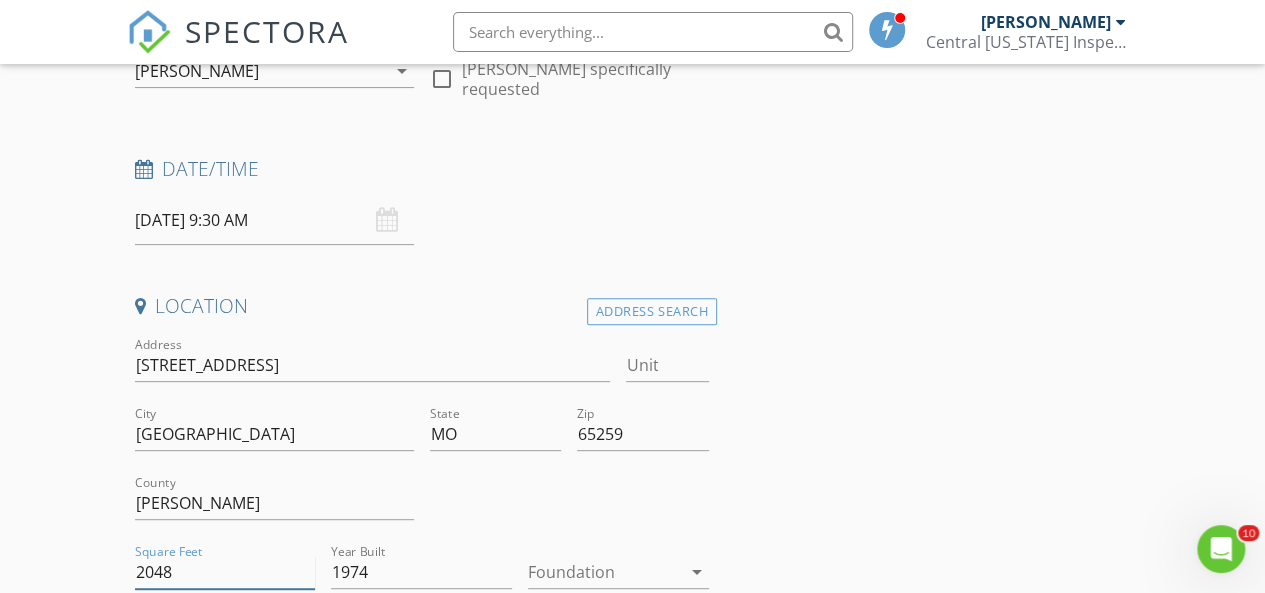 drag, startPoint x: 223, startPoint y: 558, endPoint x: 80, endPoint y: 563, distance: 143.08739 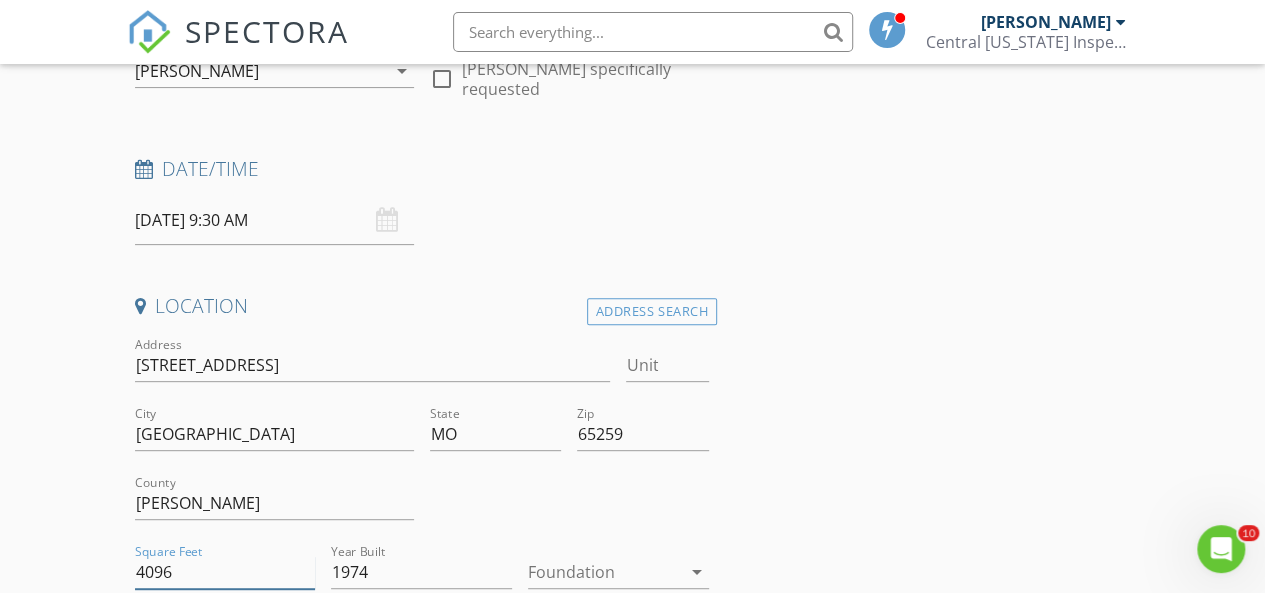 type on "4096" 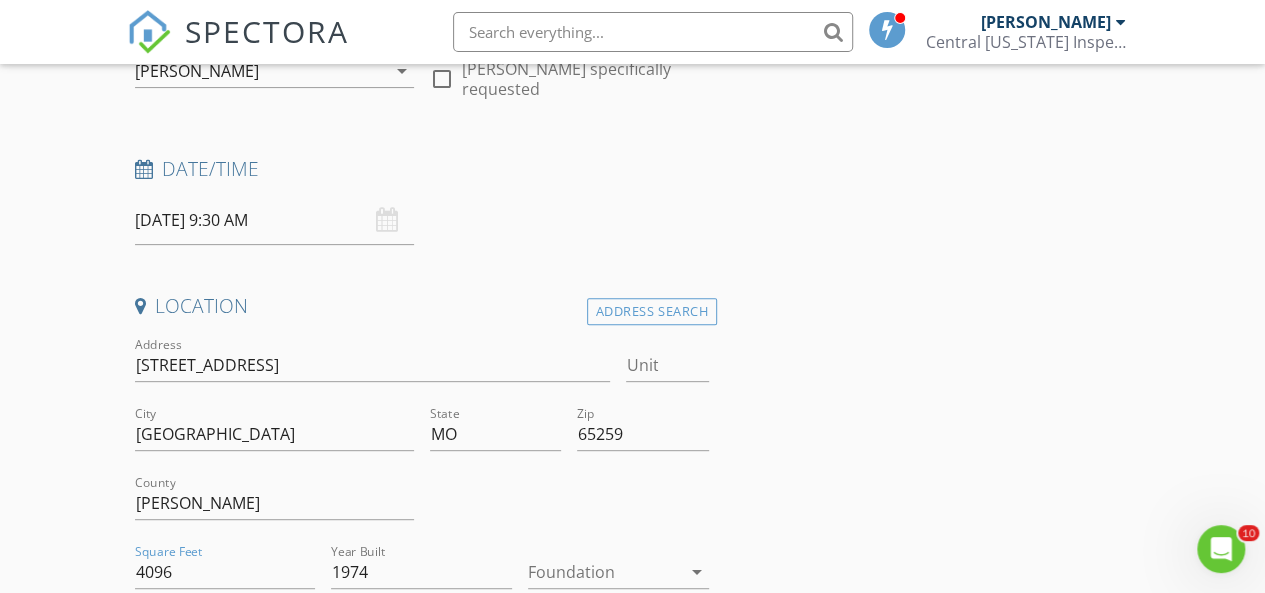 click at bounding box center (604, 572) 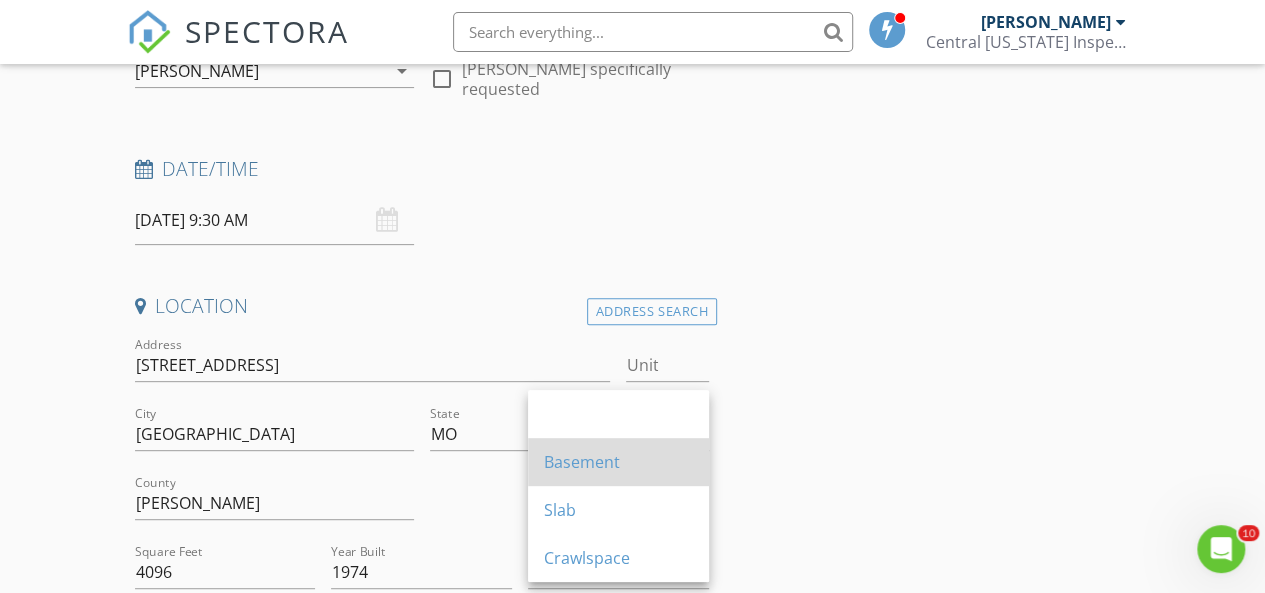 click on "Basement" at bounding box center [618, 462] 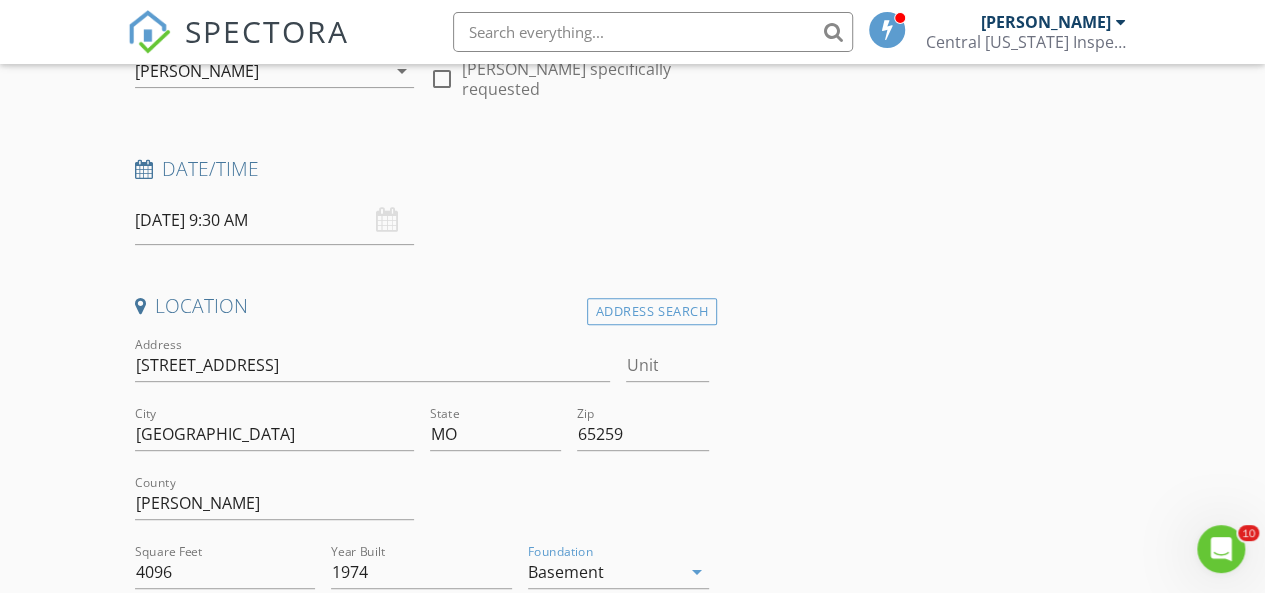 click on "INSPECTOR(S)
check_box   Zachary Carey   PRIMARY   Zachary Carey arrow_drop_down   check_box_outline_blank Zachary Carey specifically requested
Date/Time
07/29/2025 9:30 AM
Location
Address Search       Address 410 E Elm St   Unit   City Huntsville   State MO   Zip 65259   County Randolph     Square Feet 4096   Year Built 1974   Foundation Basement arrow_drop_down     Zachary Carey     77.3 miles     (2 hours)
client
check_box Enable Client CC email for this inspection   Client Search     check_box_outline_blank Client is a Company/Organization     First Name   Last Name   Email   CC Email   Phone           Notes   Private Notes
ADD ADDITIONAL client
SERVICES
check_box_outline_blank   Home Inspection   Finished Square Footage of the Residence  check_box_outline_blank" at bounding box center [633, 1680] 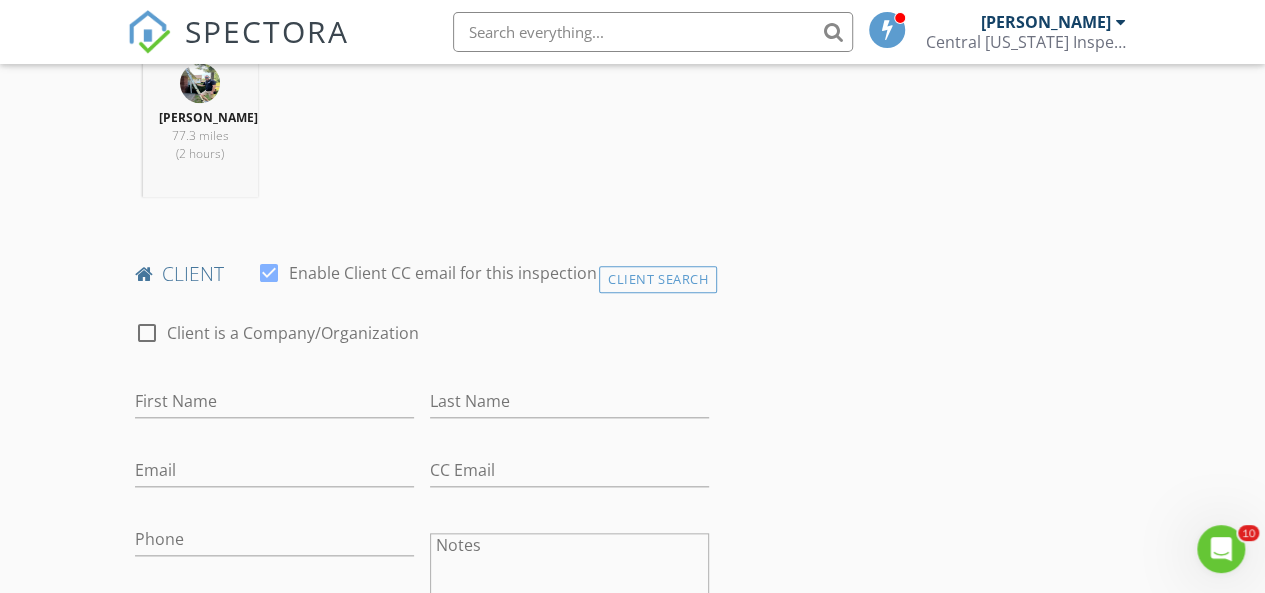 scroll, scrollTop: 850, scrollLeft: 0, axis: vertical 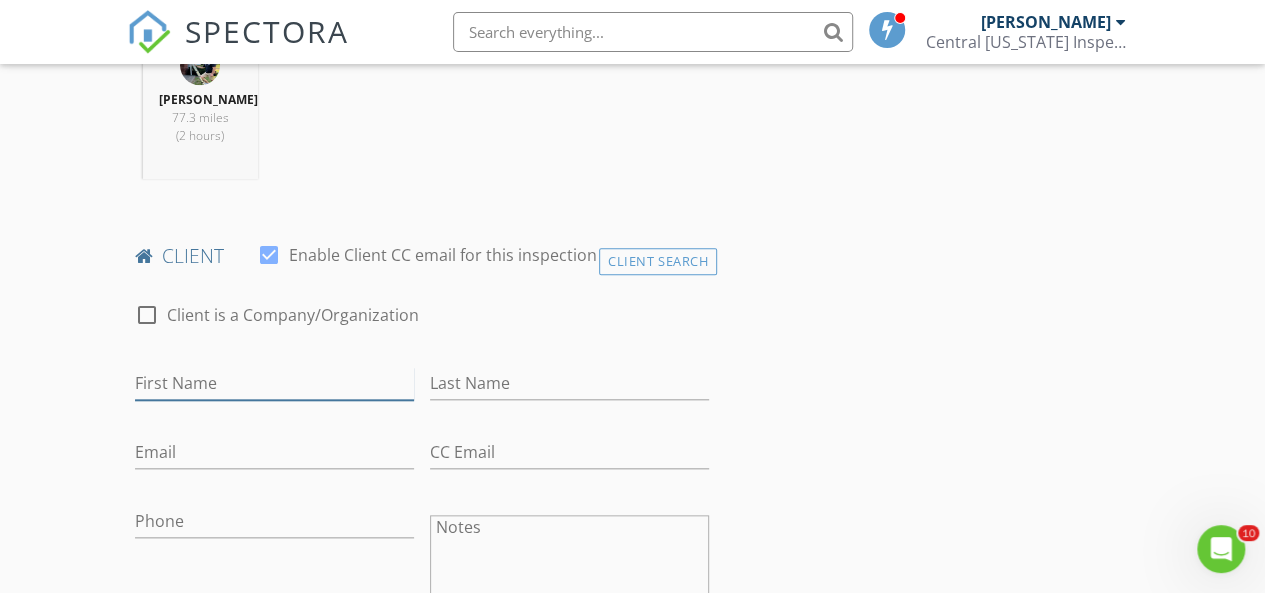 click on "First Name" at bounding box center (274, 383) 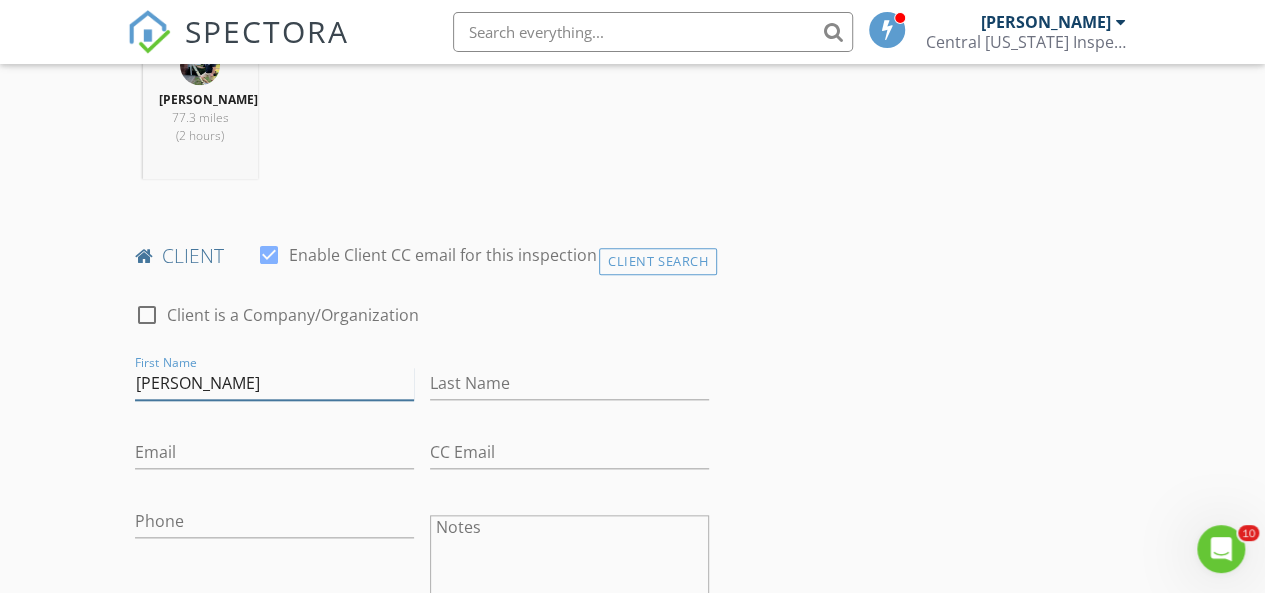 type on "Jeremy" 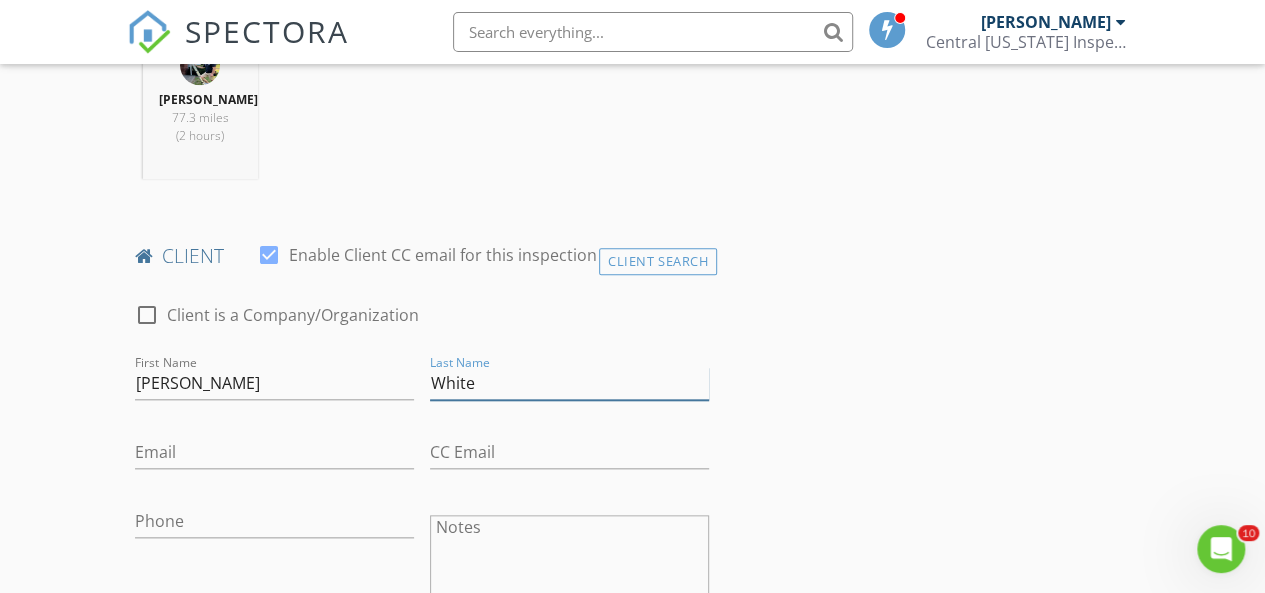 type on "White" 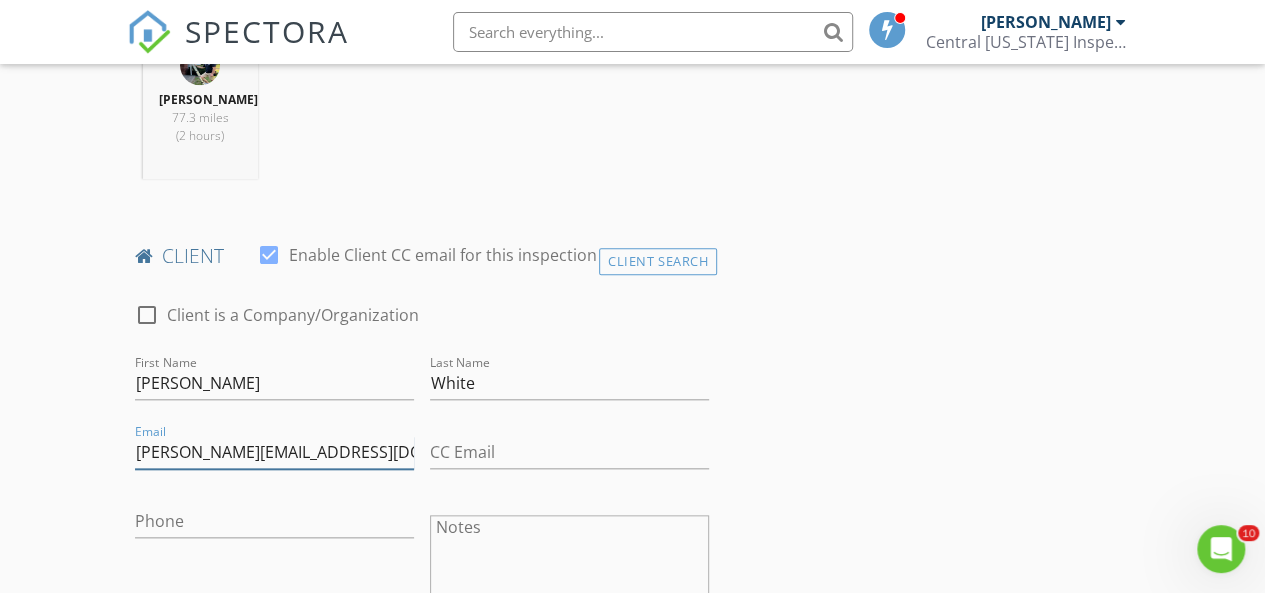 type on "jeremy.white9009@gmail.com" 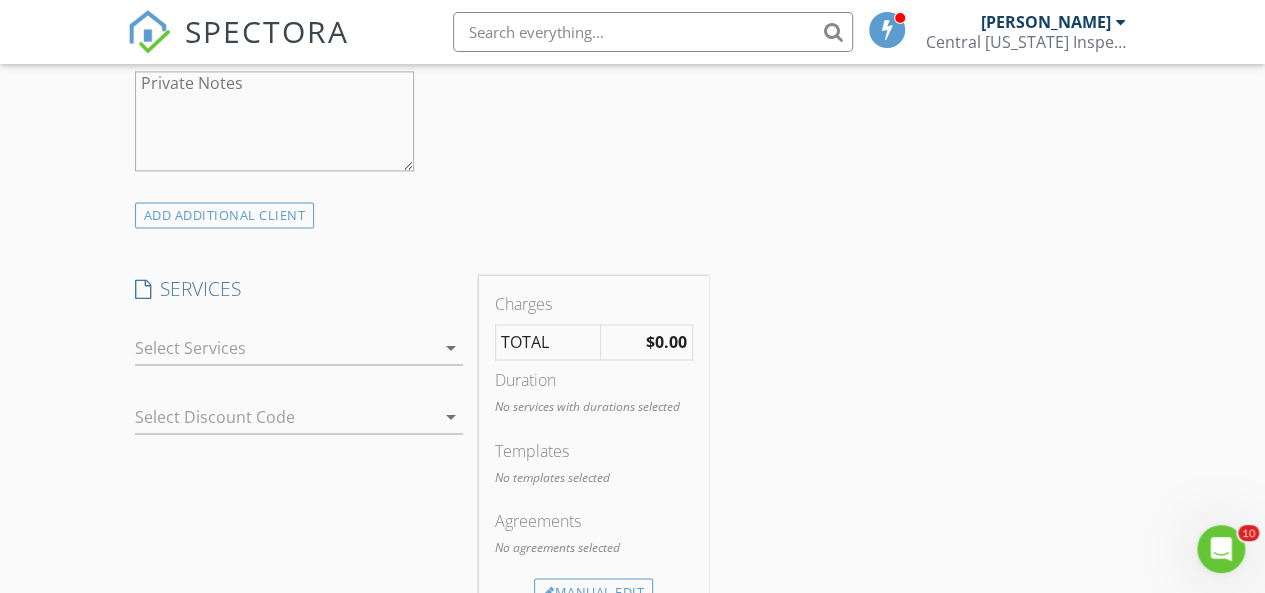 scroll, scrollTop: 1459, scrollLeft: 0, axis: vertical 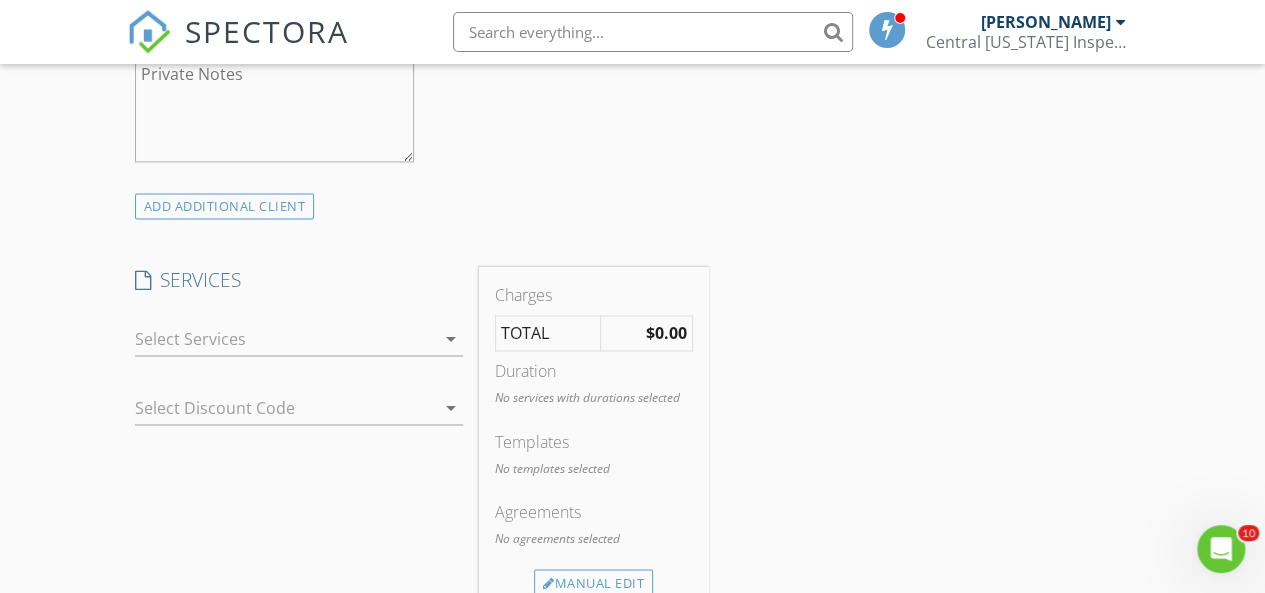 type on "660-833-8842" 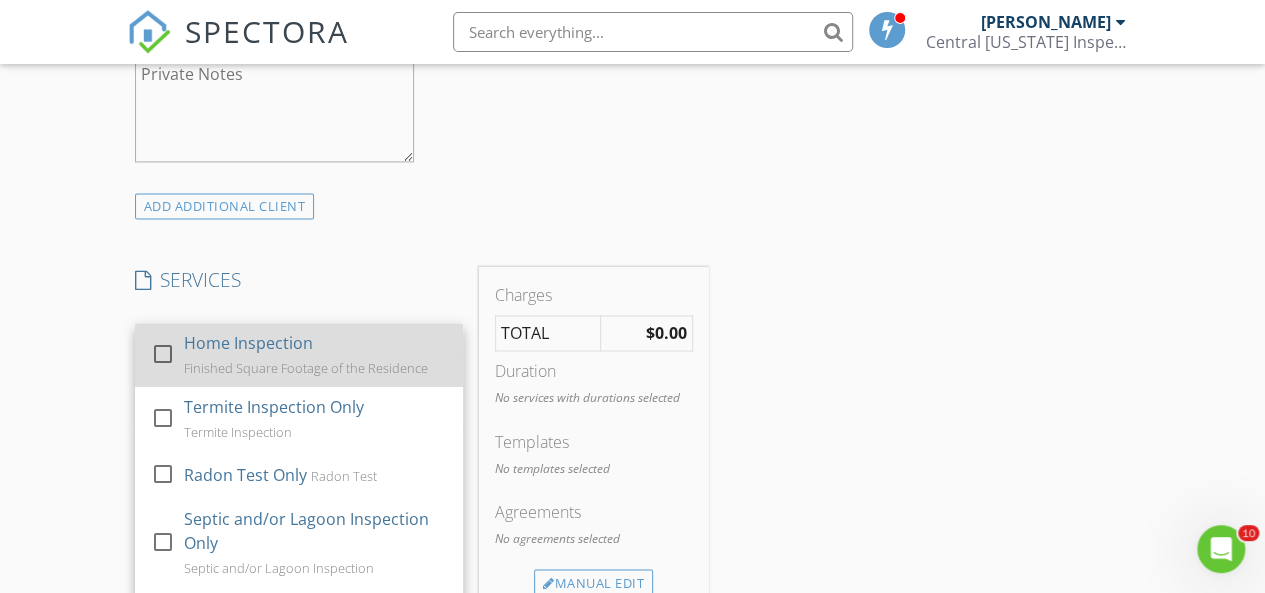 click on "Home Inspection" at bounding box center [247, 343] 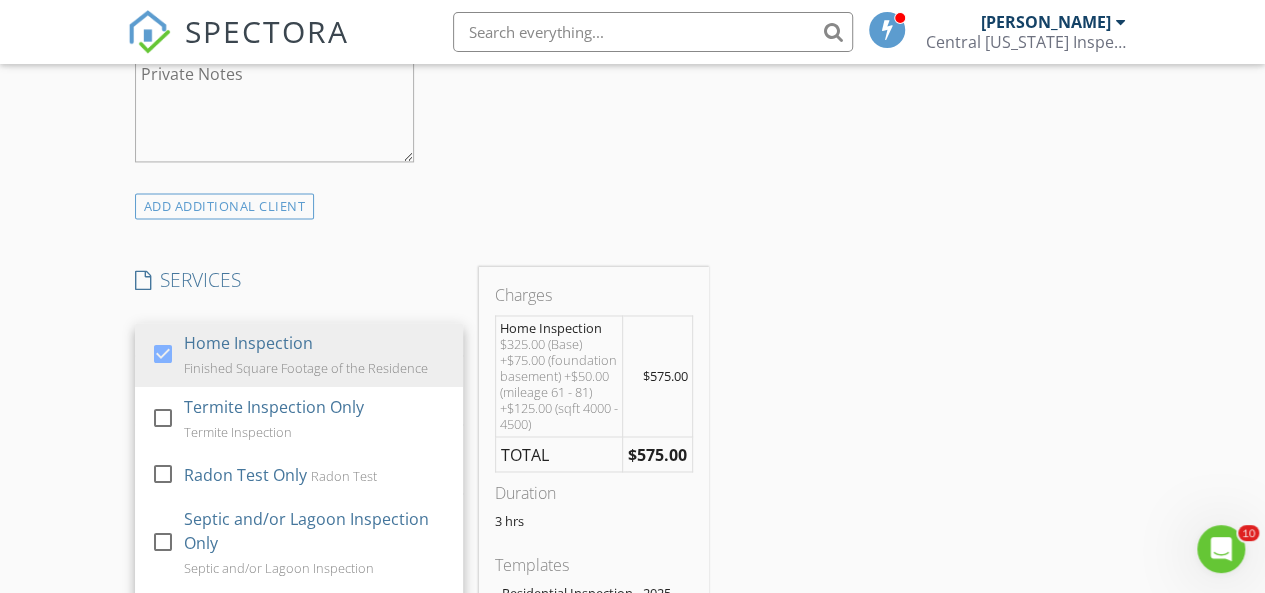 click on "INSPECTOR(S)
check_box   Zachary Carey   PRIMARY   Zachary Carey arrow_drop_down   check_box_outline_blank Zachary Carey specifically requested
Date/Time
07/29/2025 9:30 AM
Location
Address Search       Address 410 E Elm St   Unit   City Huntsville   State MO   Zip 65259   County Randolph     Square Feet 4096   Year Built 1974   Foundation Basement arrow_drop_down     Zachary Carey     77.3 miles     (2 hours)
client
check_box Enable Client CC email for this inspection   Client Search     check_box_outline_blank Client is a Company/Organization     First Name Jeremy   Last Name White   Email jeremy.white9009@gmail.com   CC Email   Phone 660-833-8842           Notes   Private Notes
ADD ADDITIONAL client
SERVICES
check_box   Home Inspection   check_box_outline_blank" at bounding box center [633, 530] 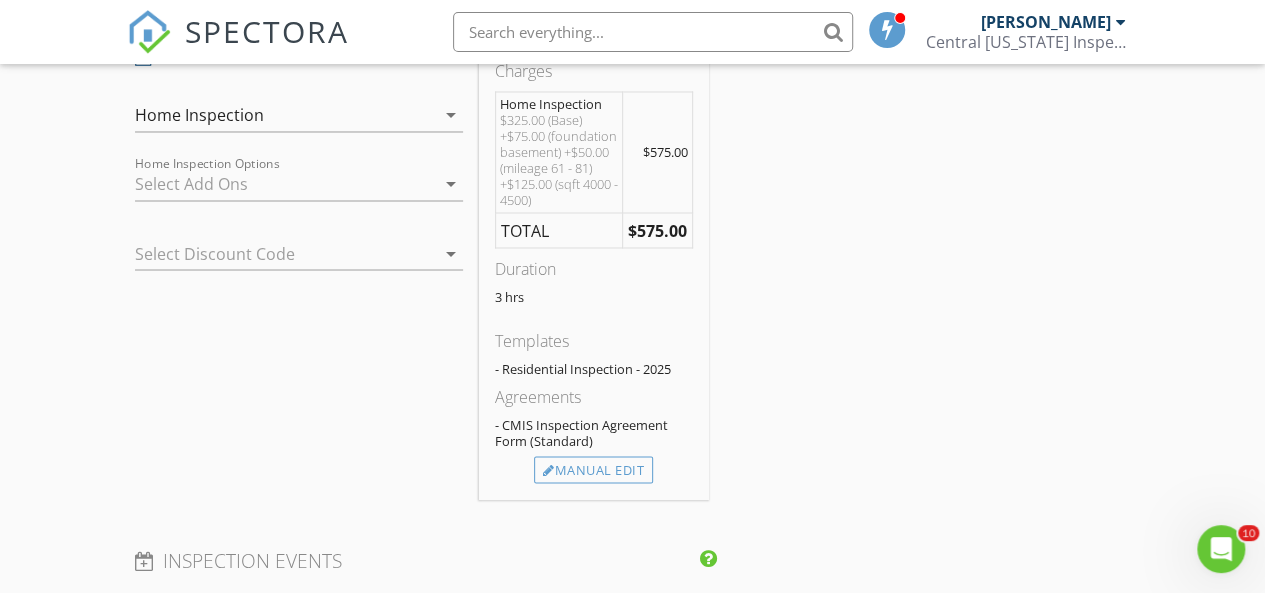 scroll, scrollTop: 1656, scrollLeft: 0, axis: vertical 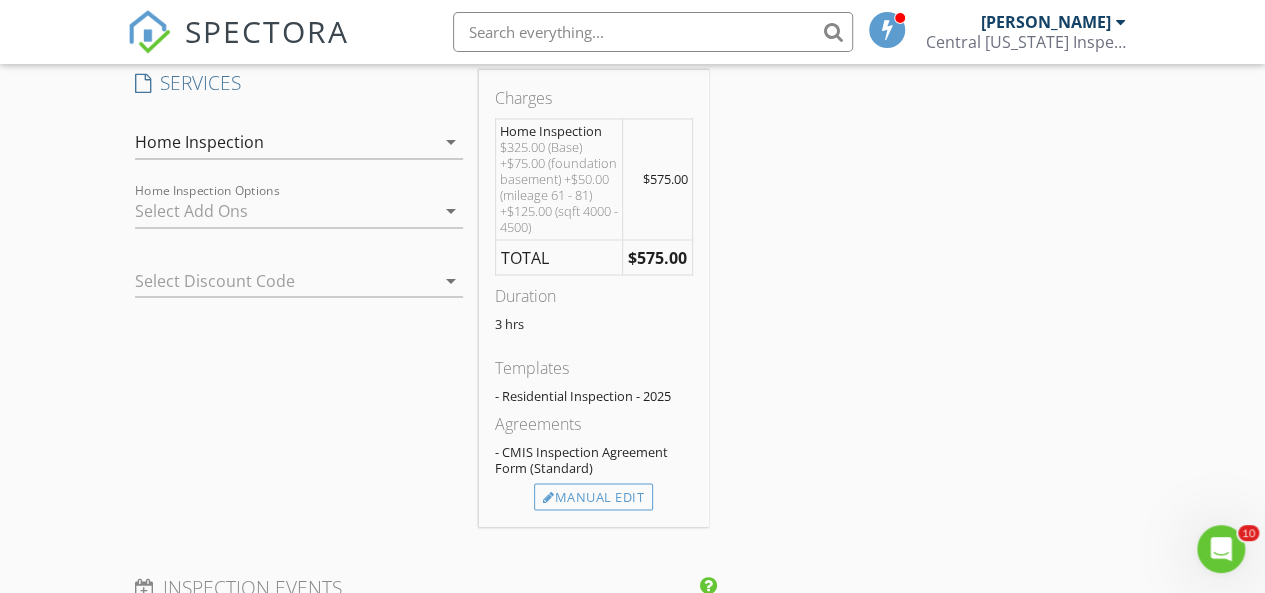 click on "arrow_drop_down" at bounding box center (451, 211) 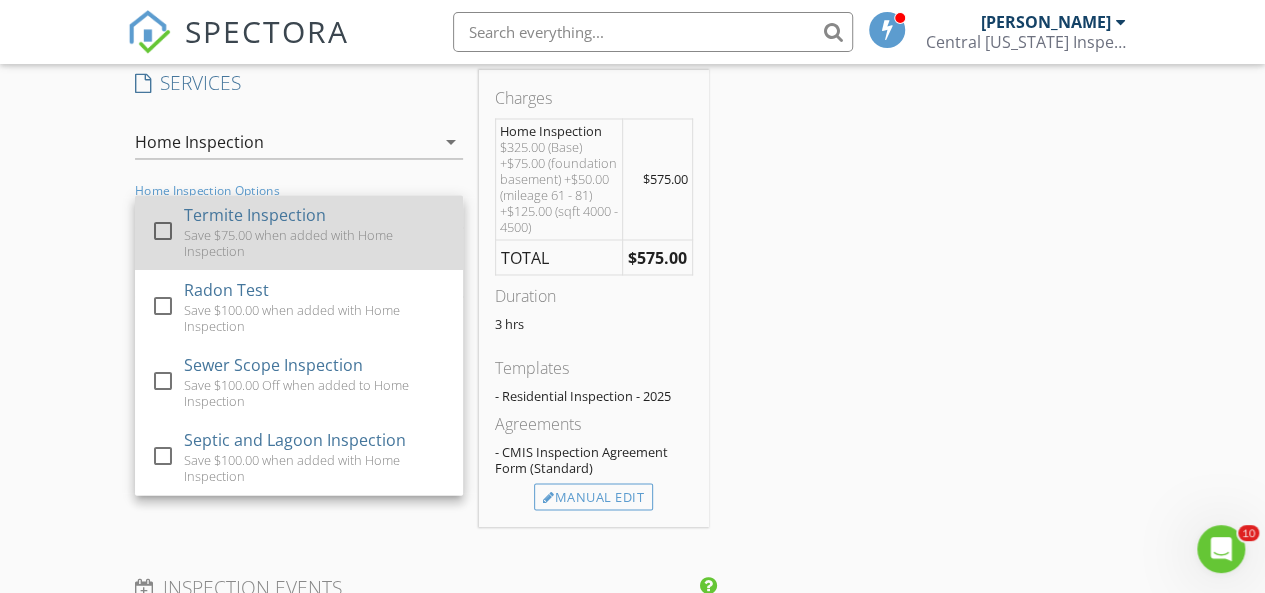 click on "Save $75.00 when added with Home Inspection" at bounding box center (314, 243) 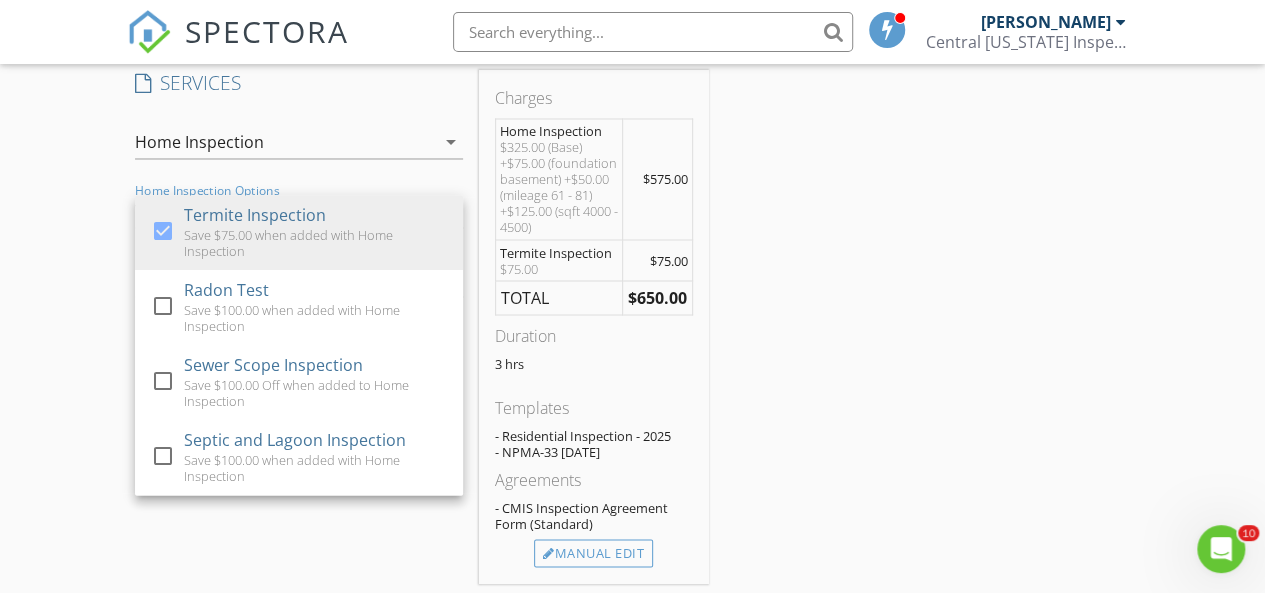 click on "INSPECTOR(S)
check_box   Zachary Carey   PRIMARY   Zachary Carey arrow_drop_down   check_box_outline_blank Zachary Carey specifically requested
Date/Time
07/29/2025 9:30 AM
Location
Address Search       Address 410 E Elm St   Unit   City Huntsville   State MO   Zip 65259   County Randolph     Square Feet 4096   Year Built 1974   Foundation Basement arrow_drop_down     Zachary Carey     77.3 miles     (2 hours)
client
check_box Enable Client CC email for this inspection   Client Search     check_box_outline_blank Client is a Company/Organization     First Name Jeremy   Last Name White   Email jeremy.white9009@gmail.com   CC Email   Phone 660-833-8842           Notes   Private Notes
ADD ADDITIONAL client
SERVICES
check_box   Home Inspection   check_box_outline_blank" at bounding box center (633, 362) 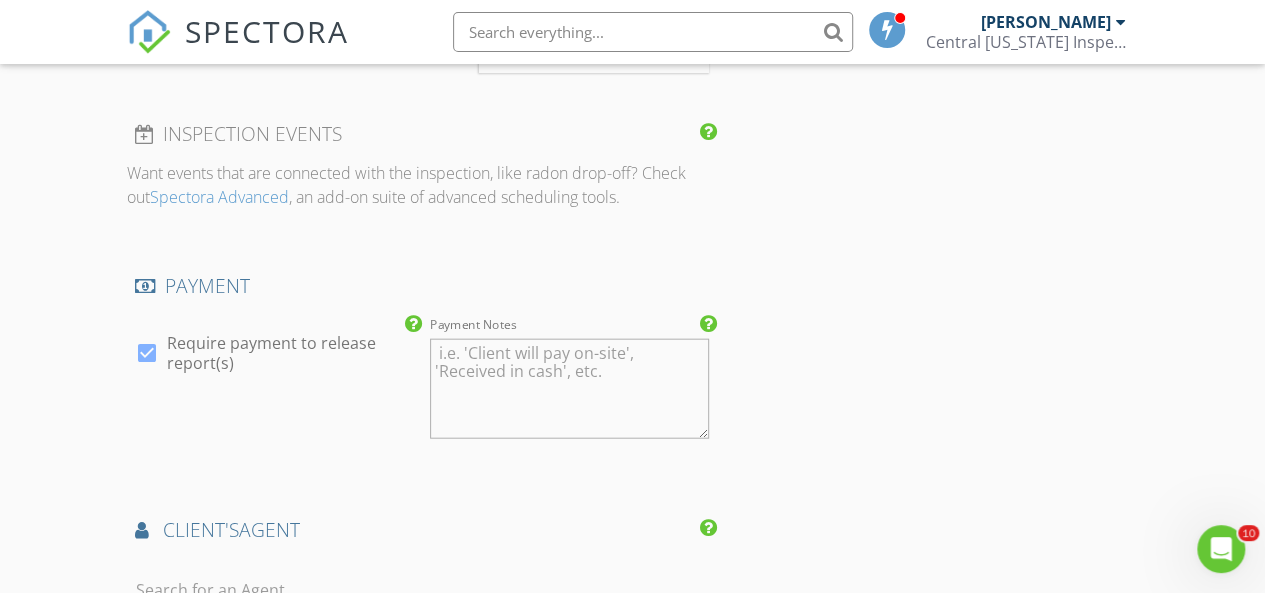 scroll, scrollTop: 2188, scrollLeft: 0, axis: vertical 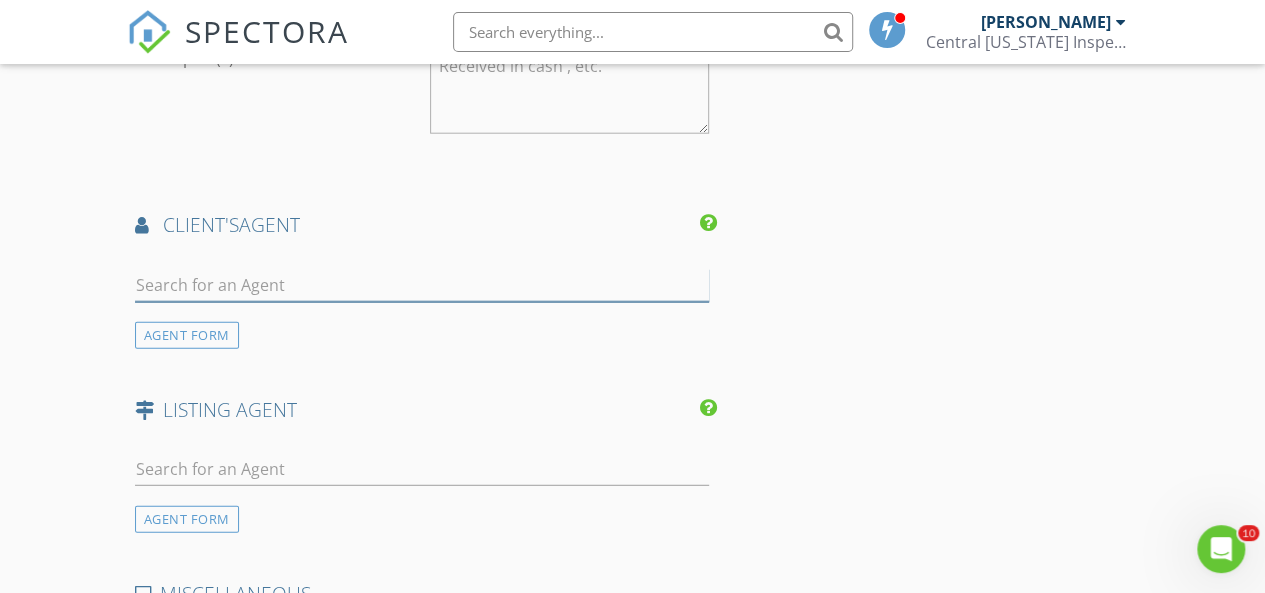click at bounding box center [422, 285] 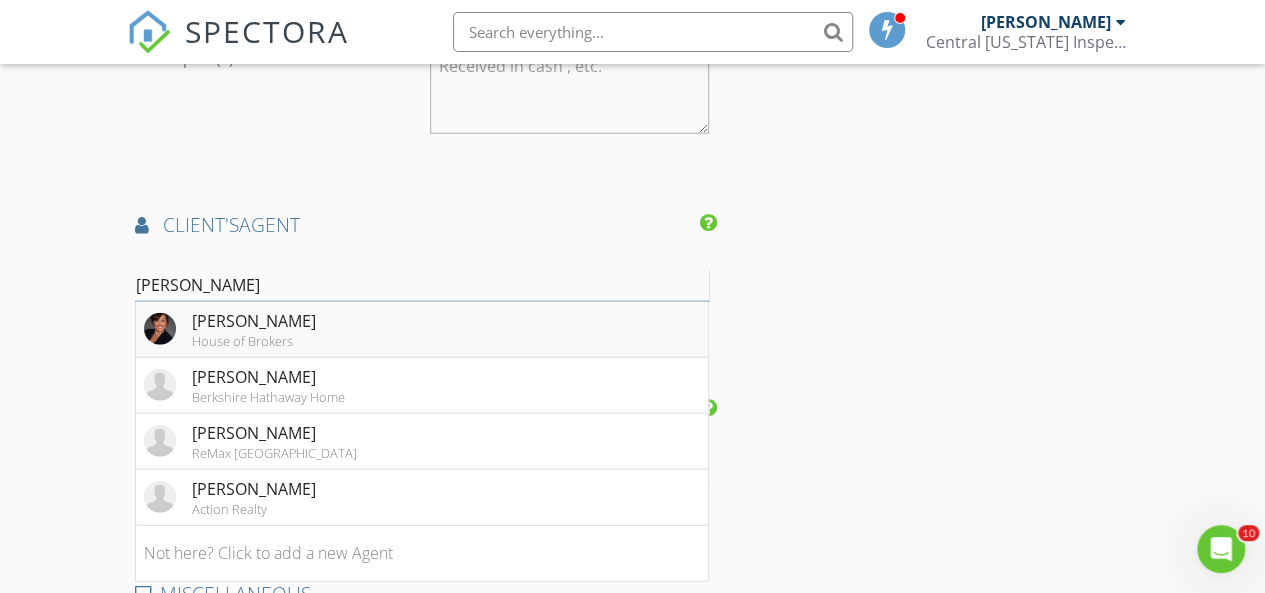 type on "Lin" 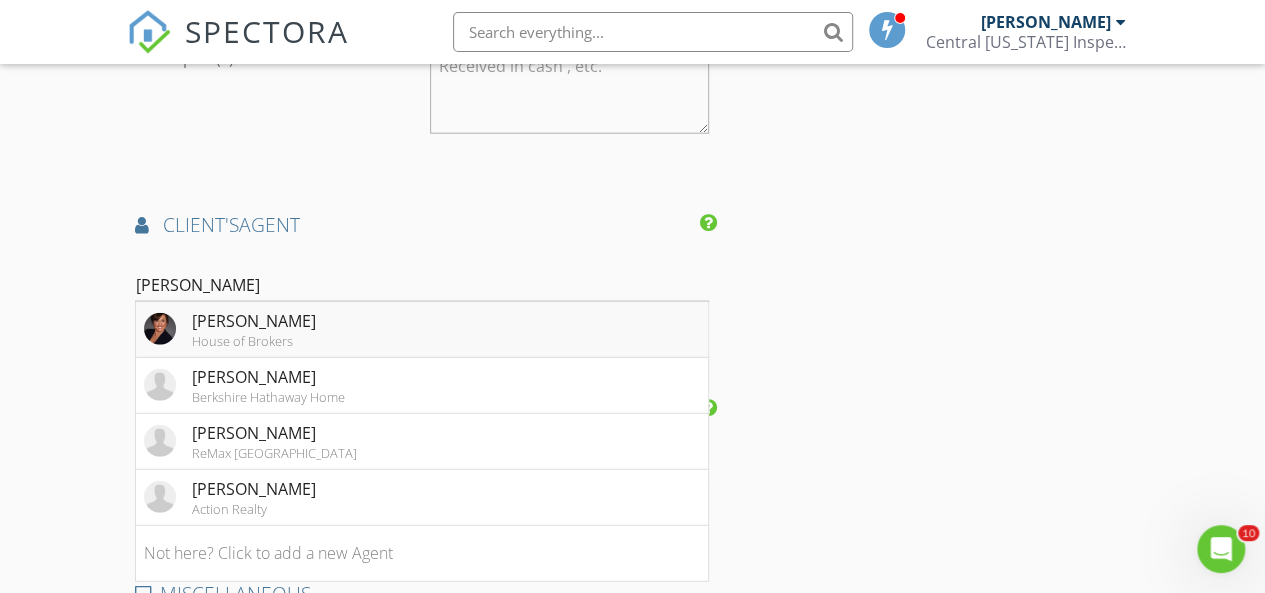 click on "Lindsay Bailey
House of Brokers" at bounding box center (422, 330) 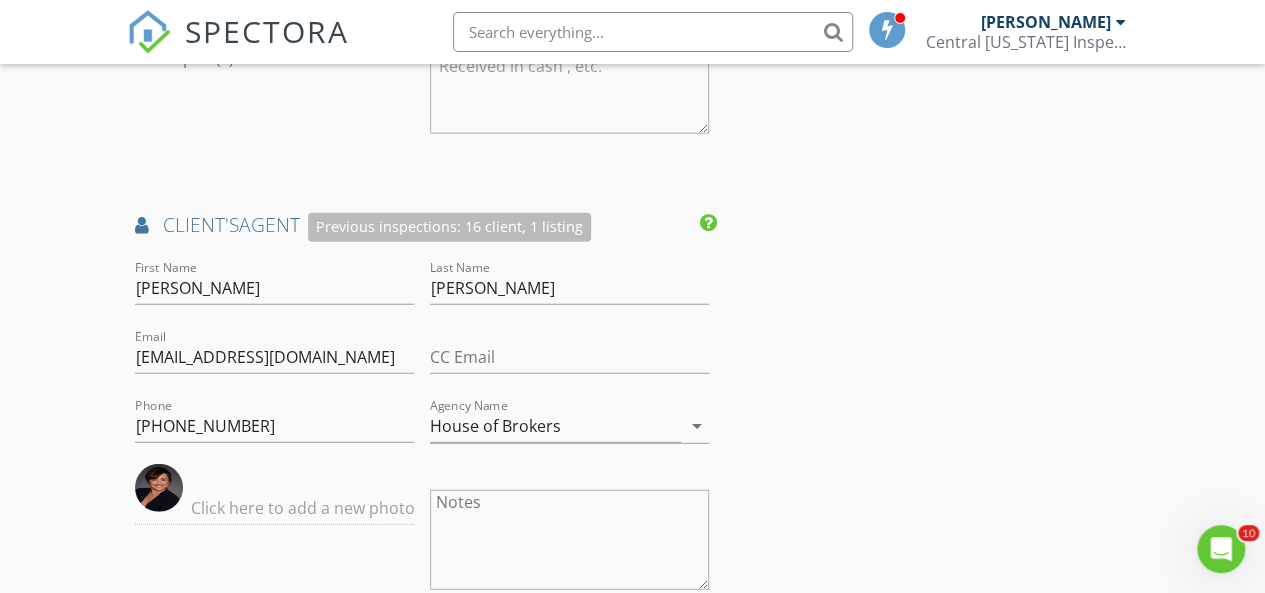 scroll, scrollTop: 2592, scrollLeft: 0, axis: vertical 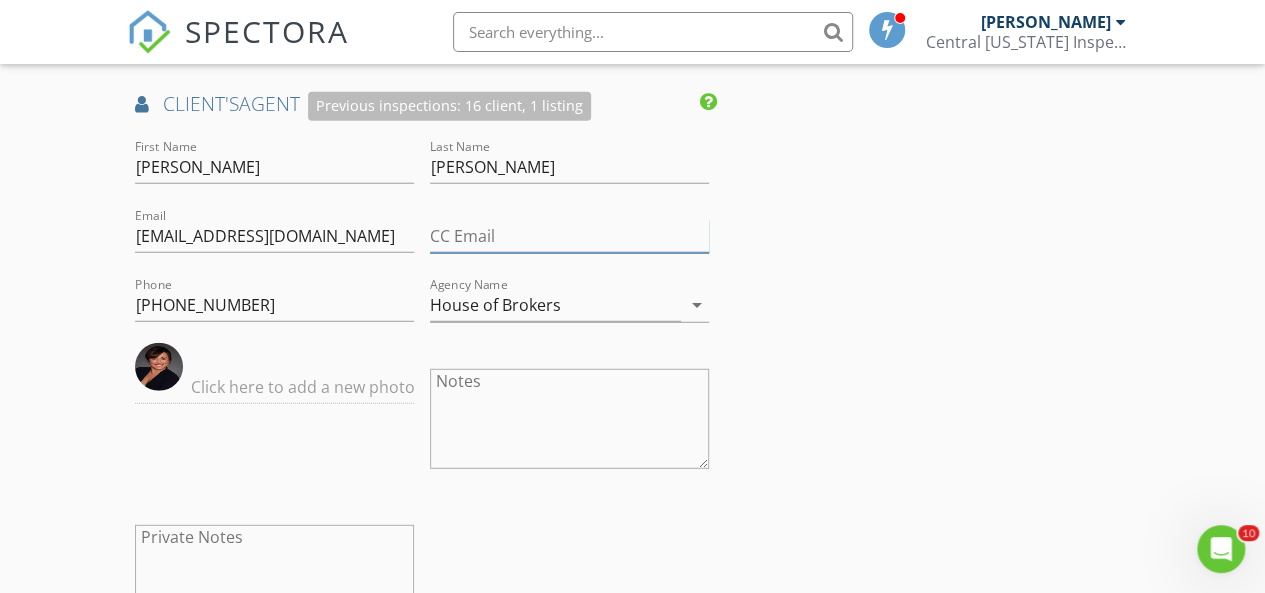 click on "CC Email" at bounding box center [569, 236] 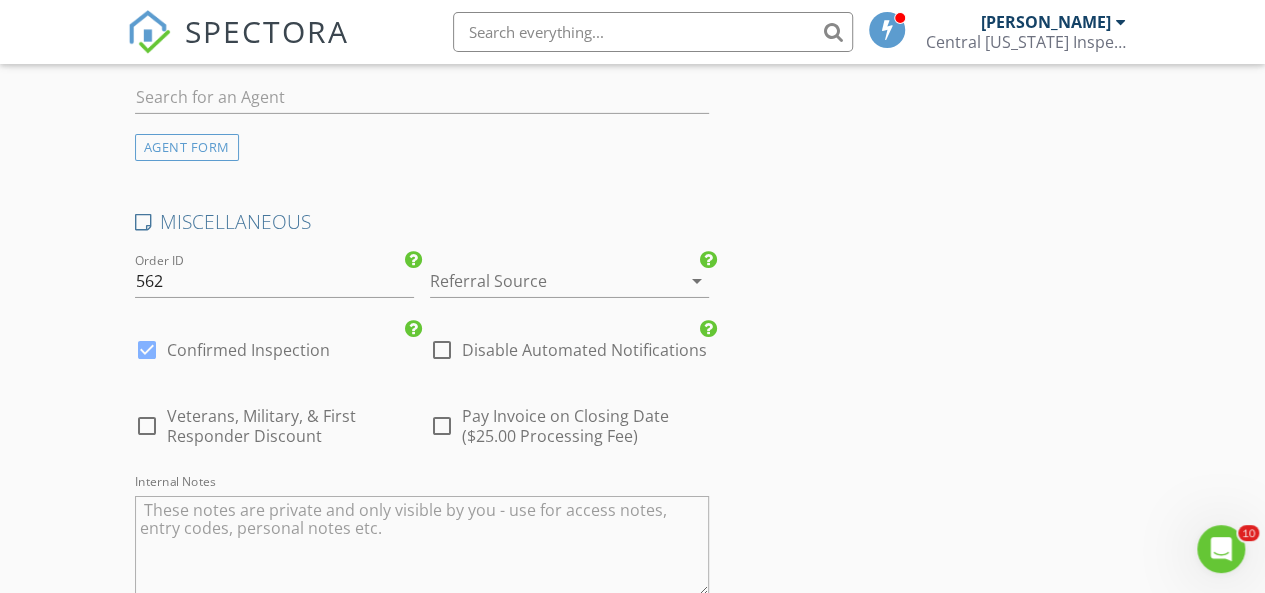 scroll, scrollTop: 3318, scrollLeft: 0, axis: vertical 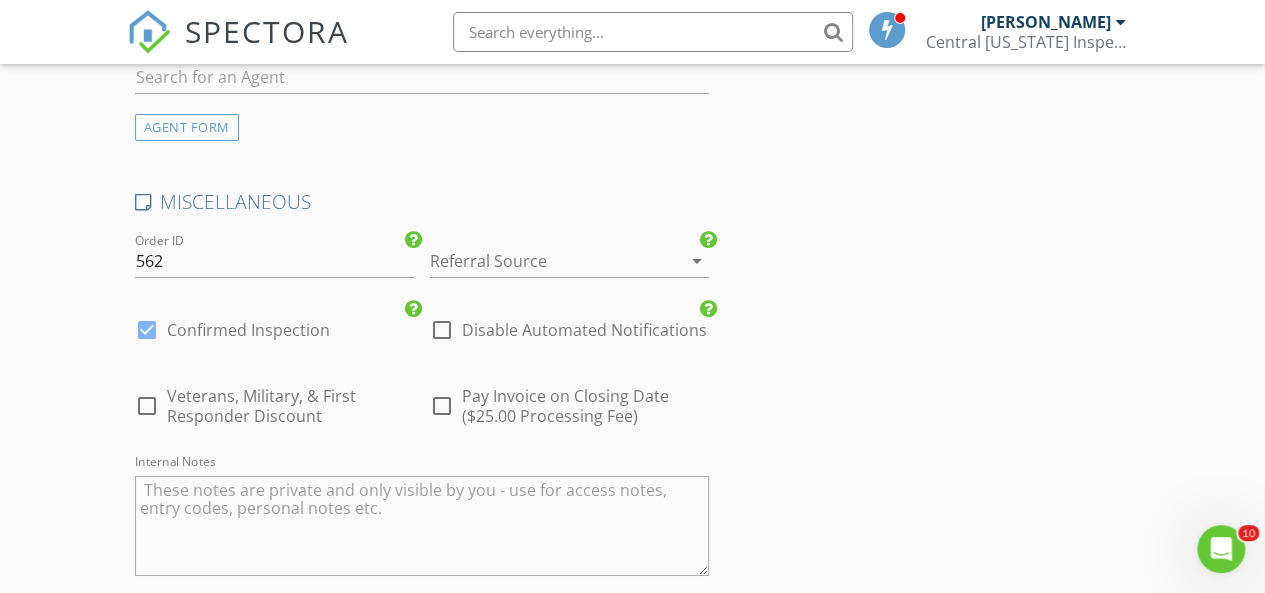 type on "lindsaybailey@weicharthob.com" 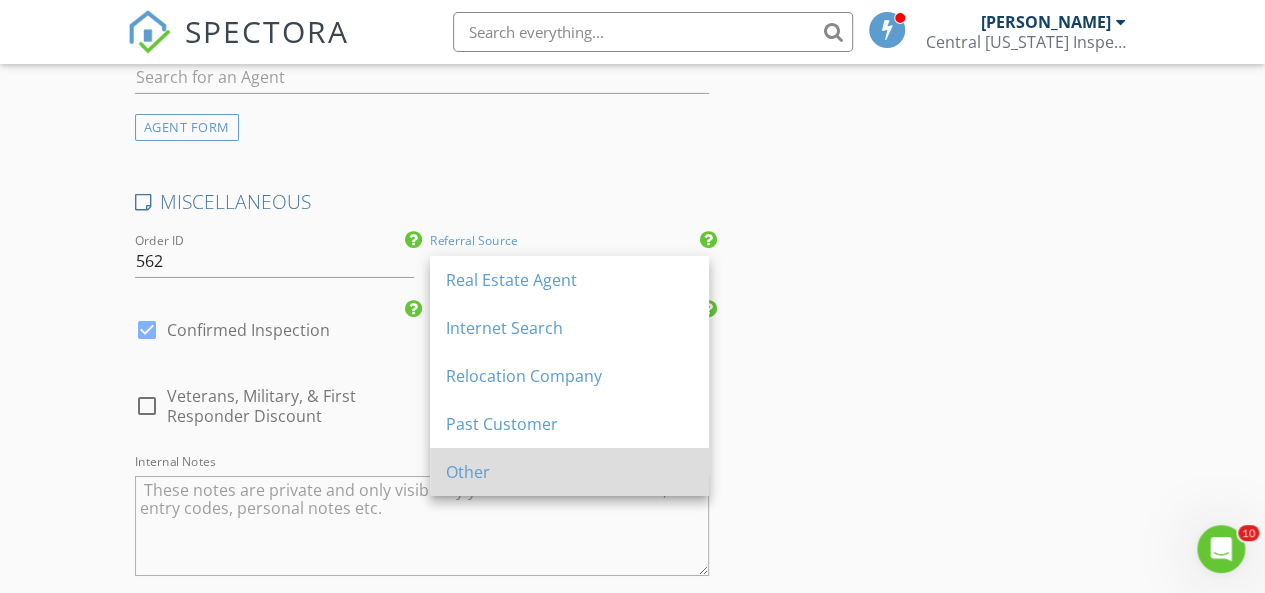 click on "Other" at bounding box center [569, 472] 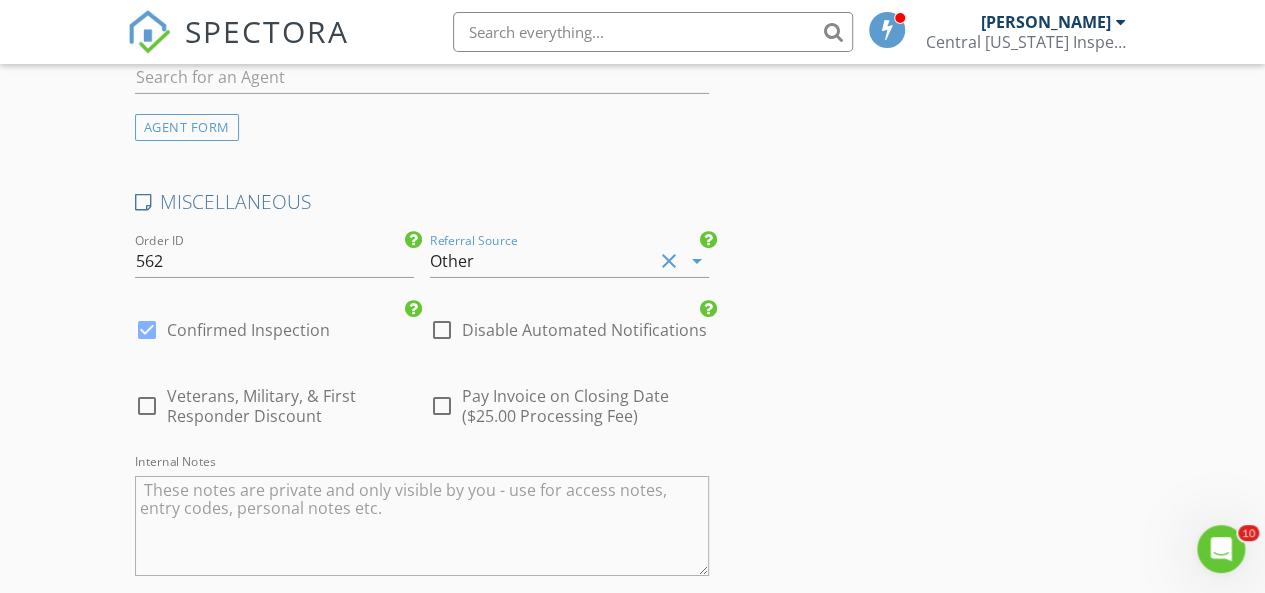 click on "INSPECTOR(S)
check_box   Zachary Carey   PRIMARY   Zachary Carey arrow_drop_down   check_box_outline_blank Zachary Carey specifically requested
Date/Time
07/29/2025 9:30 AM
Location
Address Search       Address 410 E Elm St   Unit   City Huntsville   State MO   Zip 65259   County Randolph     Square Feet 4096   Year Built 1974   Foundation Basement arrow_drop_down     Zachary Carey     77.3 miles     (2 hours)
client
check_box Enable Client CC email for this inspection   Client Search     check_box_outline_blank Client is a Company/Organization     First Name Jeremy   Last Name White   Email jeremy.white9009@gmail.com   CC Email   Phone 660-833-8842           Notes   Private Notes
ADD ADDITIONAL client
SERVICES
check_box   Home Inspection   check_box_outline_blank" at bounding box center [633, -1073] 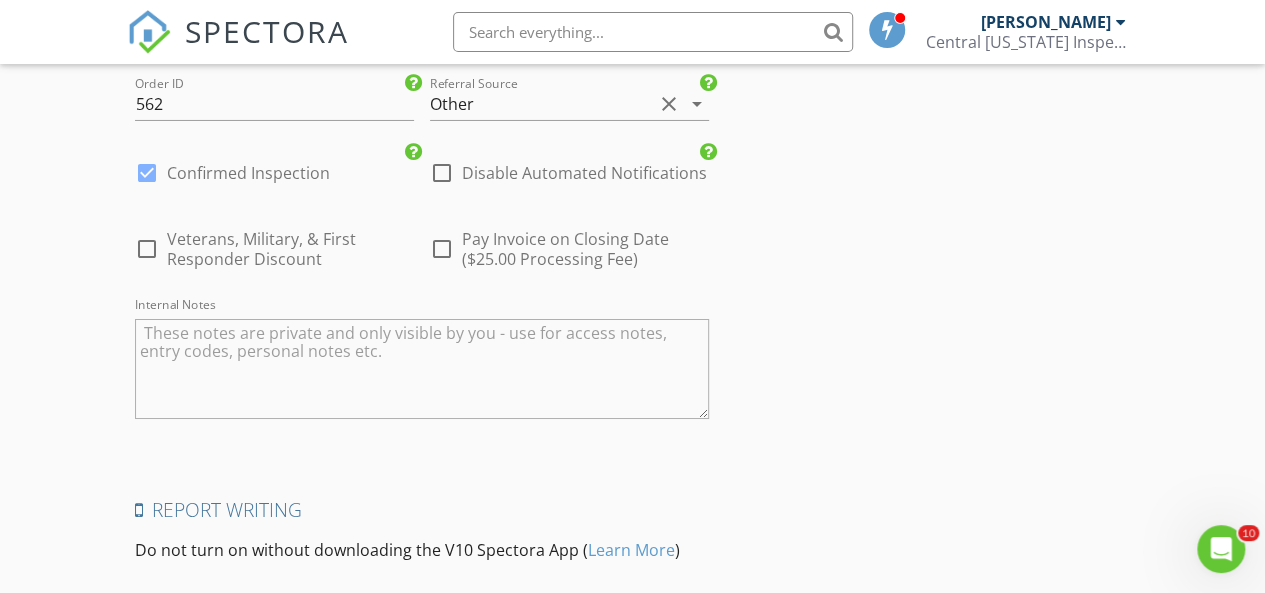 scroll, scrollTop: 3634, scrollLeft: 0, axis: vertical 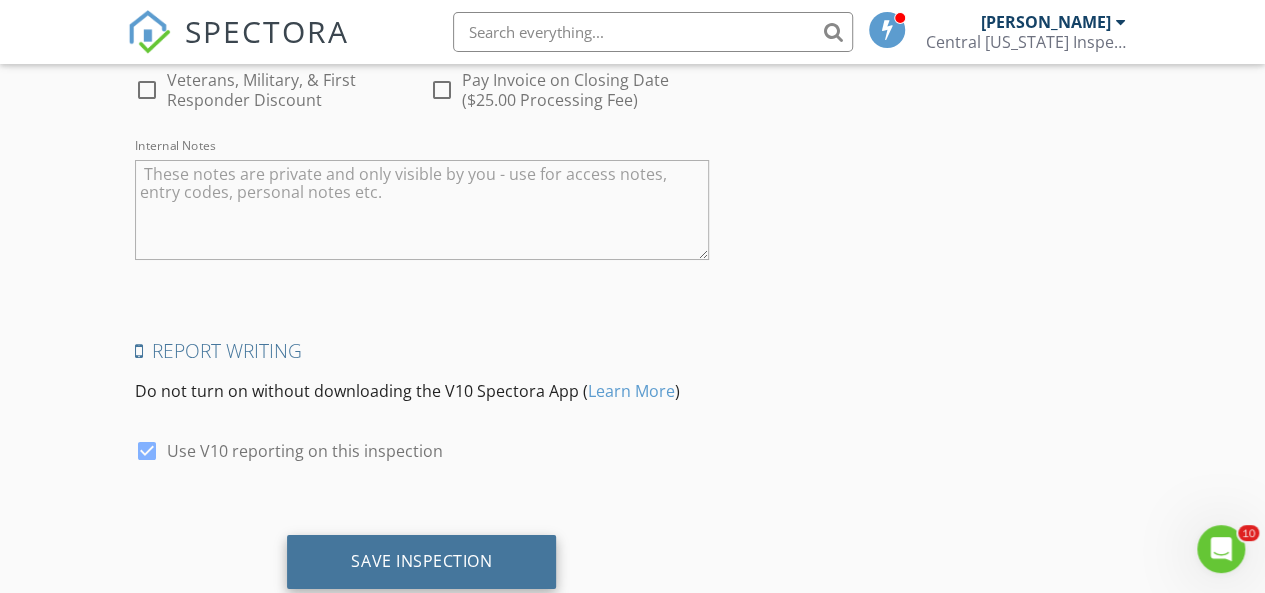 click on "Save Inspection" at bounding box center [421, 562] 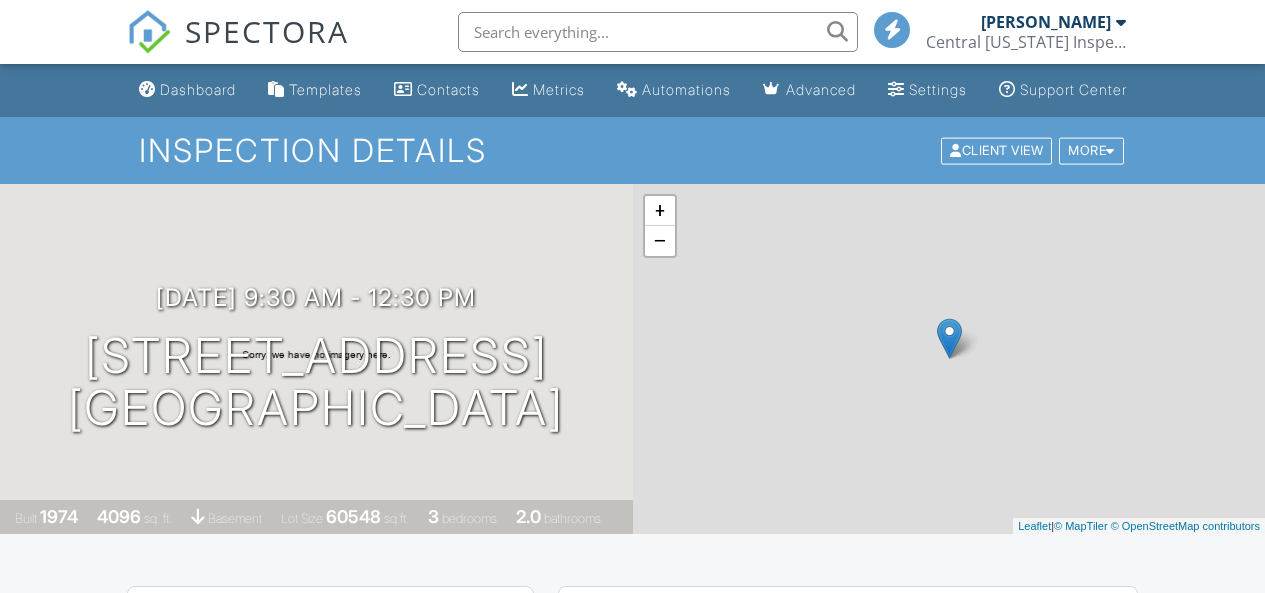 scroll, scrollTop: 0, scrollLeft: 0, axis: both 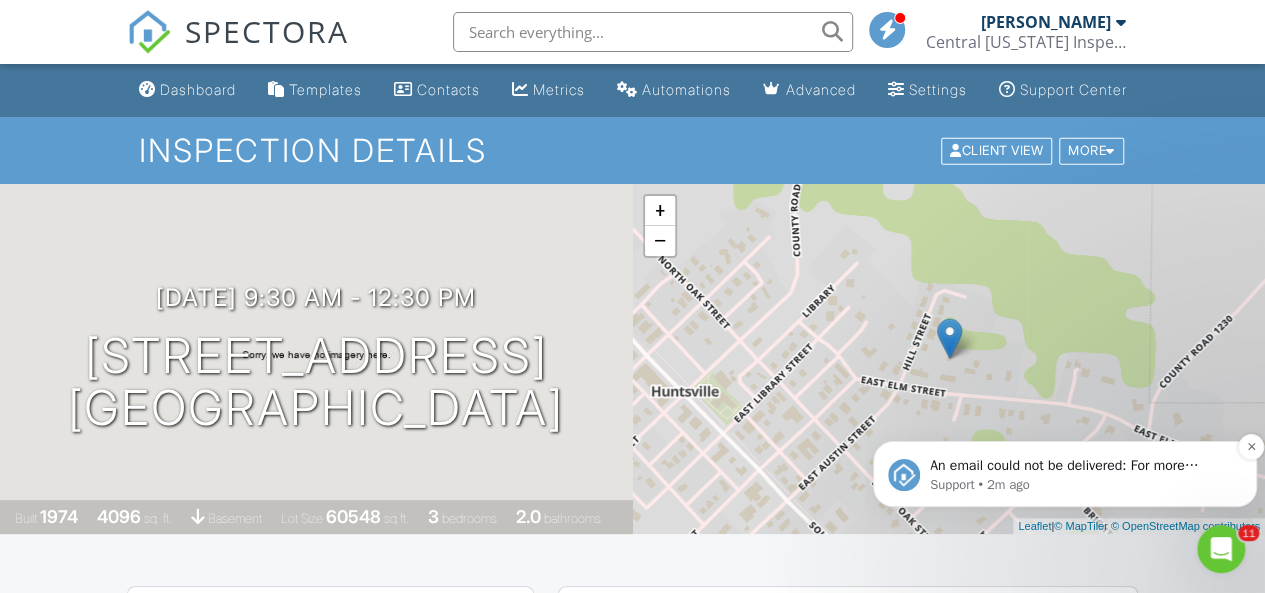 click on "An email could not be delivered:  For more information, view Why emails don't get delivered (Support Article)" at bounding box center [1081, 466] 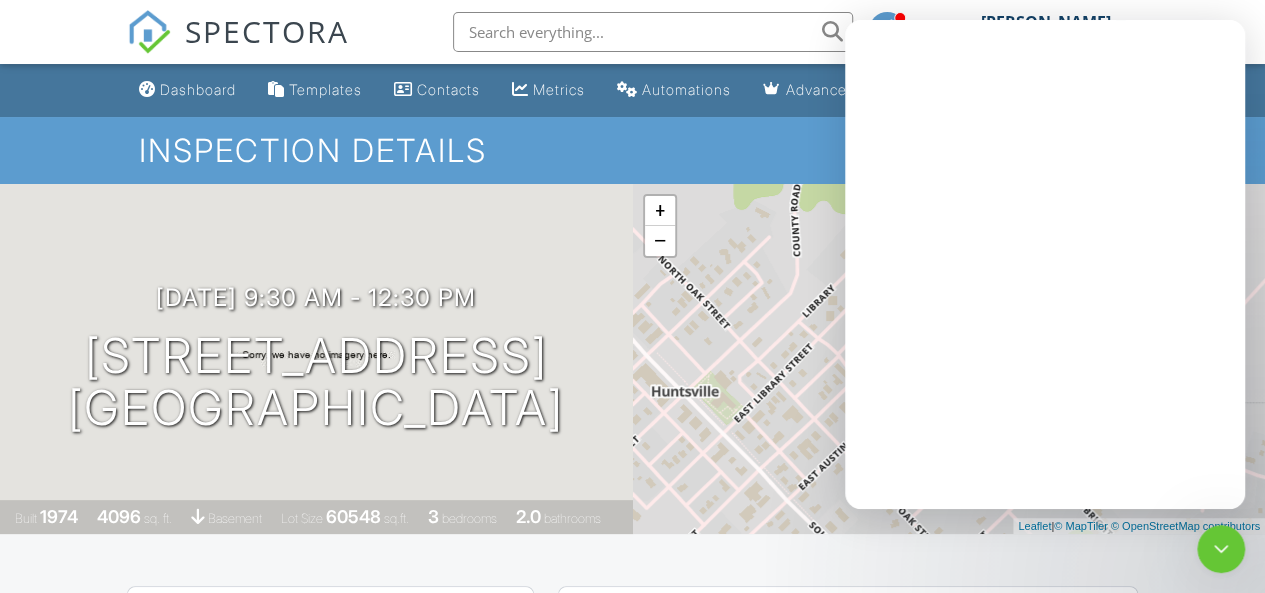 scroll, scrollTop: 0, scrollLeft: 0, axis: both 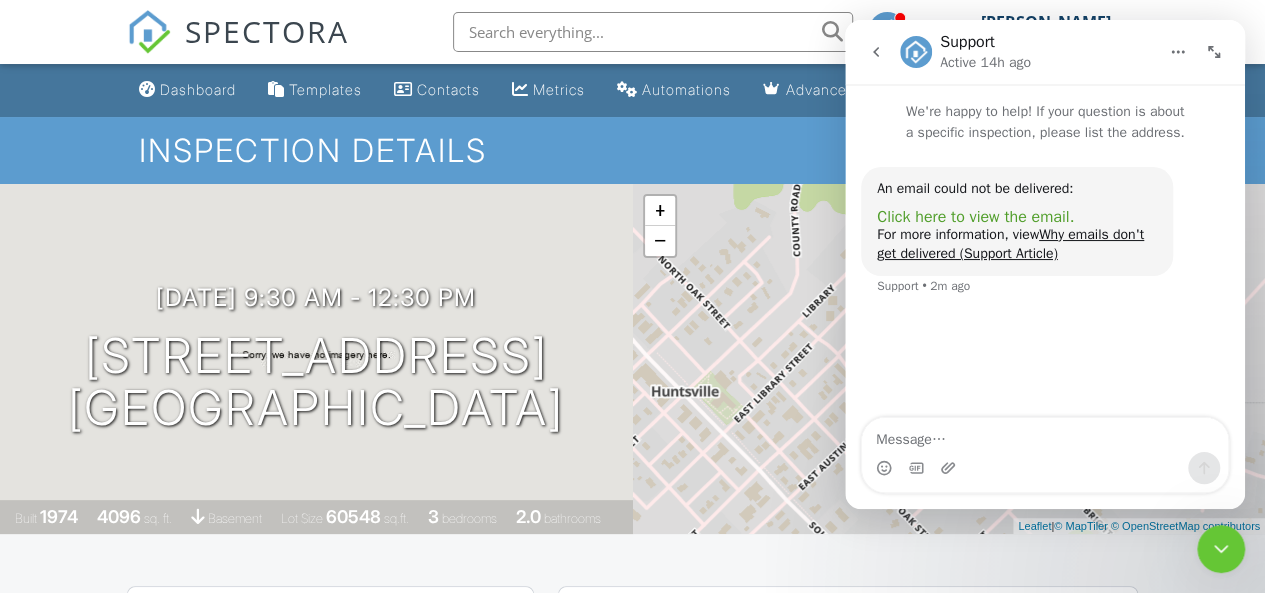 click on "Click here to view the email." at bounding box center (975, 217) 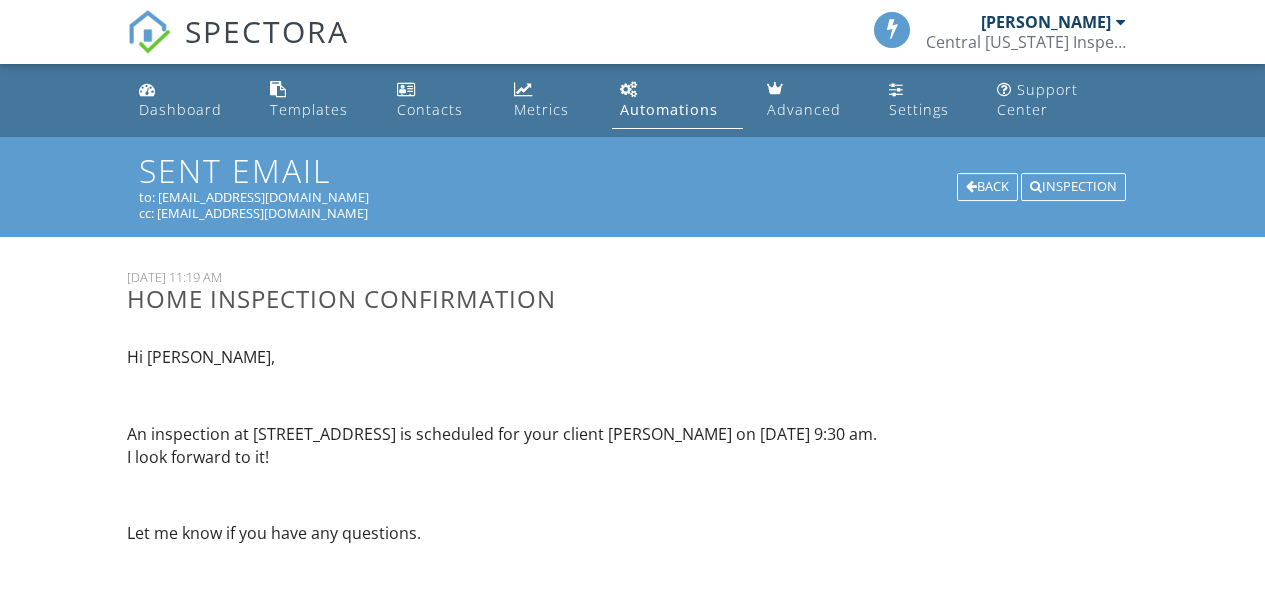scroll, scrollTop: 0, scrollLeft: 0, axis: both 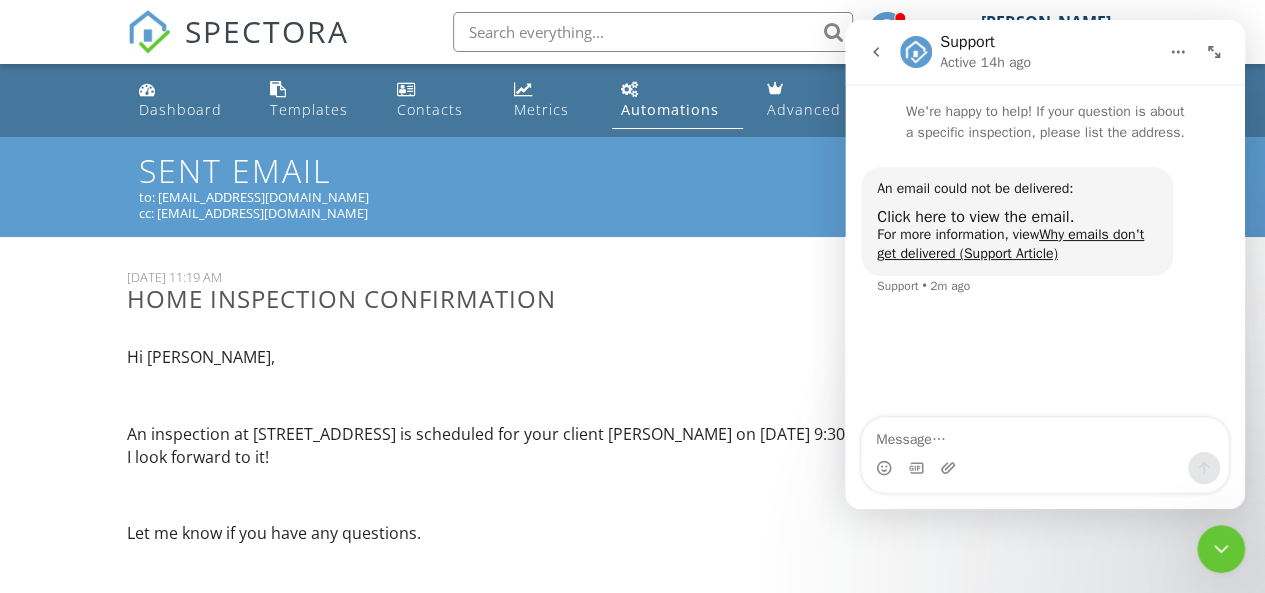 click 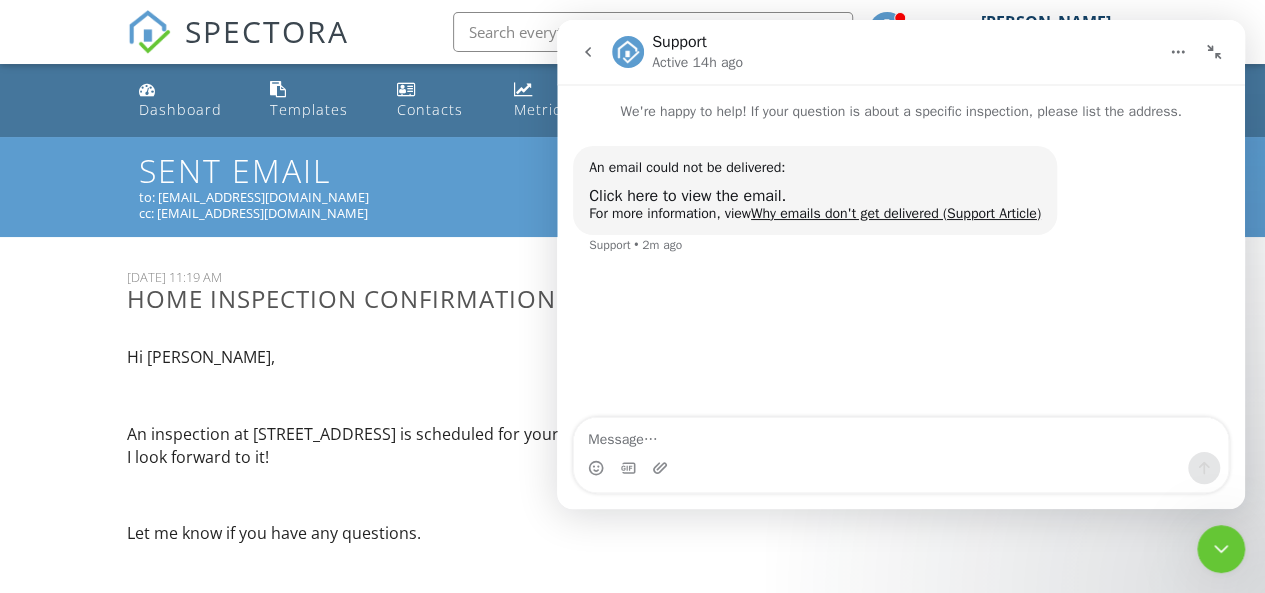click 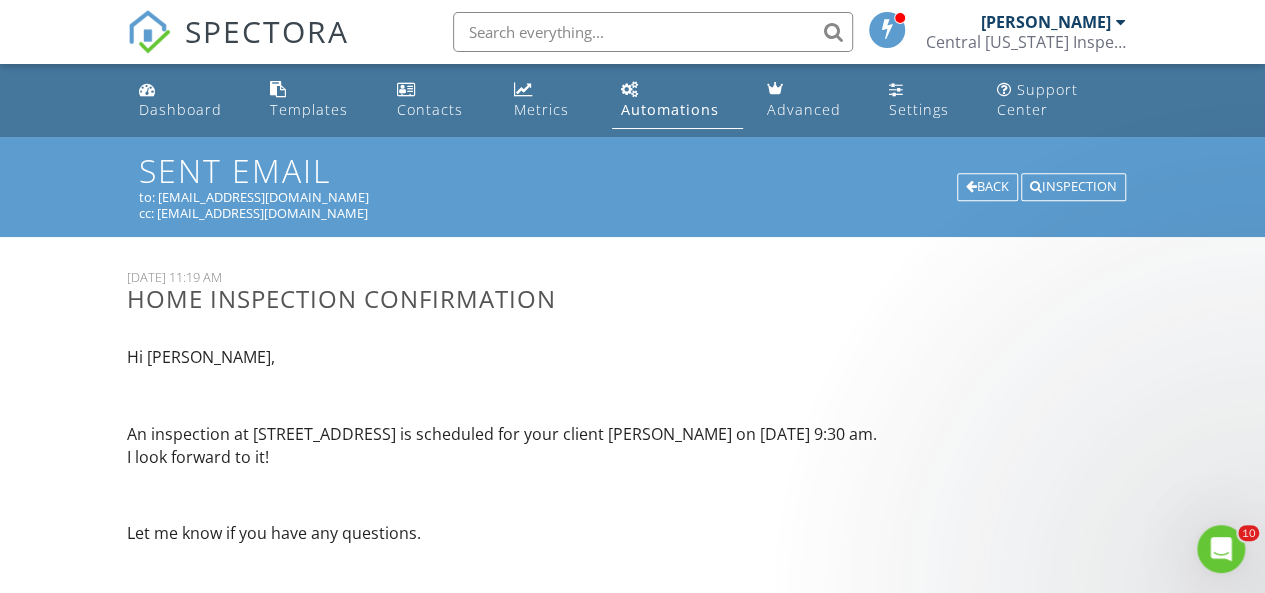 scroll, scrollTop: 0, scrollLeft: 0, axis: both 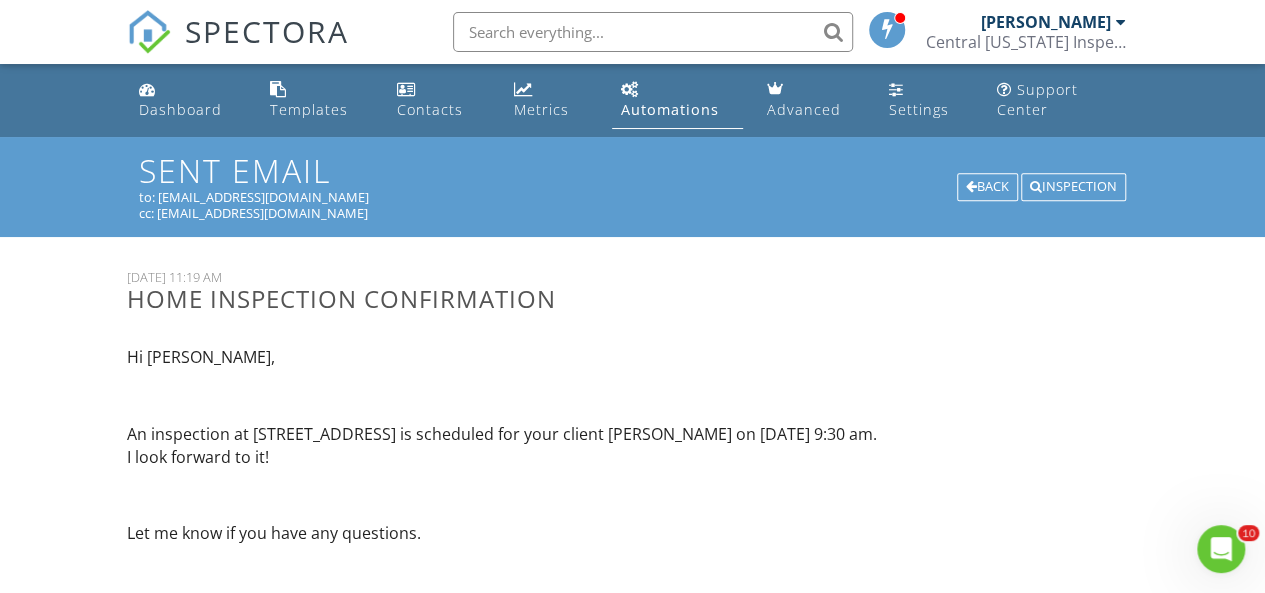 click on "SPECTORA" at bounding box center (267, 31) 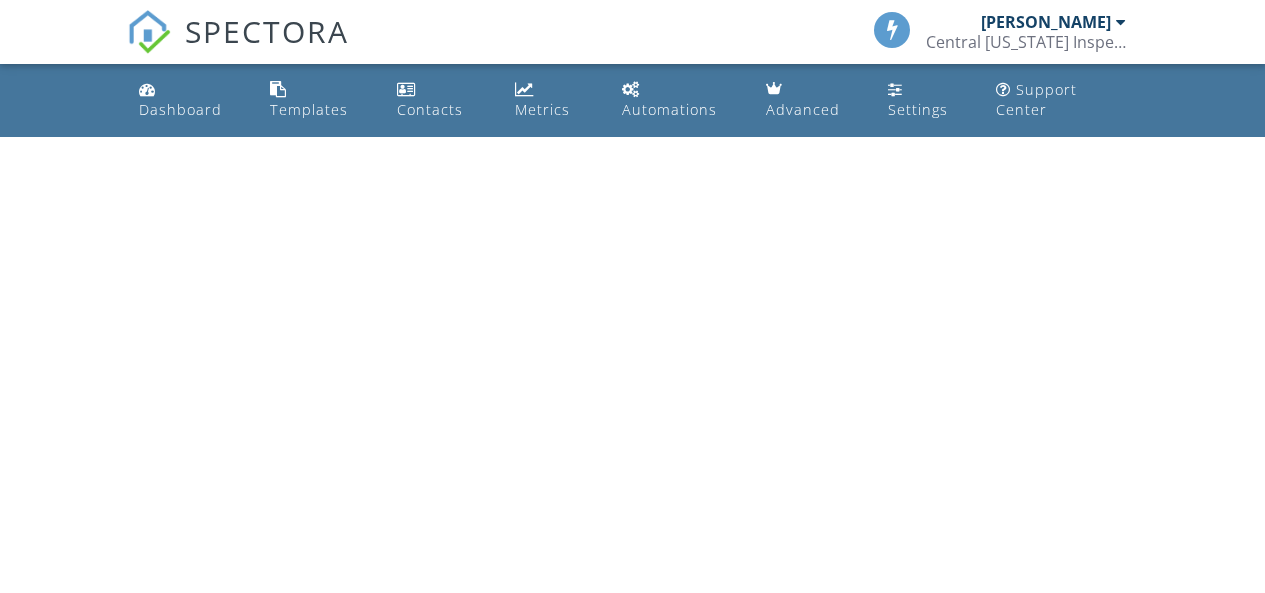 scroll, scrollTop: 0, scrollLeft: 0, axis: both 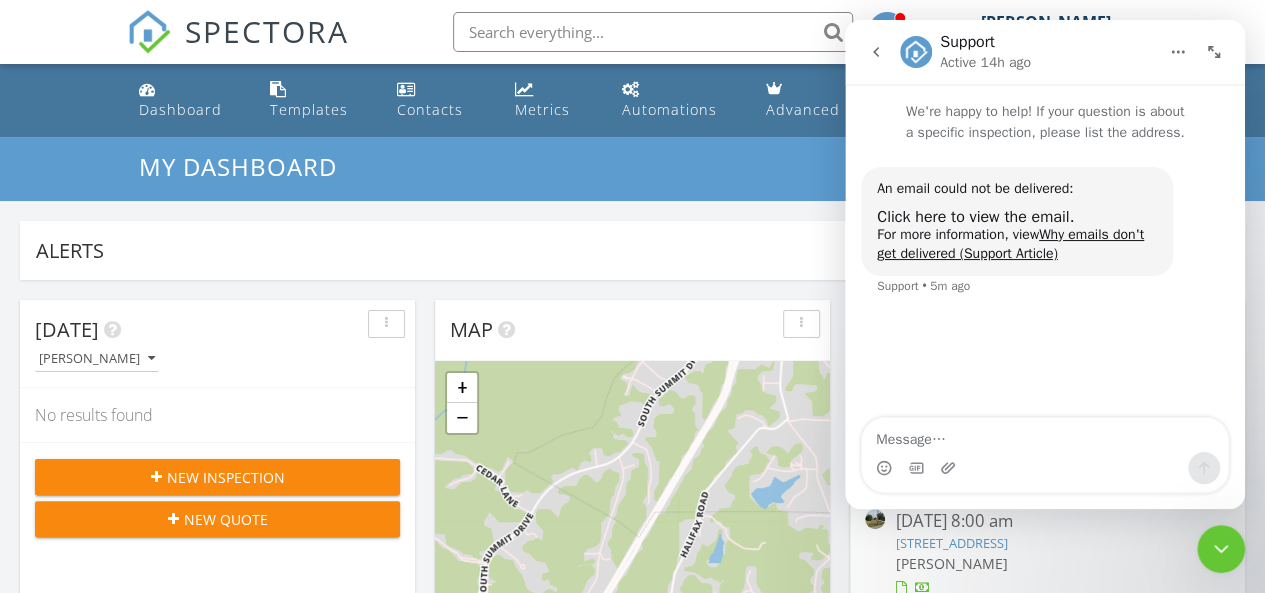 click 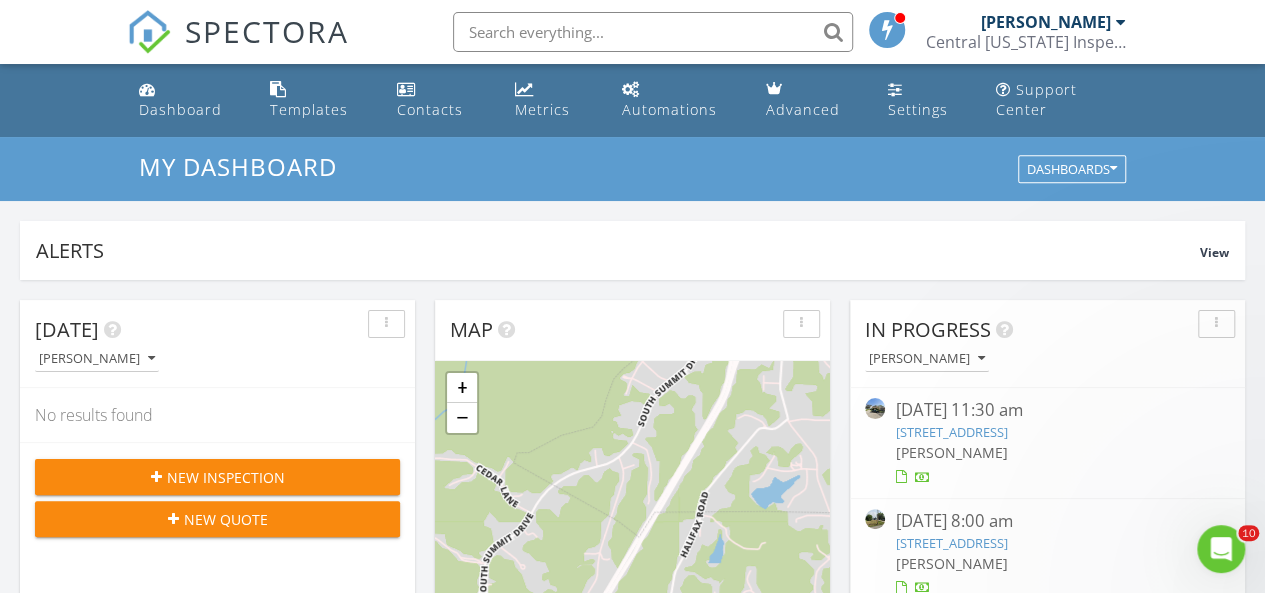 scroll, scrollTop: 0, scrollLeft: 0, axis: both 